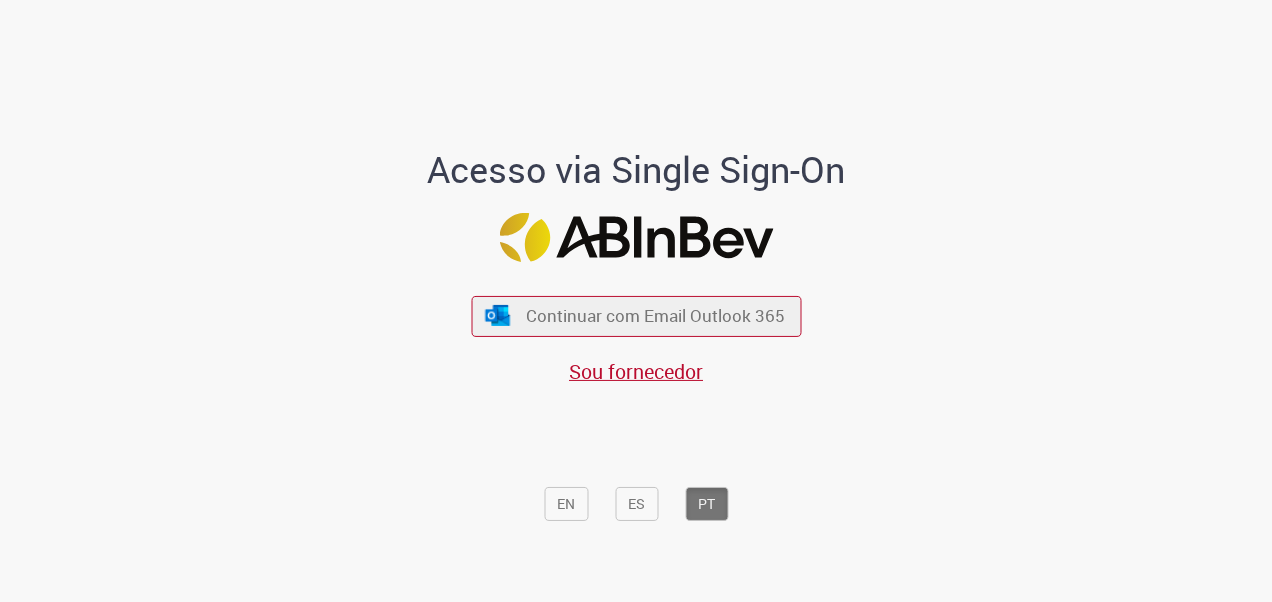 scroll, scrollTop: 0, scrollLeft: 0, axis: both 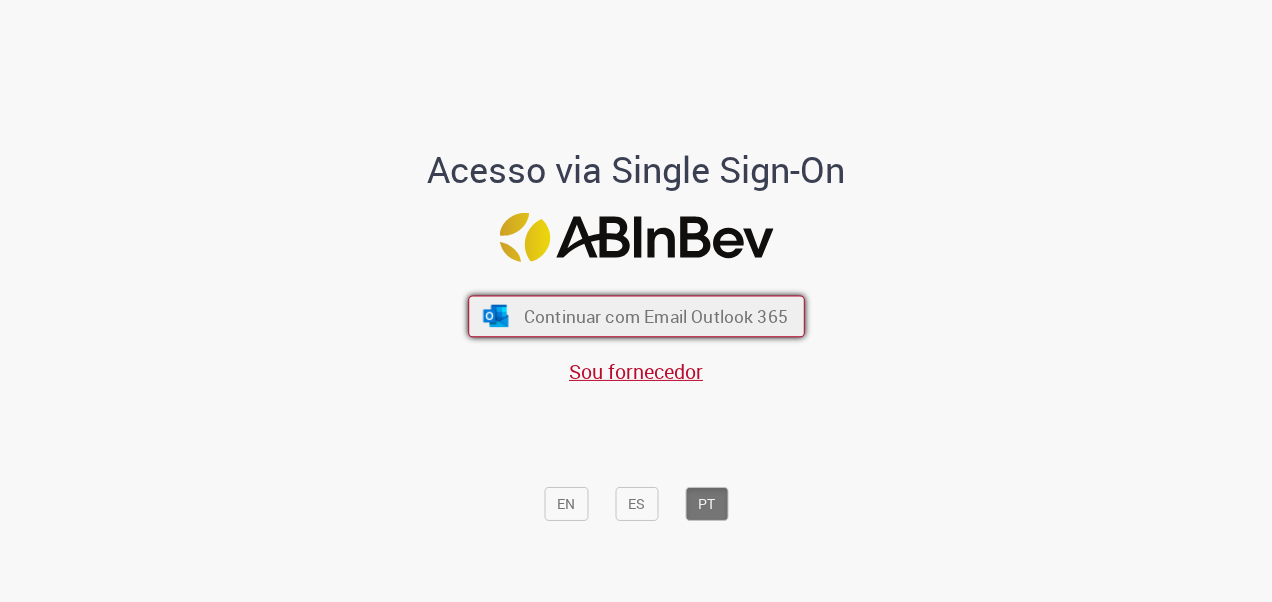 click on "Continuar com Email Outlook 365" at bounding box center [655, 315] 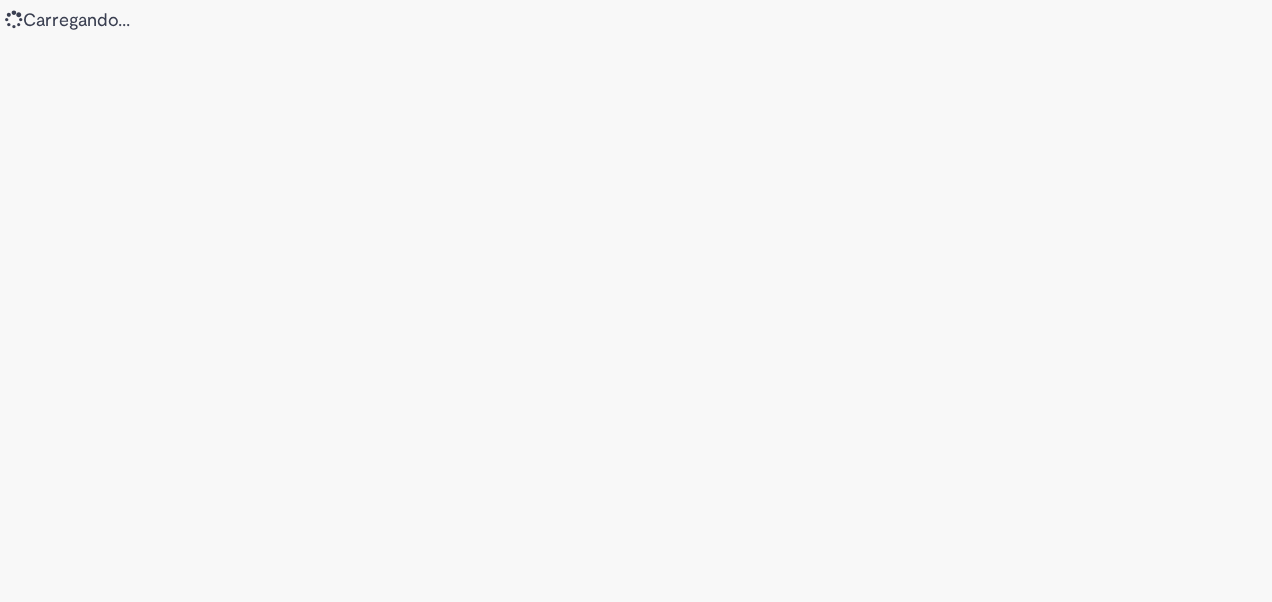 scroll, scrollTop: 0, scrollLeft: 0, axis: both 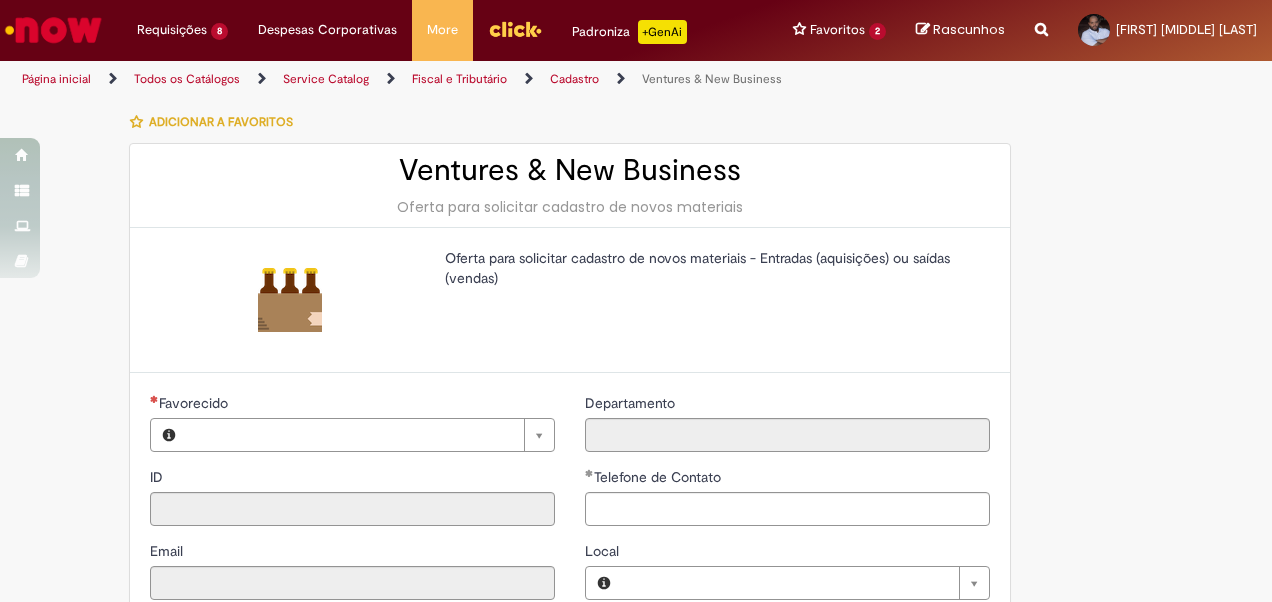 type on "********" 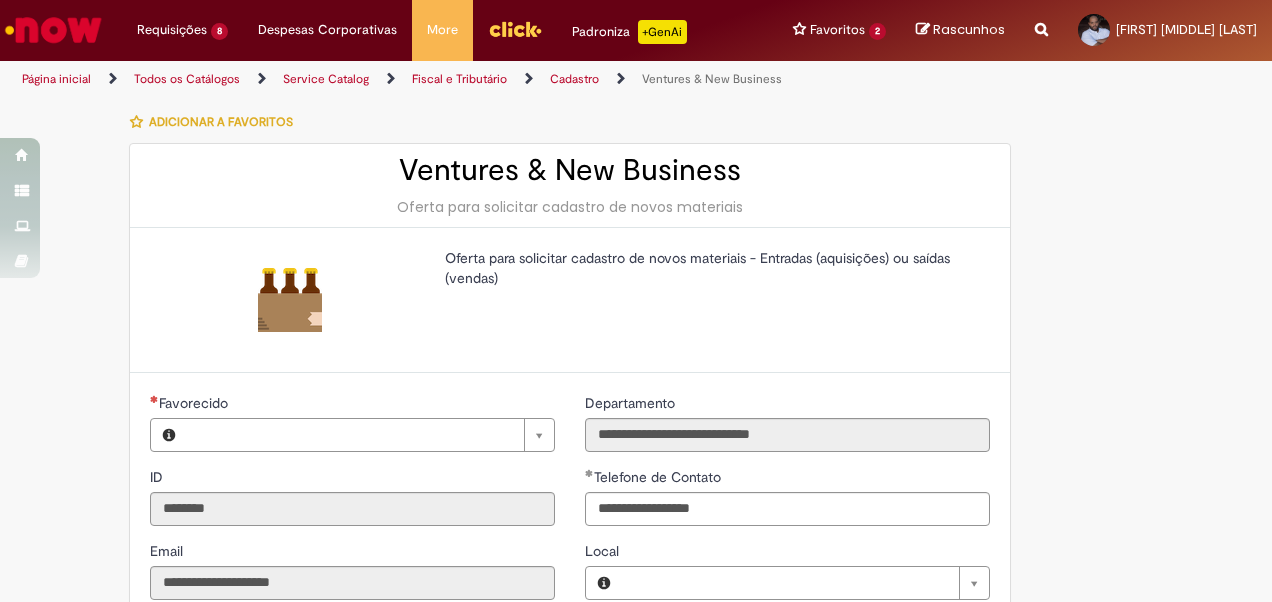 type on "**********" 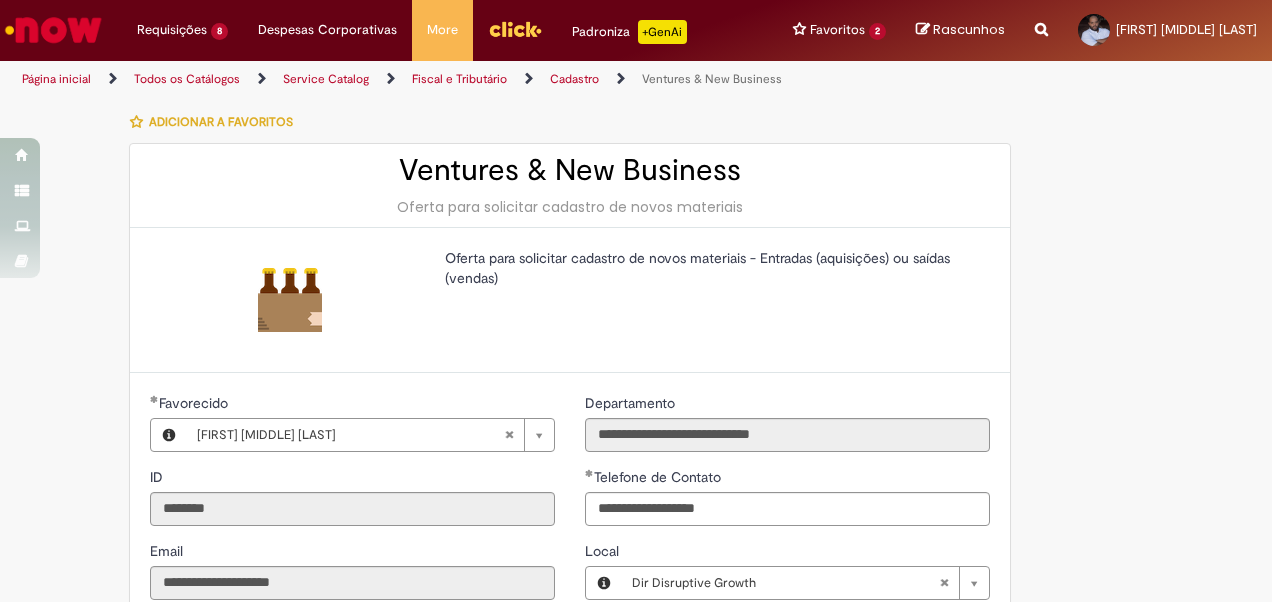 type on "**********" 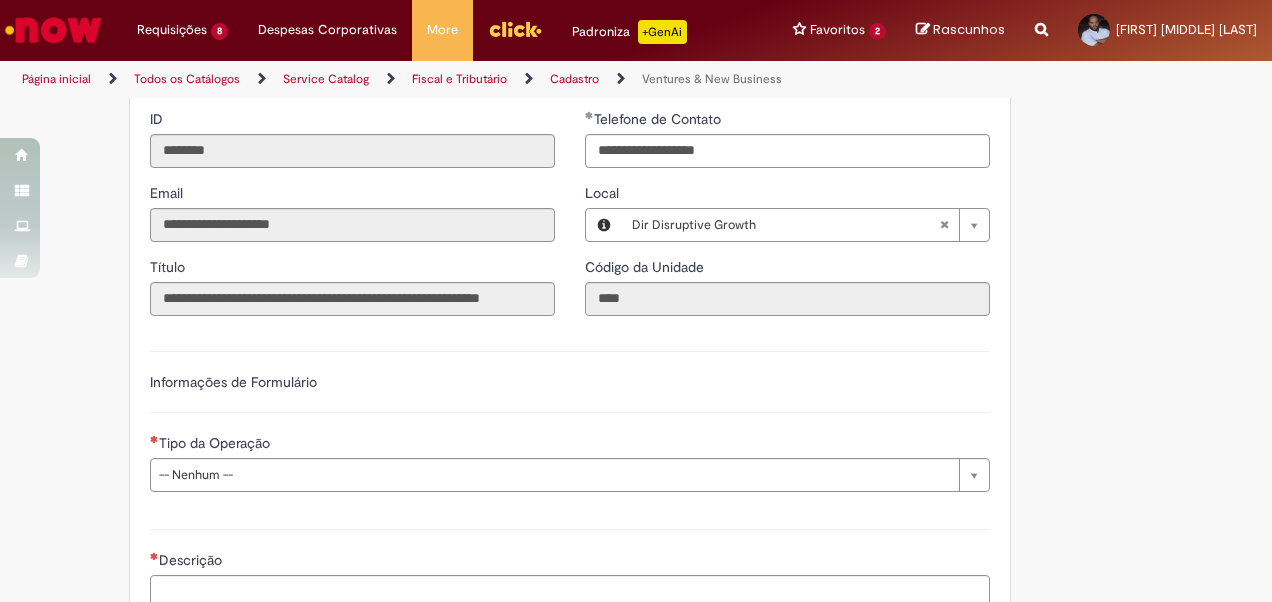 scroll, scrollTop: 400, scrollLeft: 0, axis: vertical 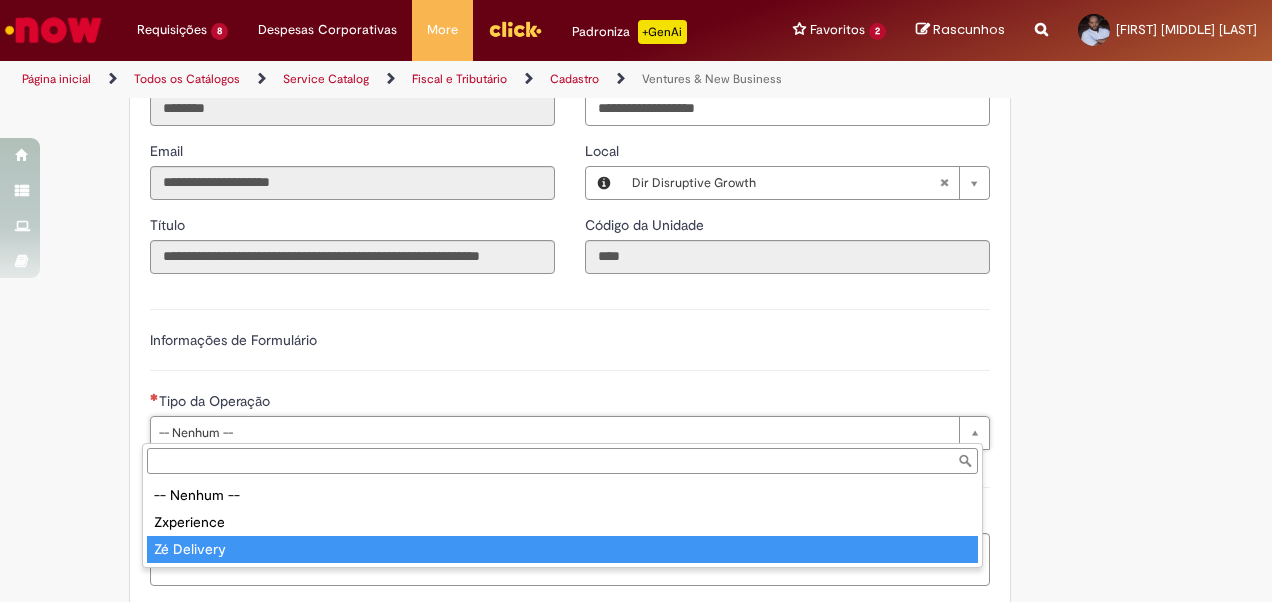 type on "**********" 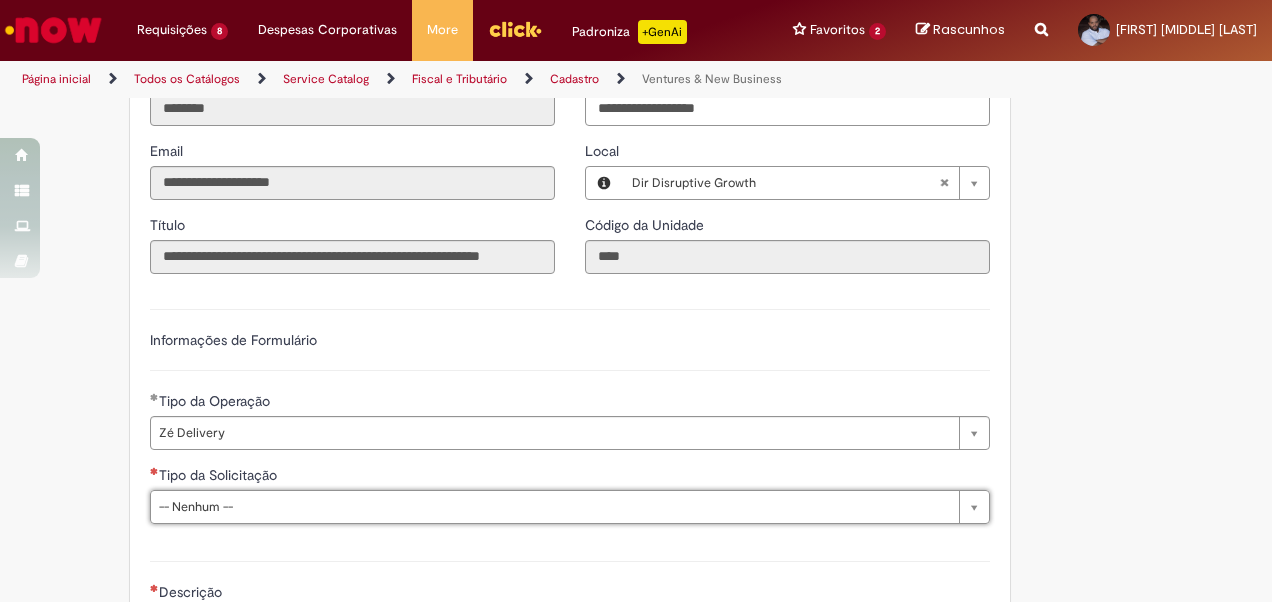 type on "*" 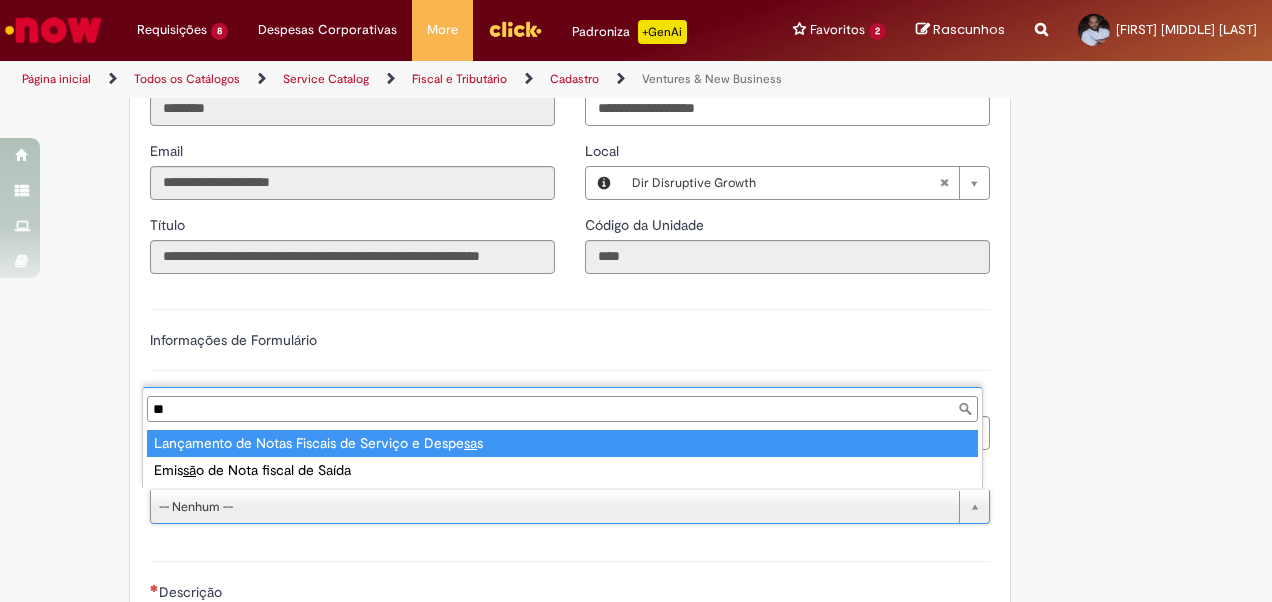 type on "***" 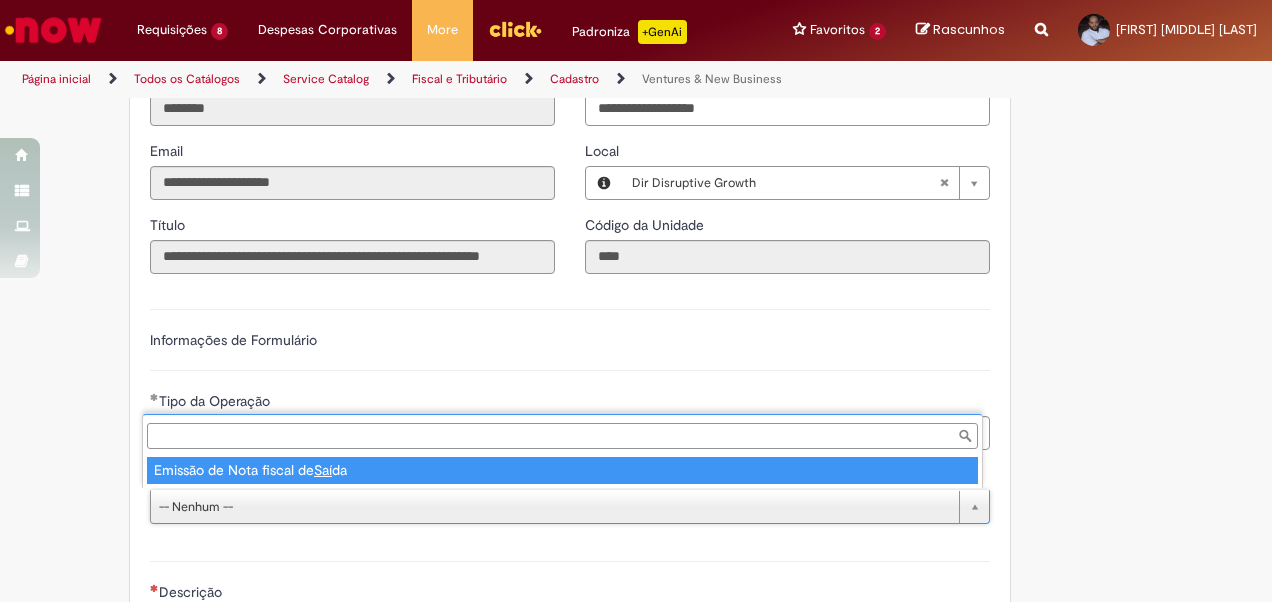 type on "**********" 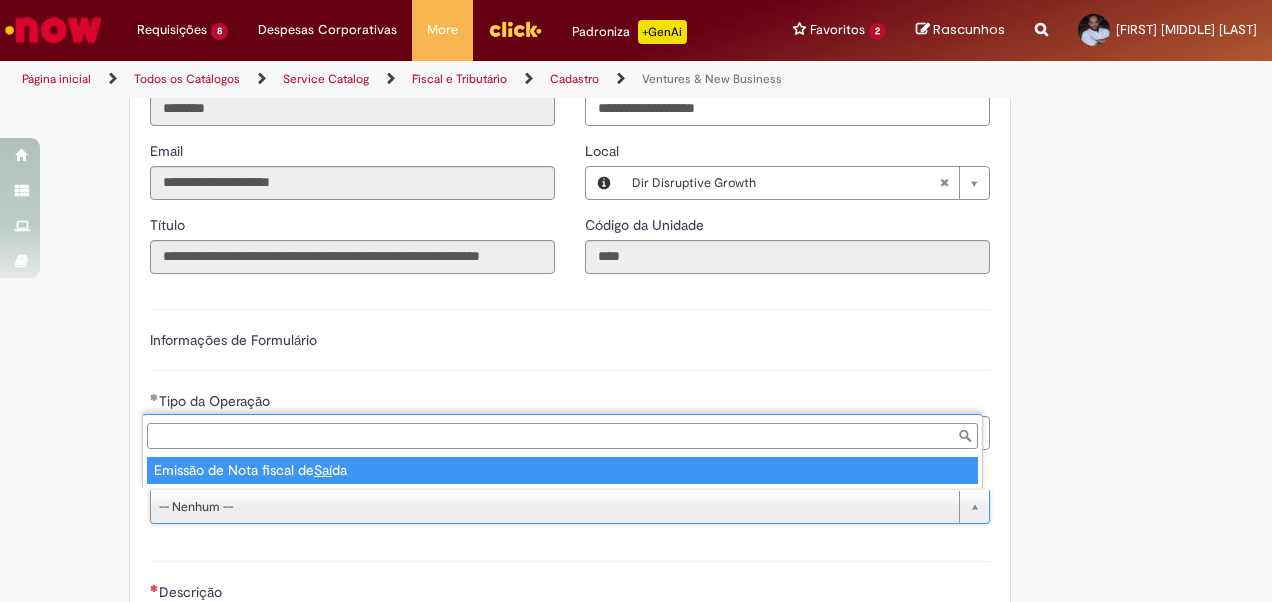 select on "**********" 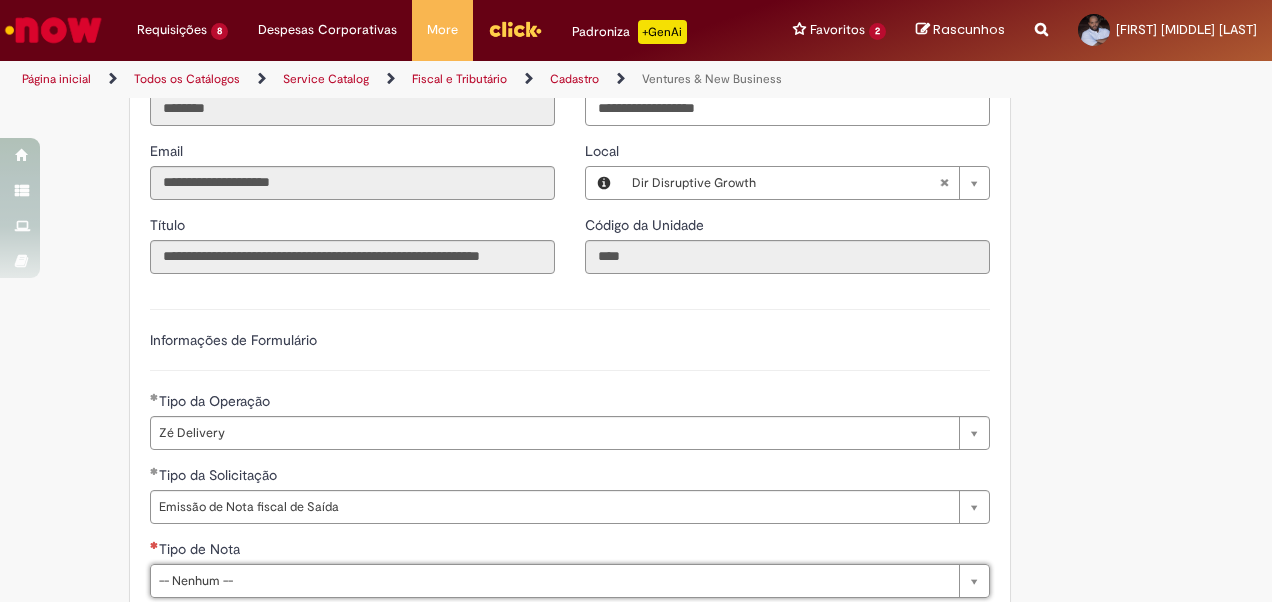 type on "*" 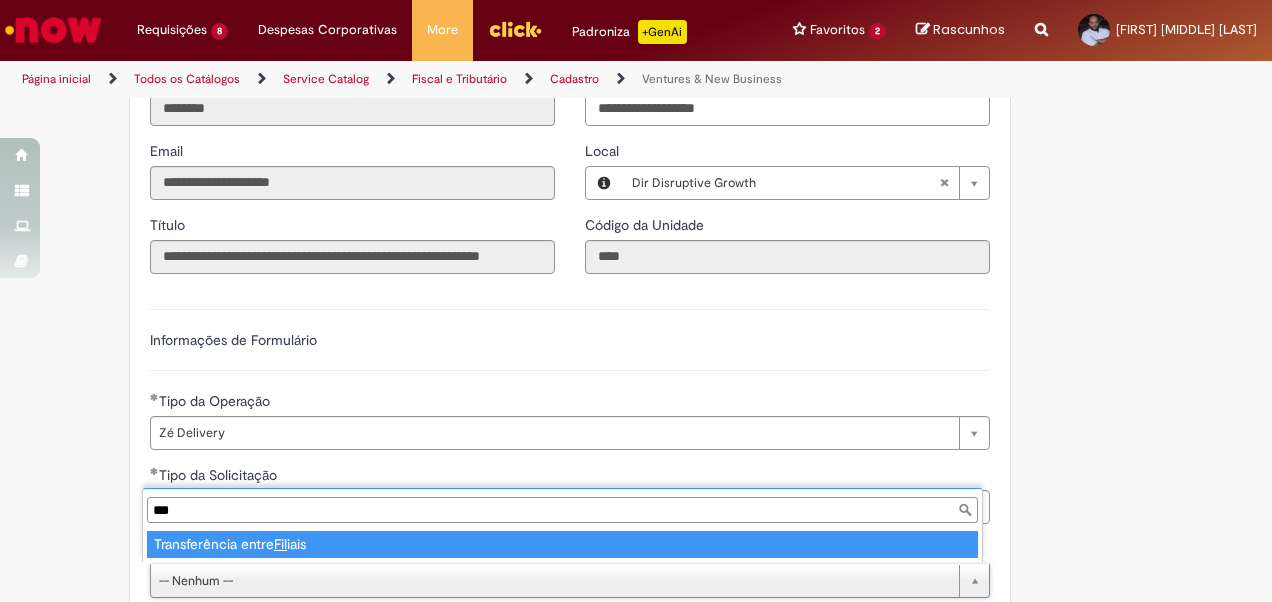 type on "****" 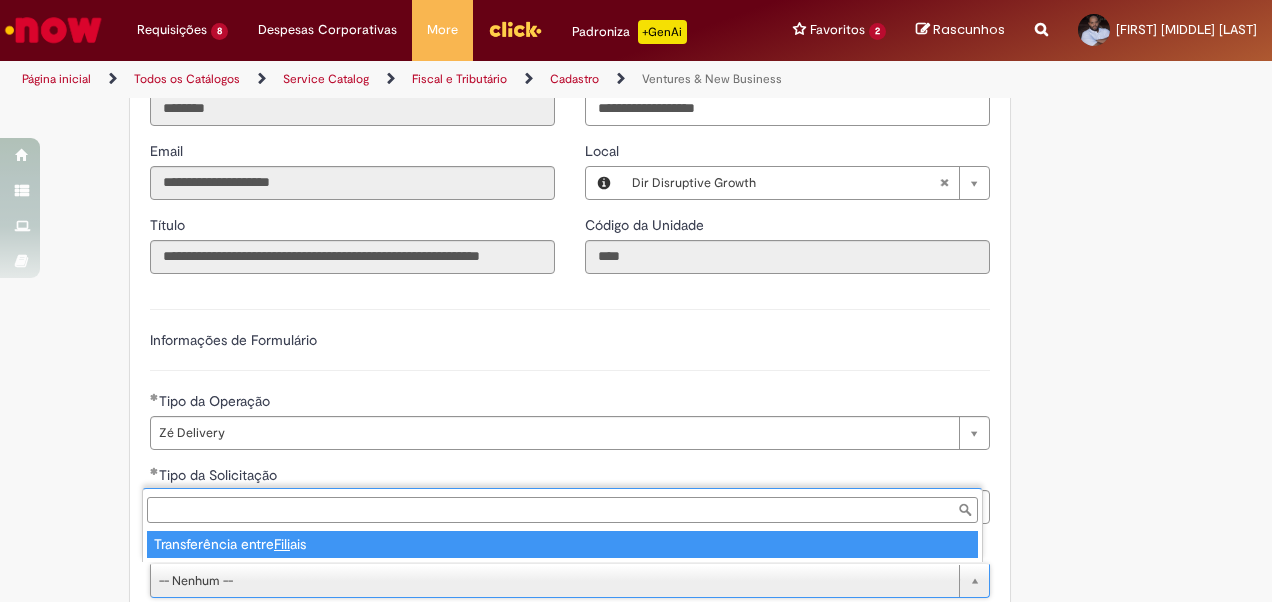 type on "**********" 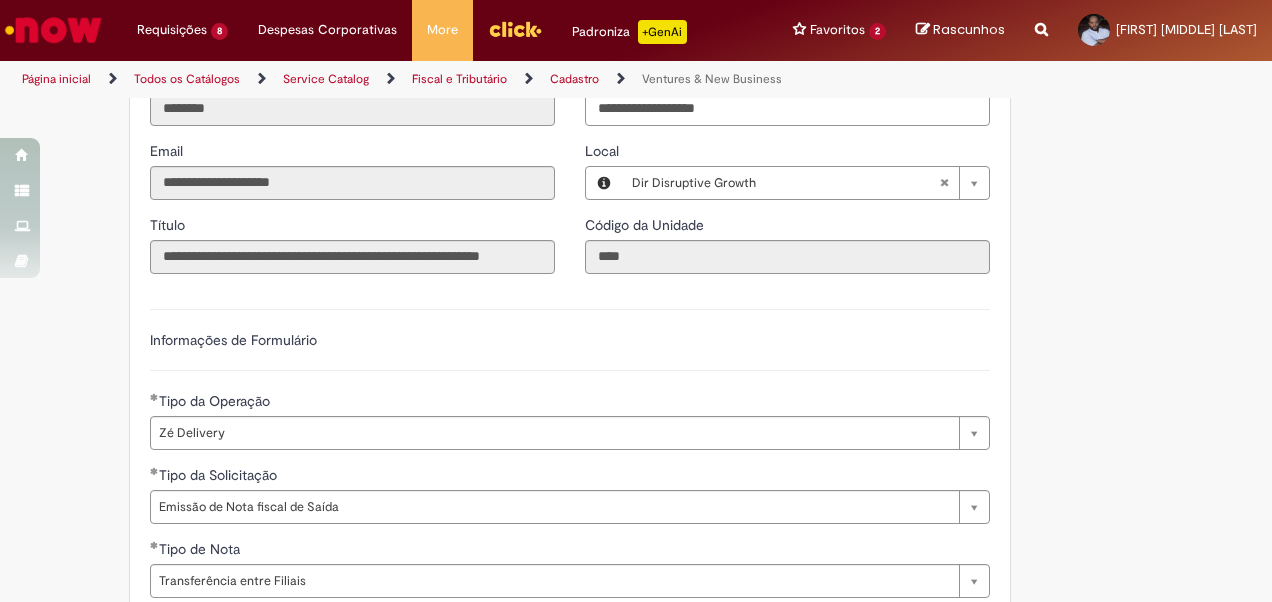 scroll, scrollTop: 686, scrollLeft: 0, axis: vertical 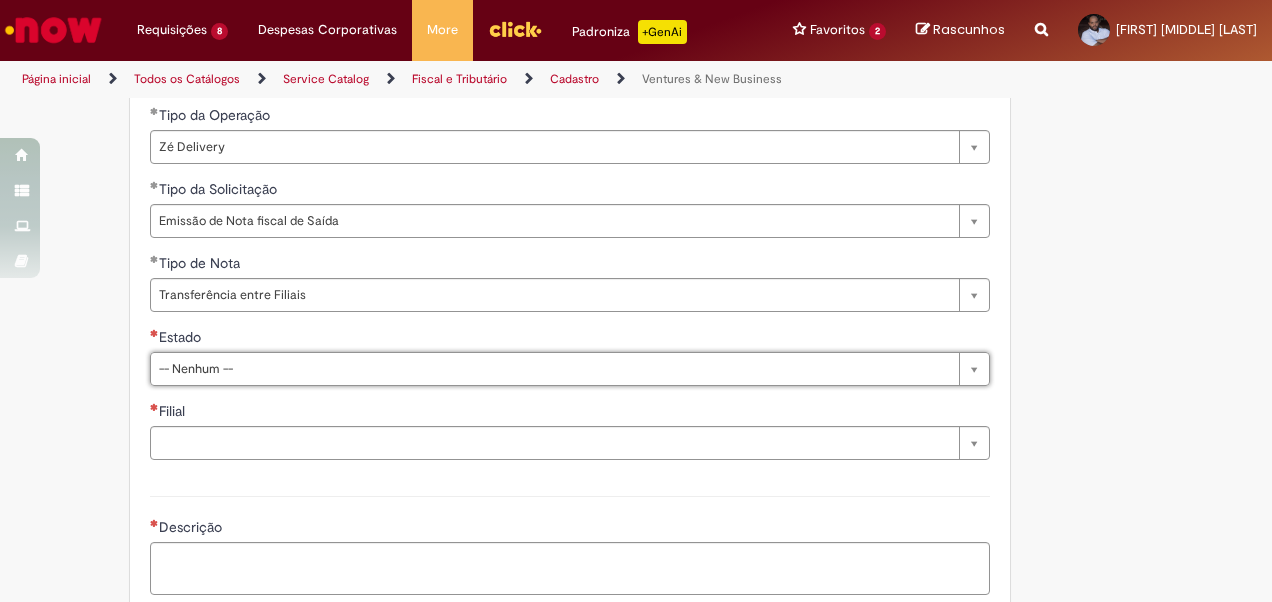 type on "*" 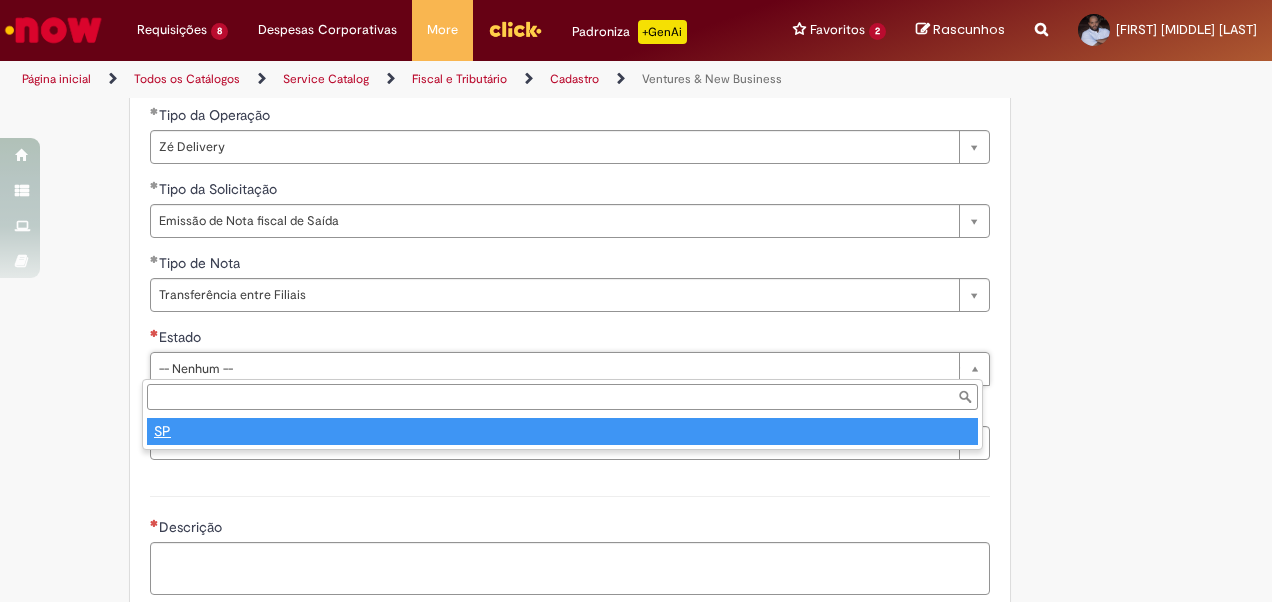 type on "**" 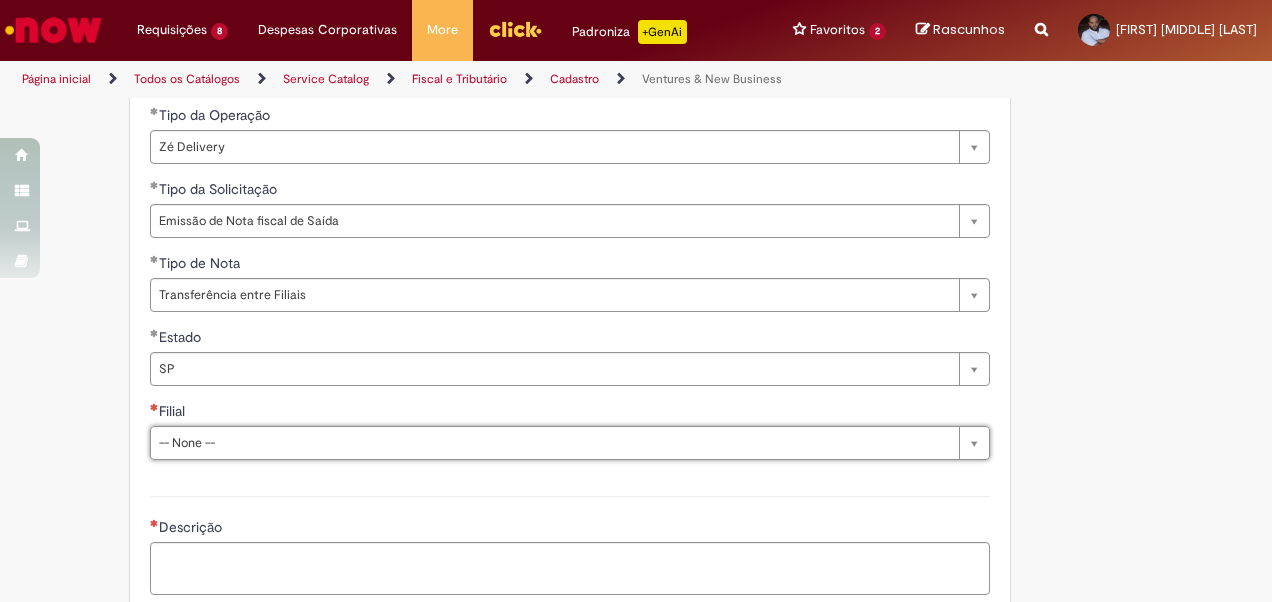 type on "*" 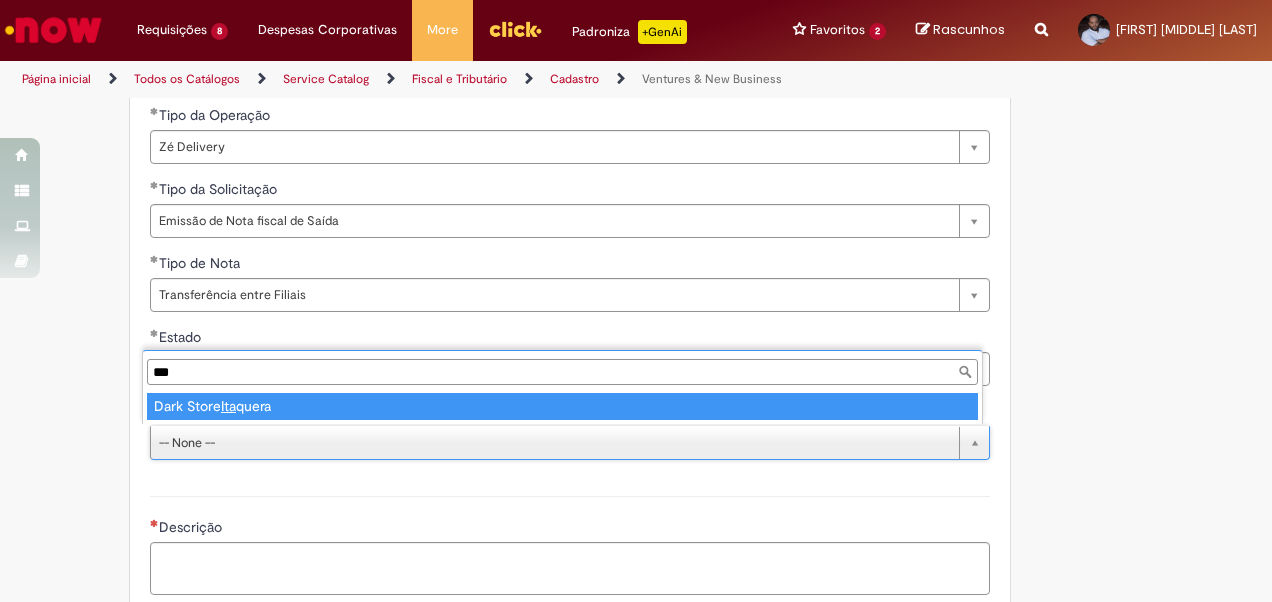 type on "****" 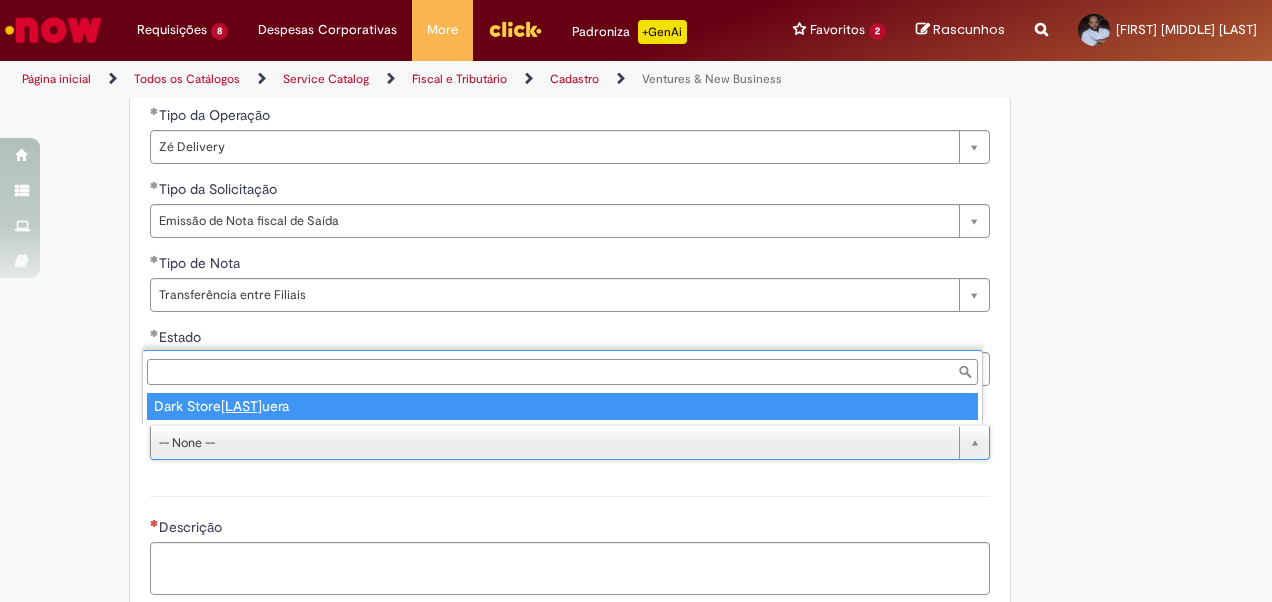 type on "**********" 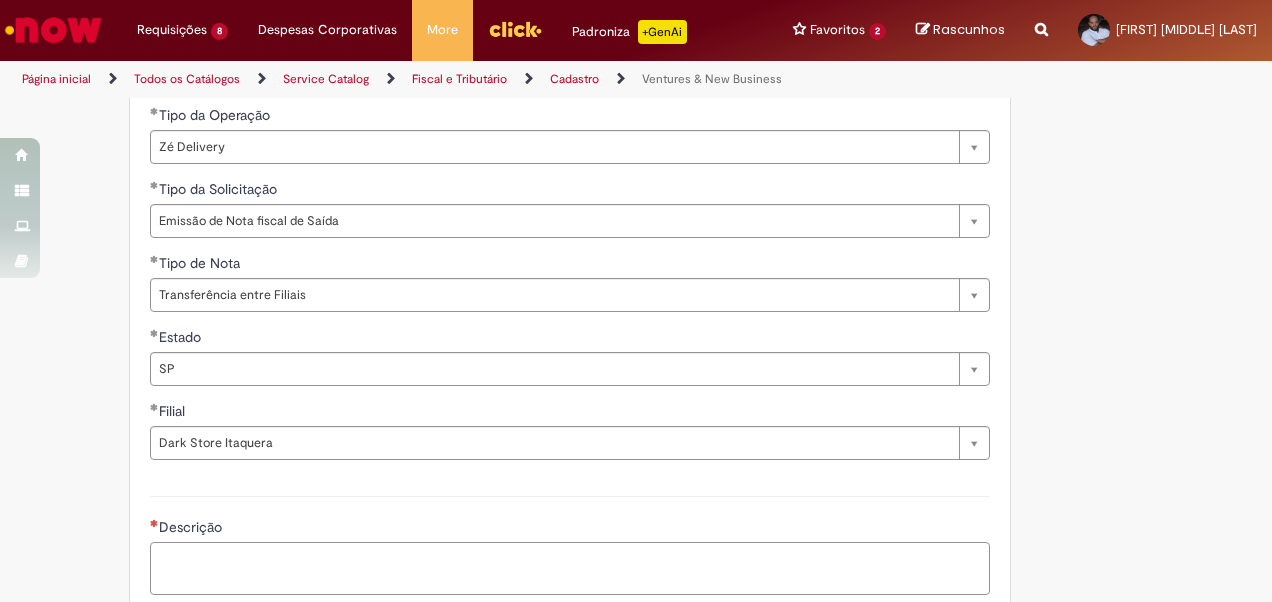 click on "Descrição" at bounding box center (570, 568) 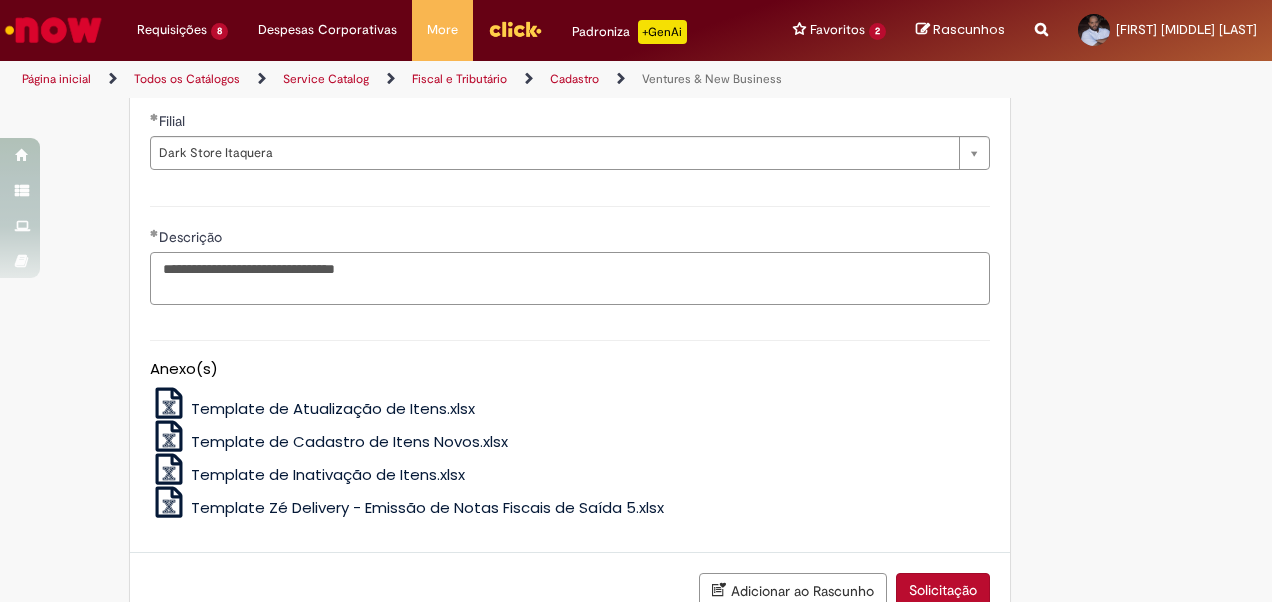 scroll, scrollTop: 1086, scrollLeft: 0, axis: vertical 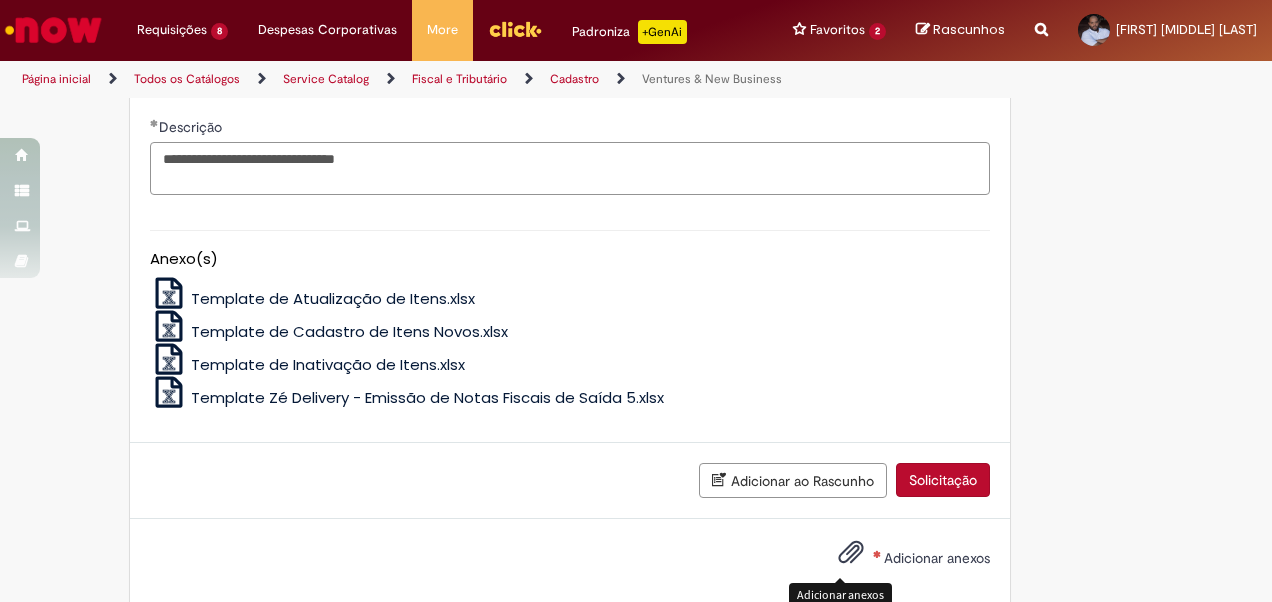 type on "**********" 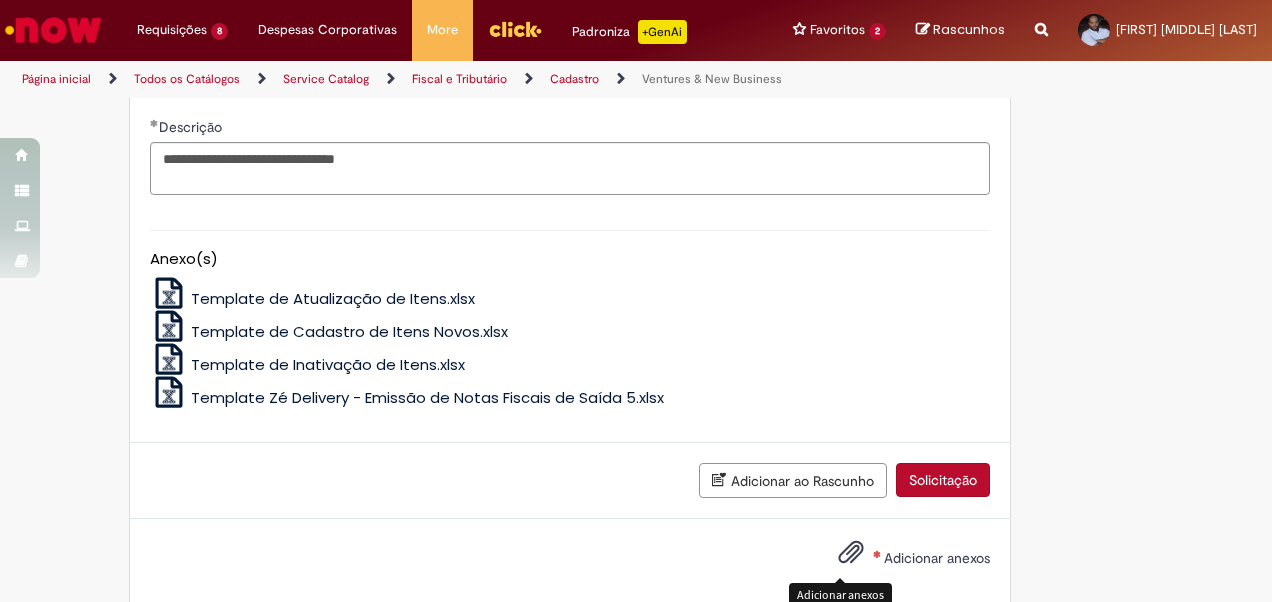 click at bounding box center [851, 553] 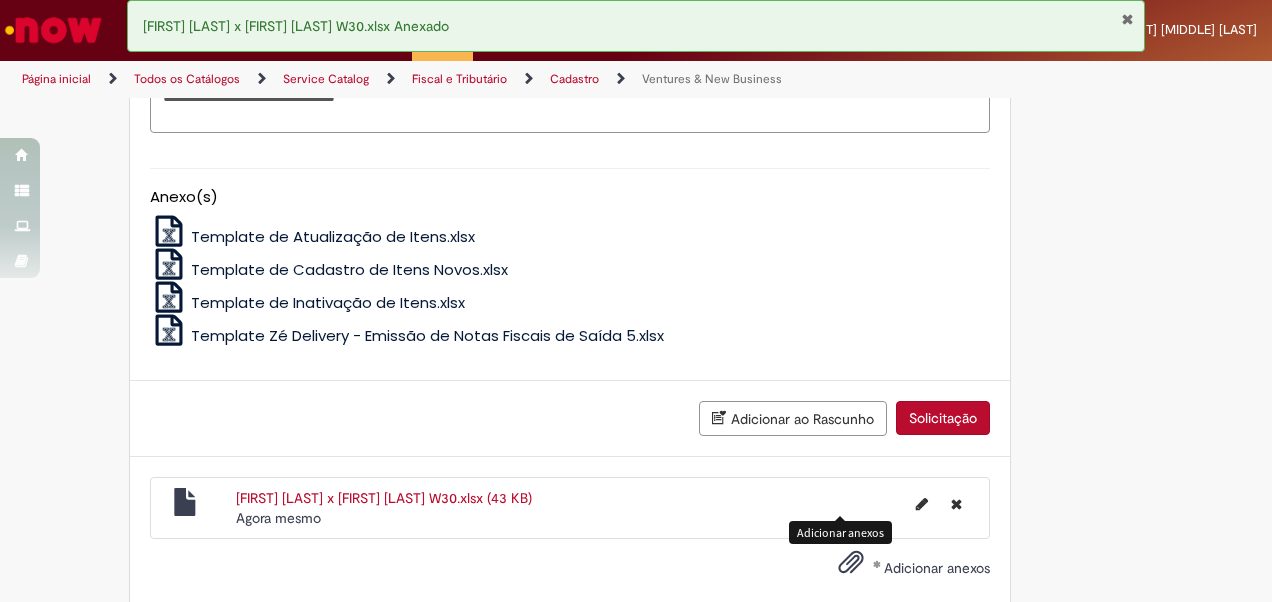 scroll, scrollTop: 1178, scrollLeft: 0, axis: vertical 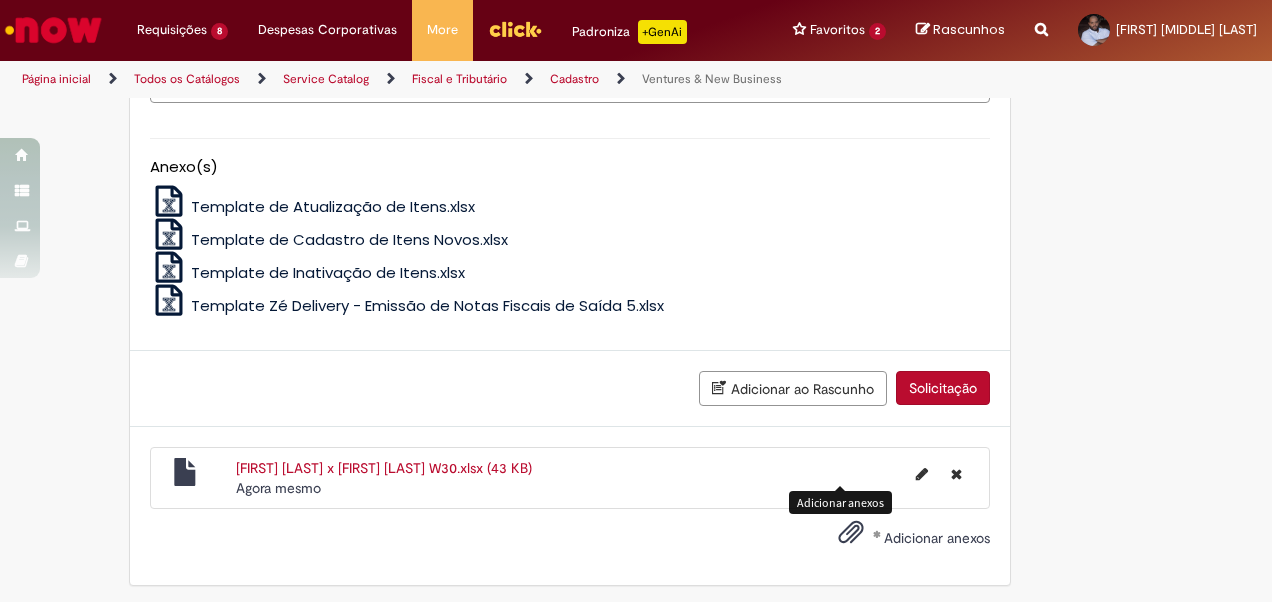 click on "Solicitação" at bounding box center (943, 388) 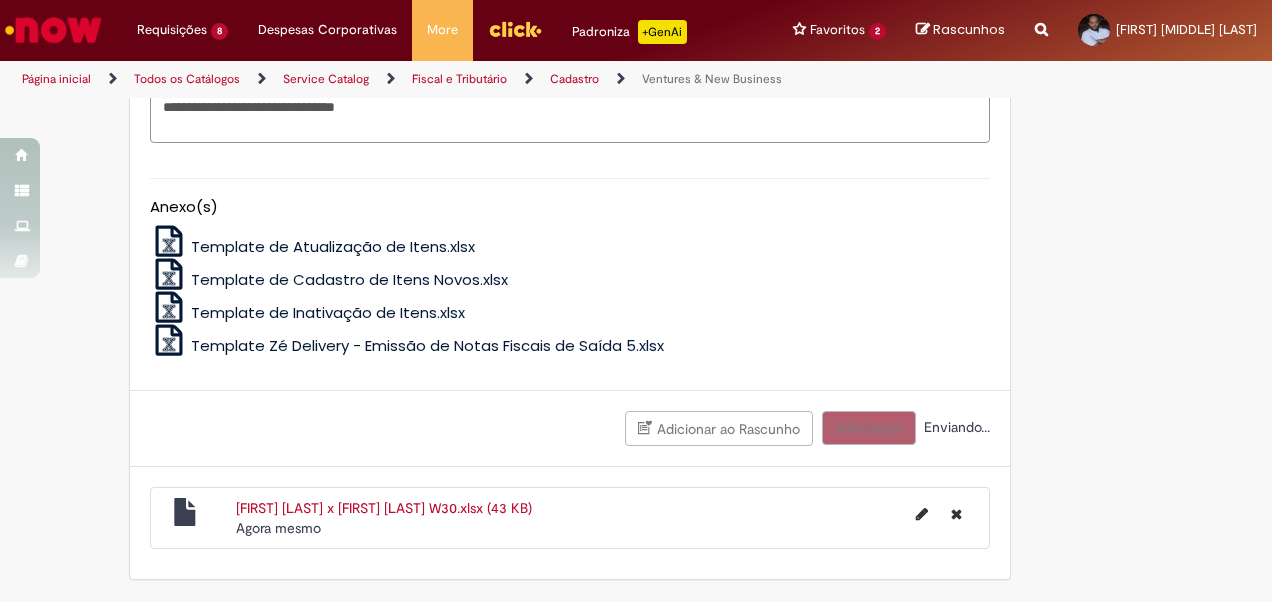 scroll, scrollTop: 1132, scrollLeft: 0, axis: vertical 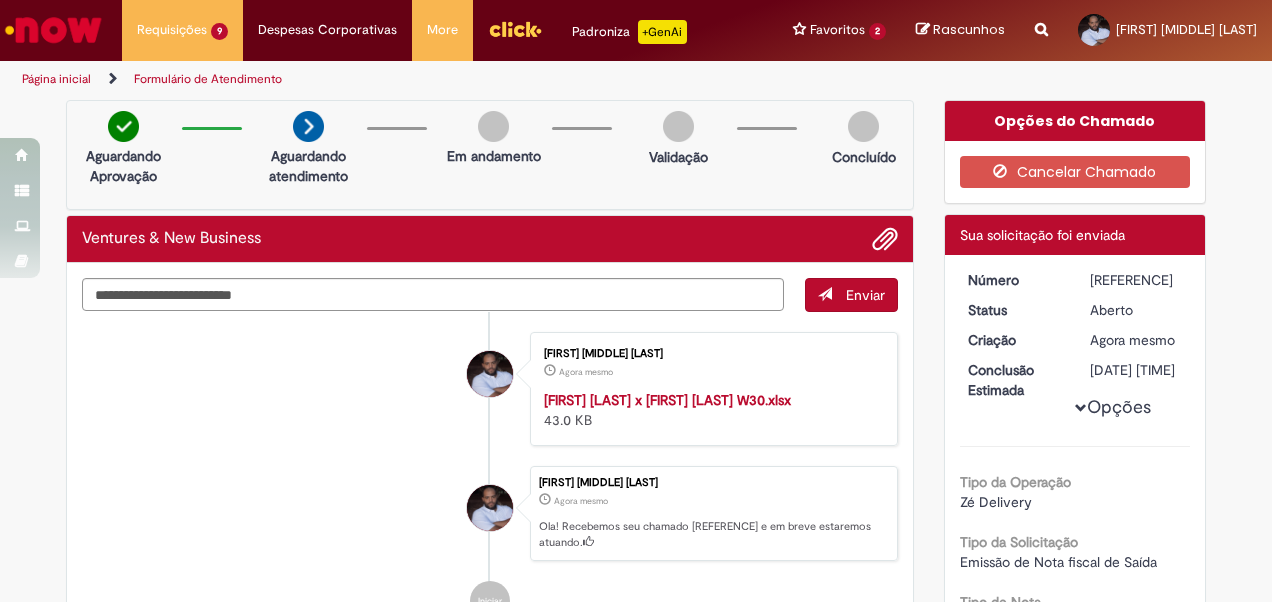 drag, startPoint x: 1148, startPoint y: 281, endPoint x: 1084, endPoint y: 282, distance: 64.00781 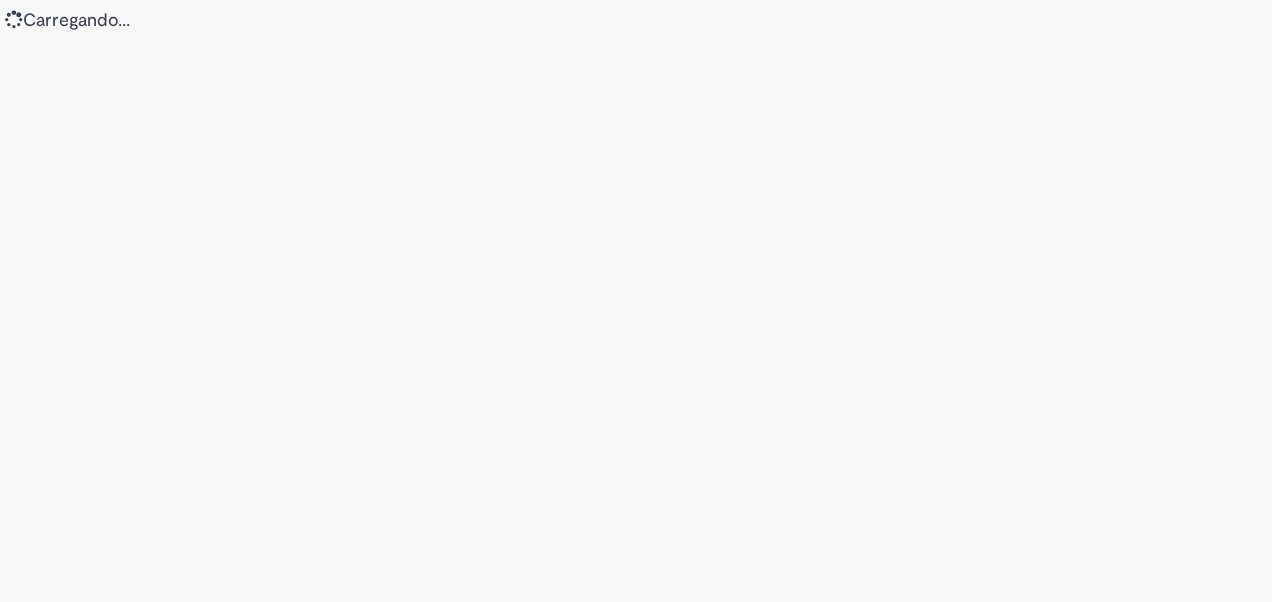 scroll, scrollTop: 0, scrollLeft: 0, axis: both 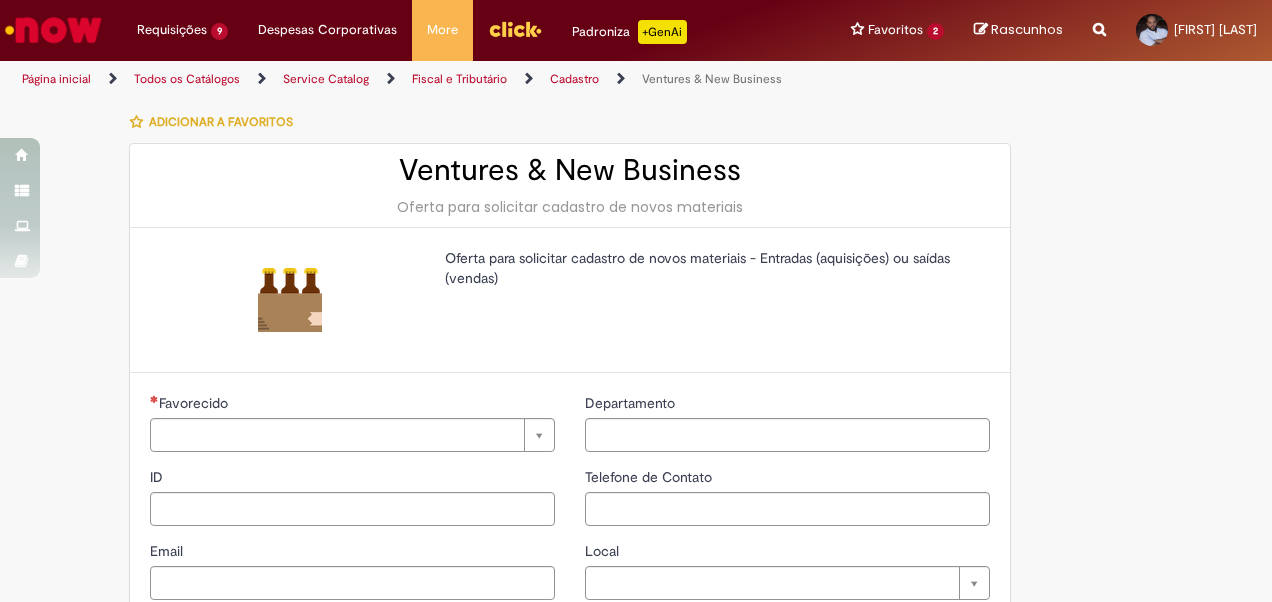 type on "********" 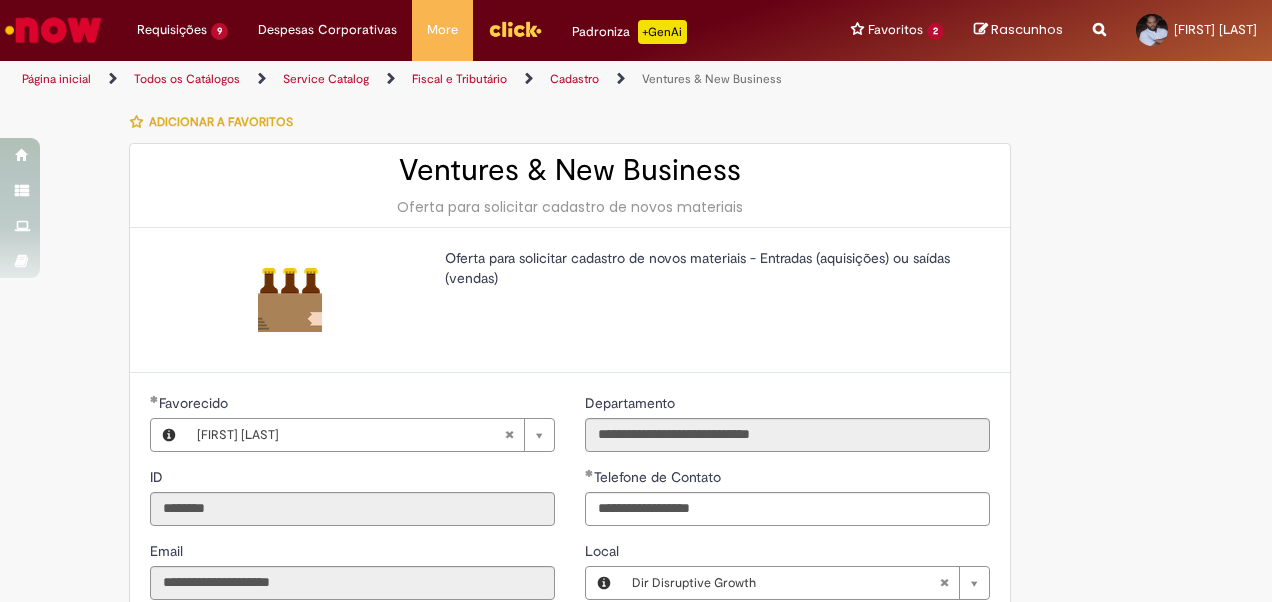 type on "**********" 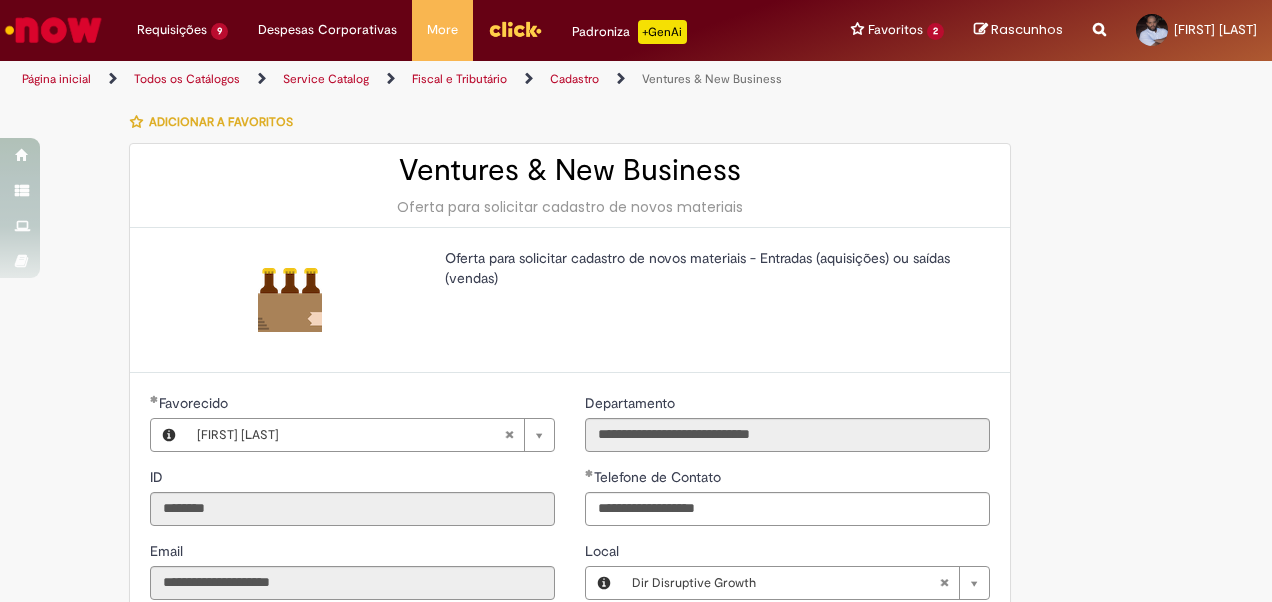 type on "**********" 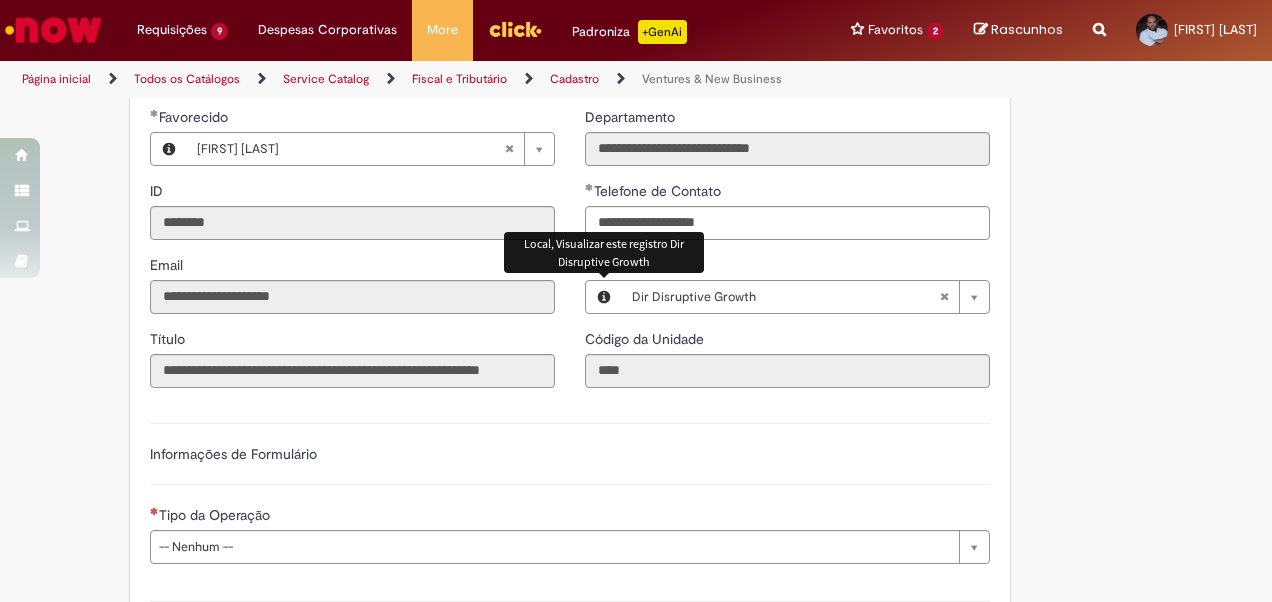 scroll, scrollTop: 400, scrollLeft: 0, axis: vertical 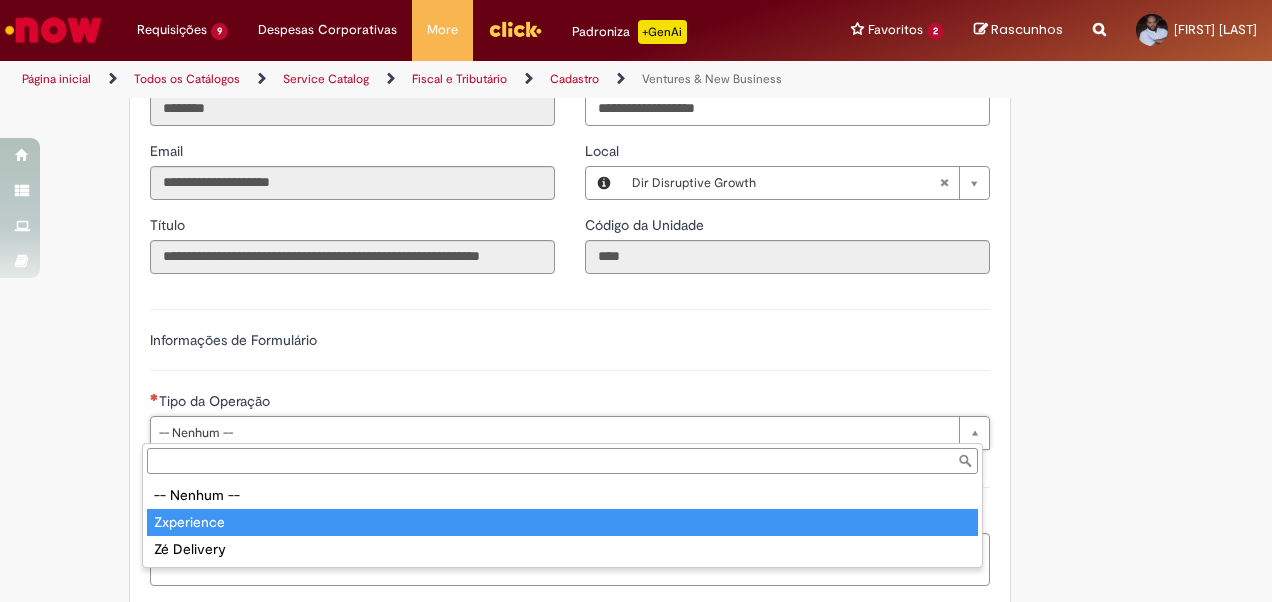 type on "**********" 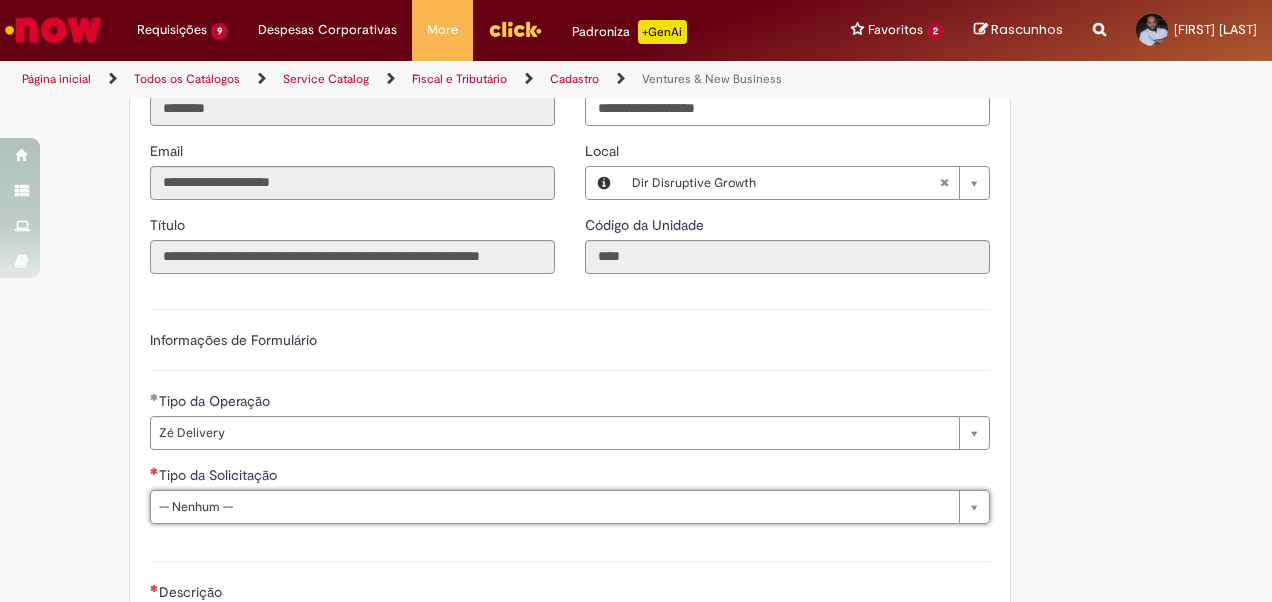 type on "*" 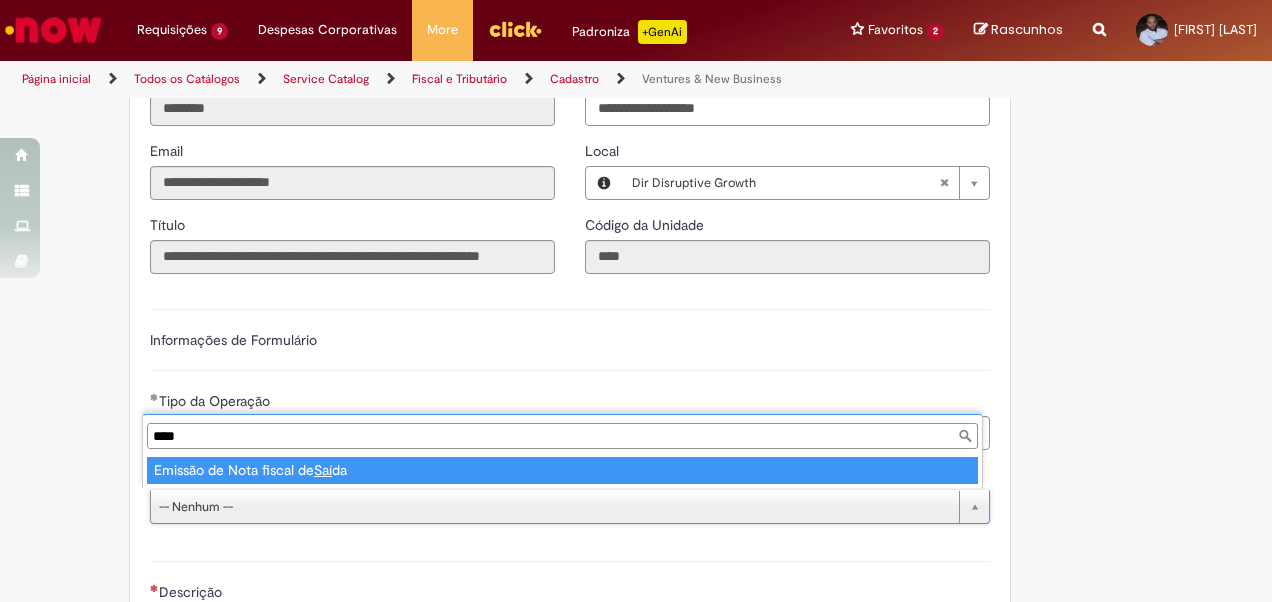 type on "*****" 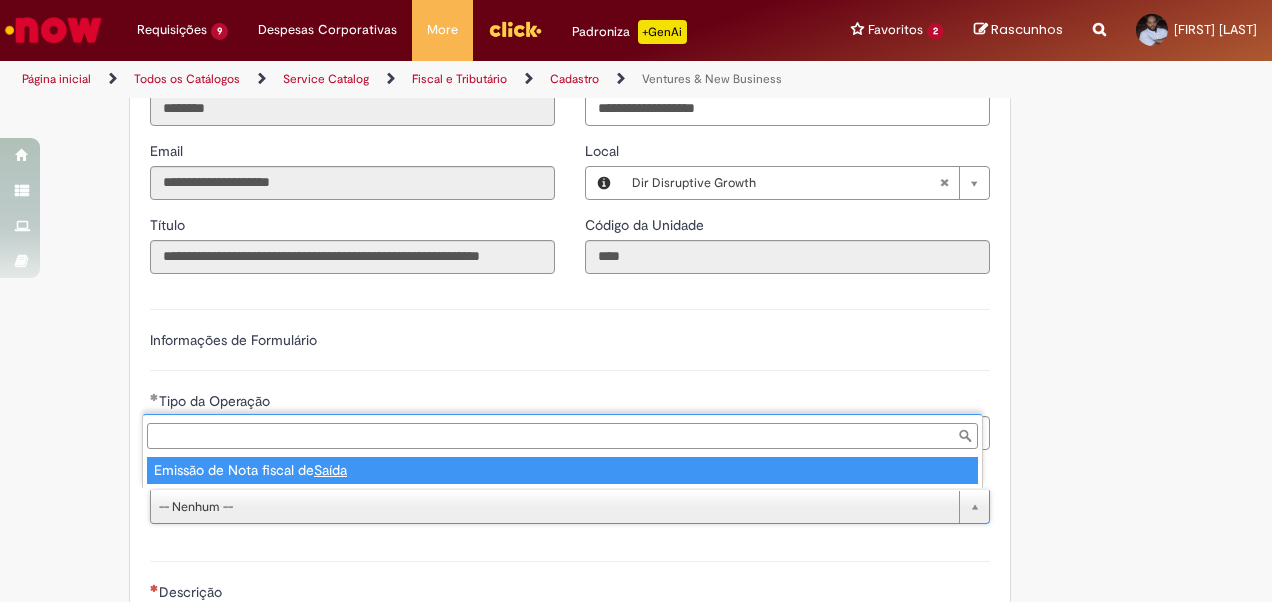 type on "**********" 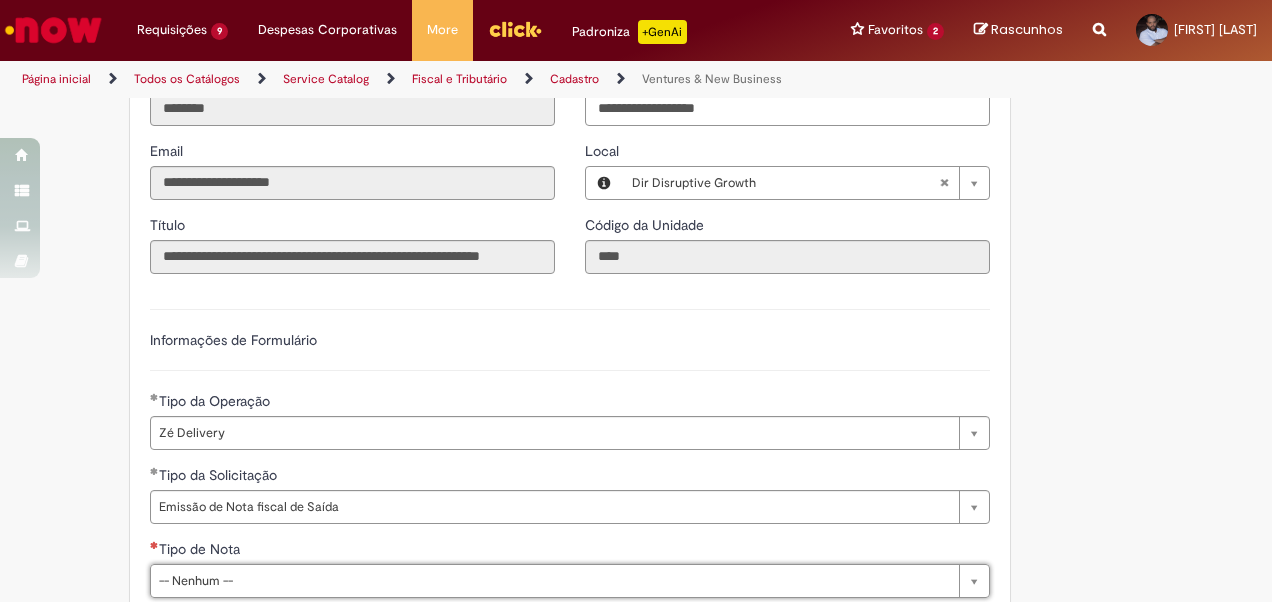type on "*" 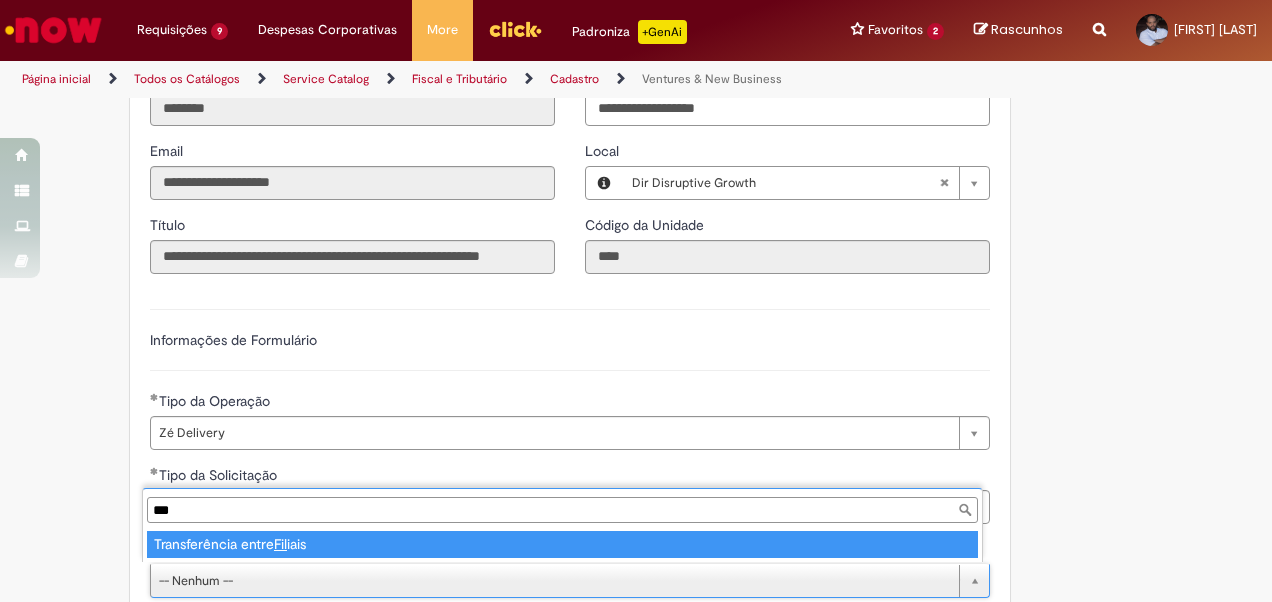 type on "****" 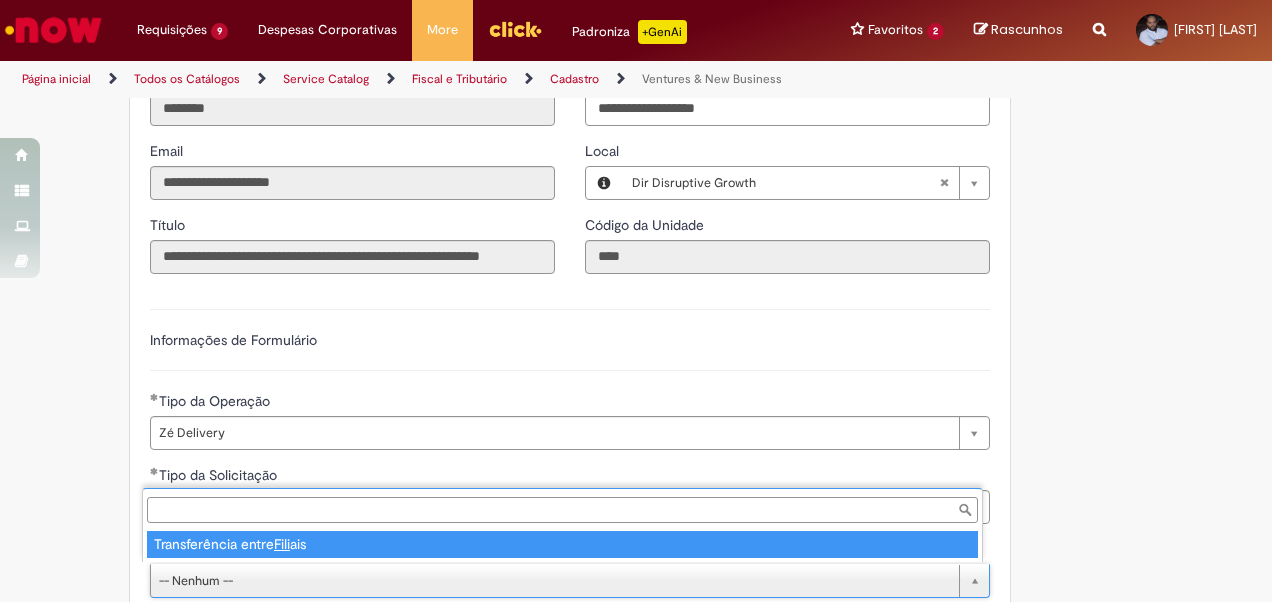 type on "**********" 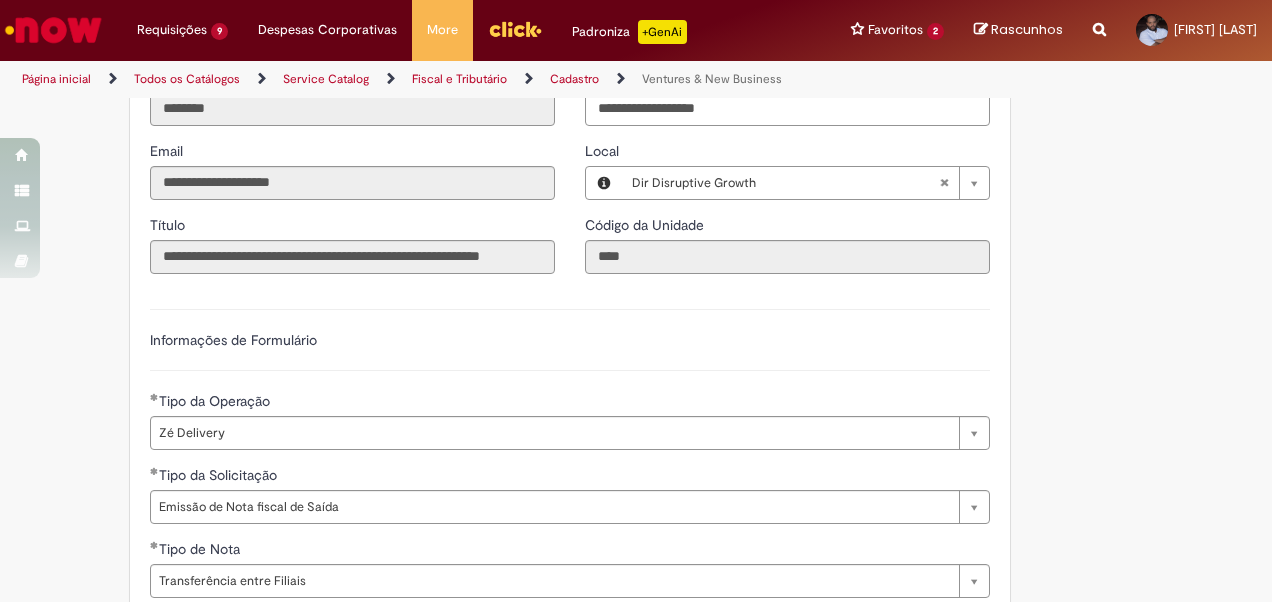 scroll, scrollTop: 686, scrollLeft: 0, axis: vertical 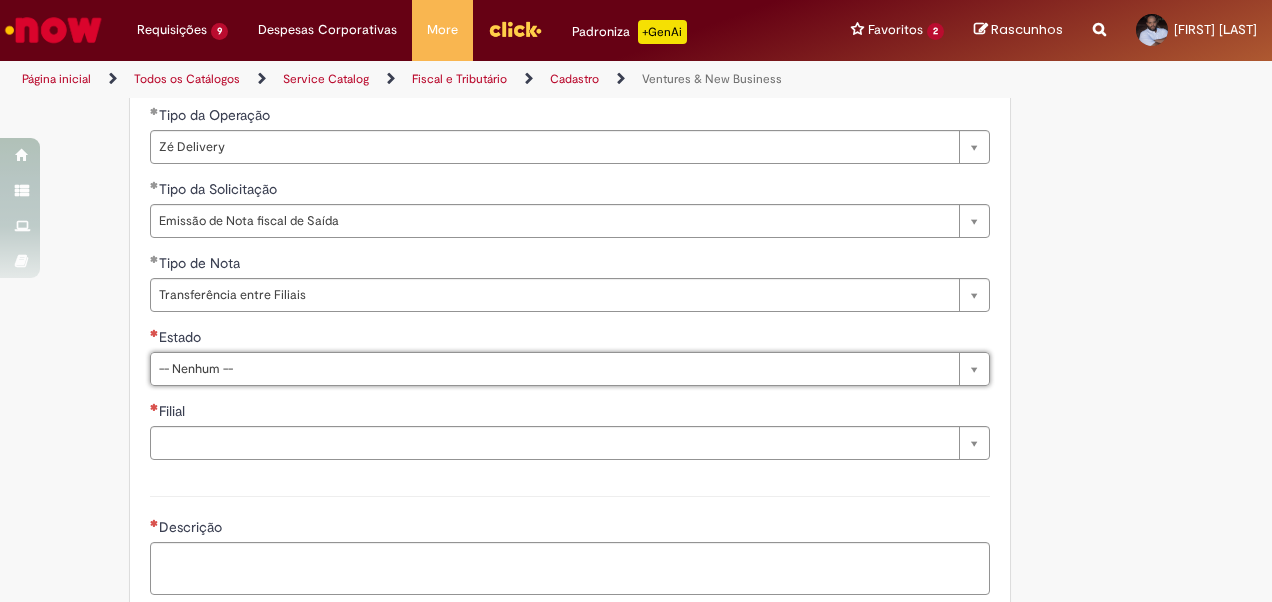 type on "*" 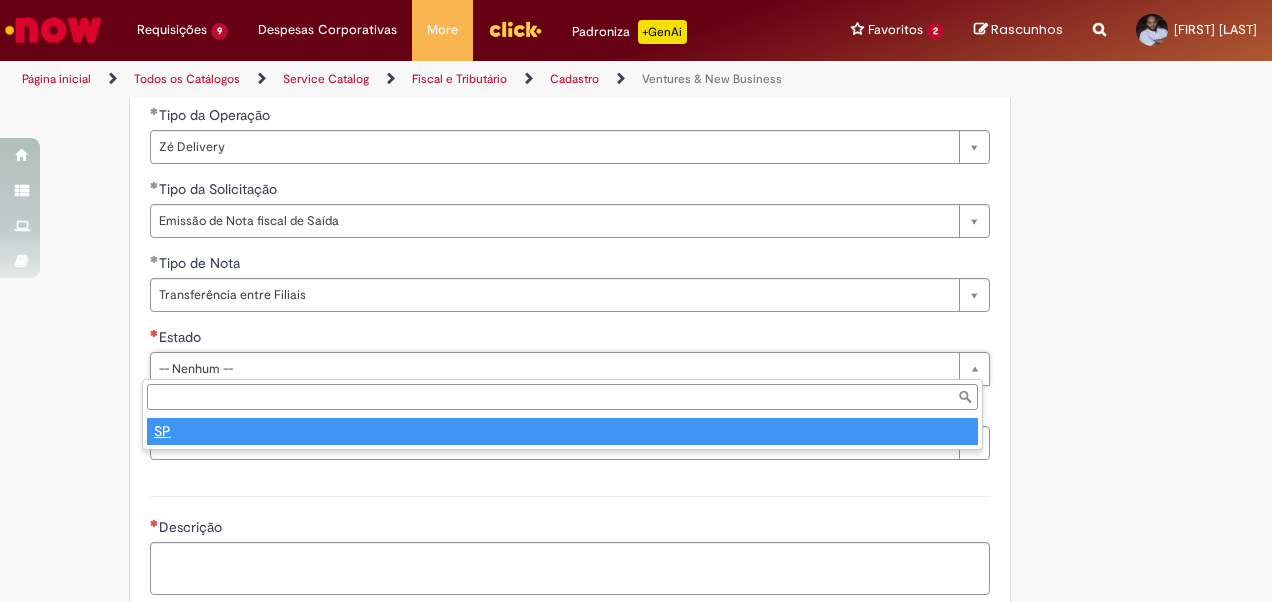 type on "**" 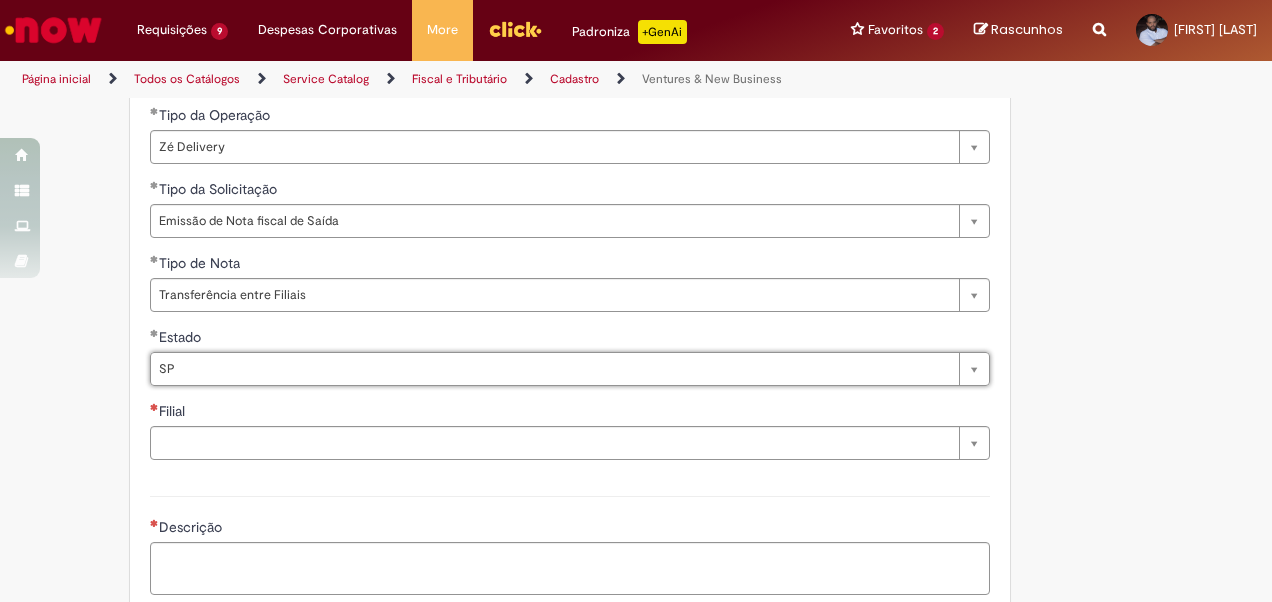 select 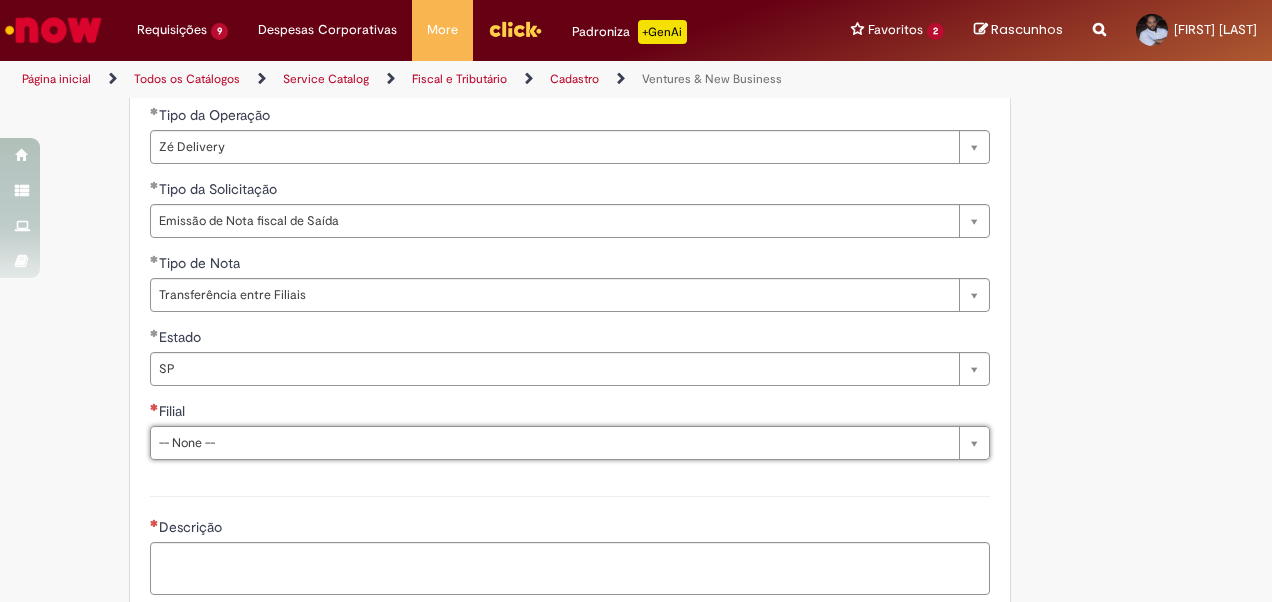 type on "*" 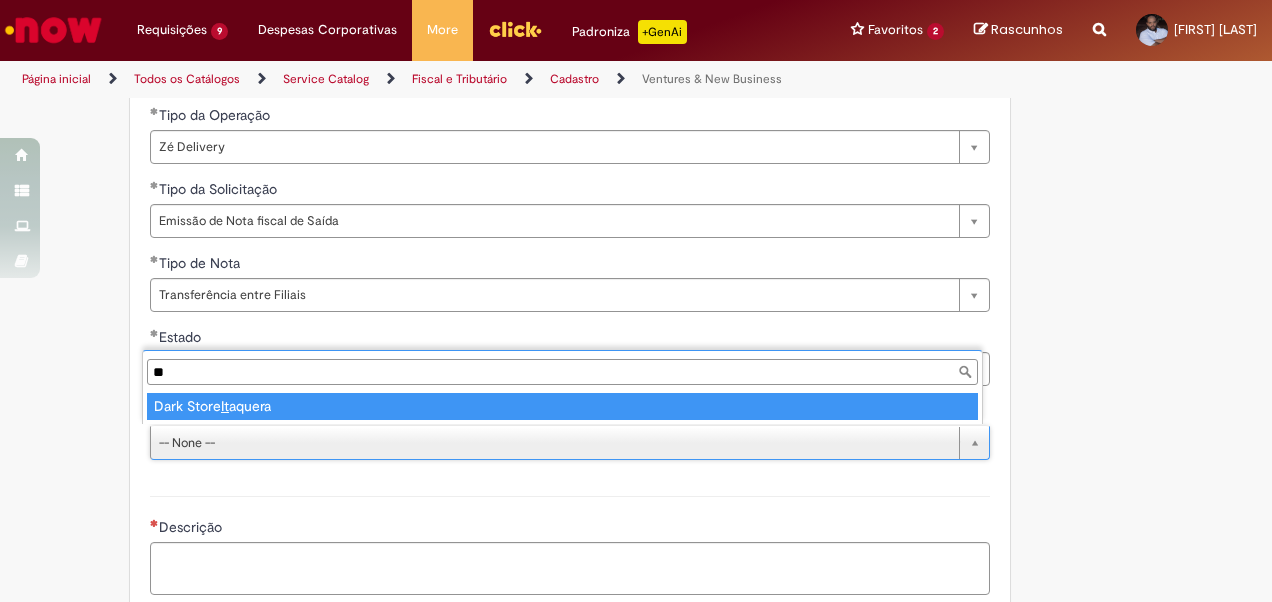type on "***" 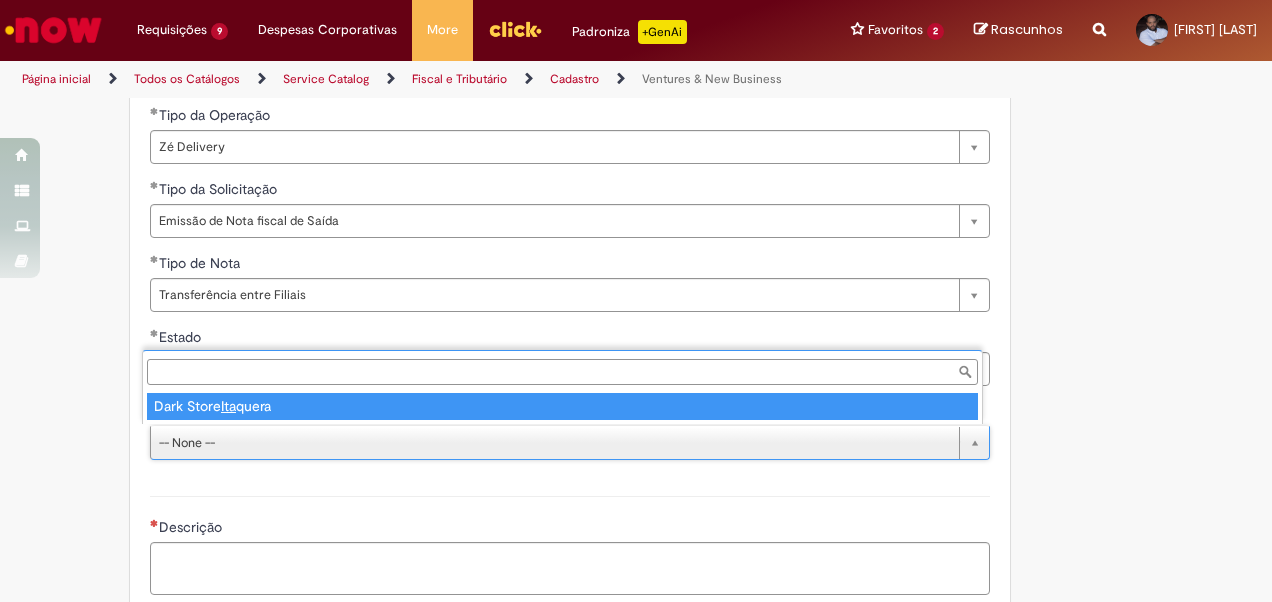 type on "**********" 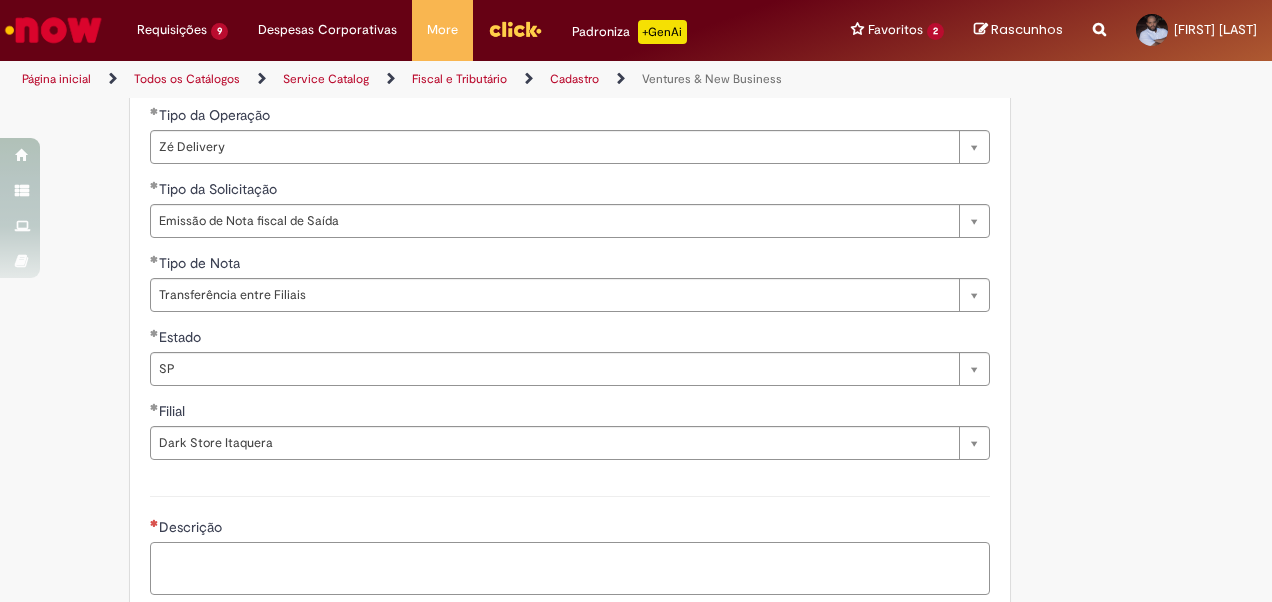 click on "Descrição" at bounding box center (570, 568) 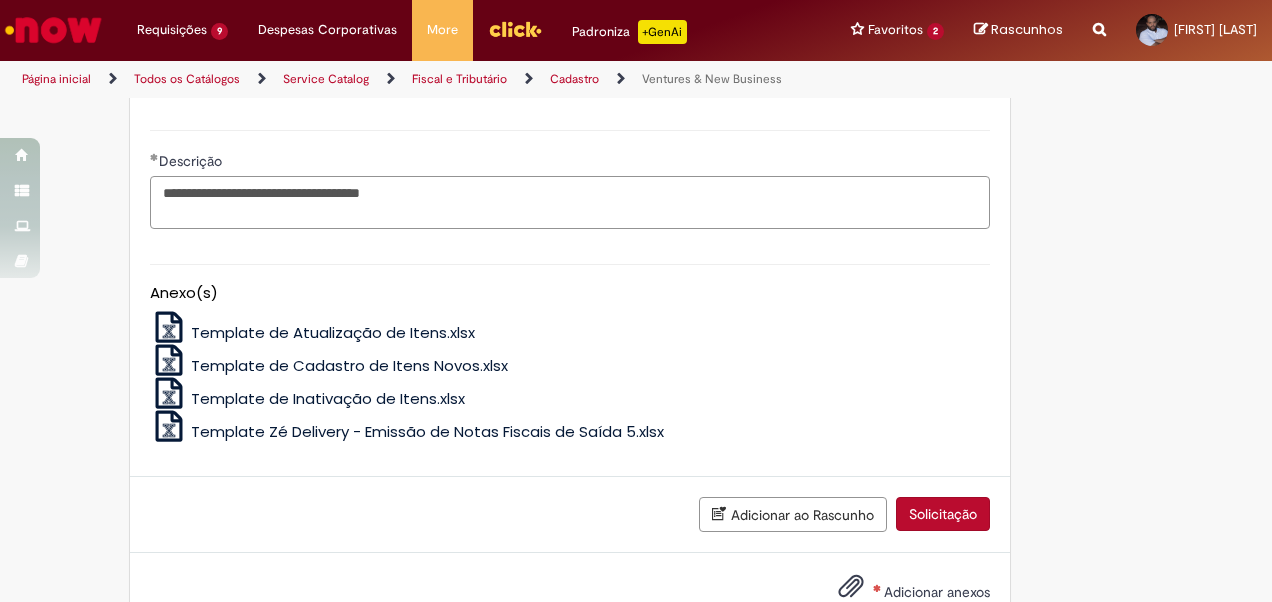 scroll, scrollTop: 1106, scrollLeft: 0, axis: vertical 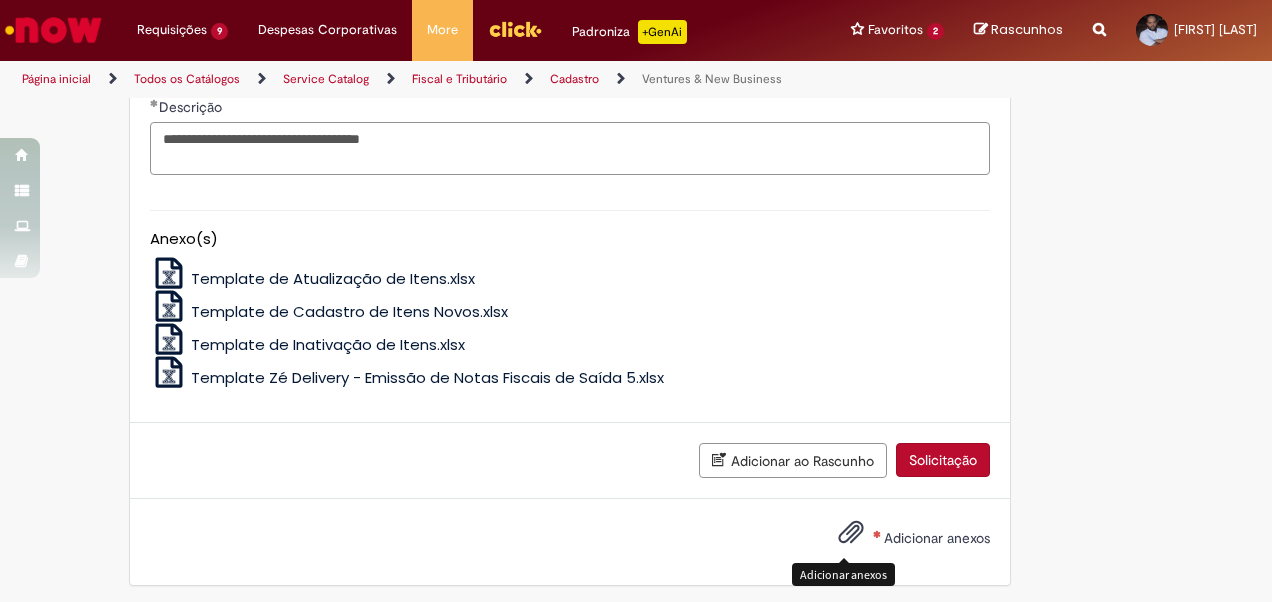 type on "**********" 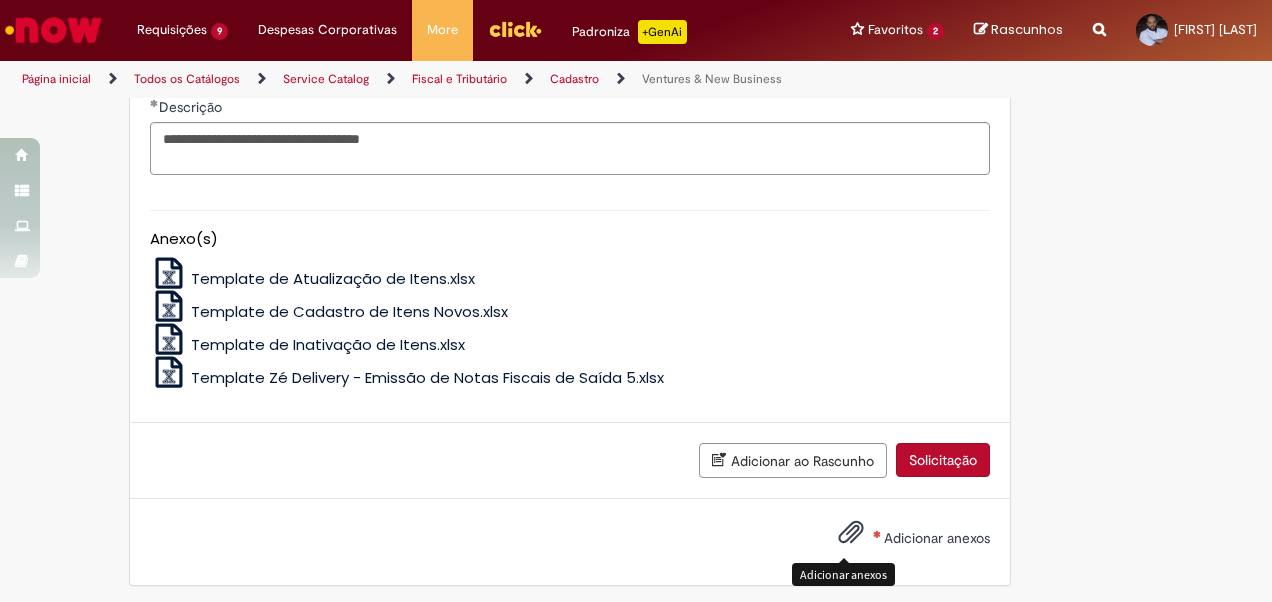 click at bounding box center [851, 533] 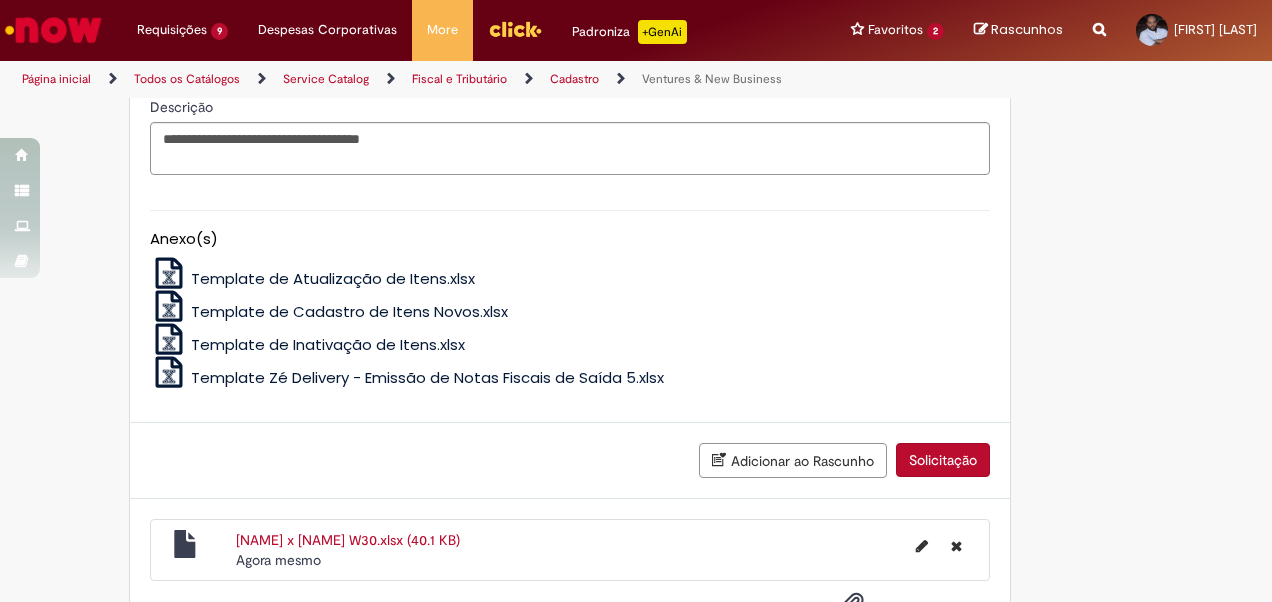 click on "Solicitação" at bounding box center (943, 460) 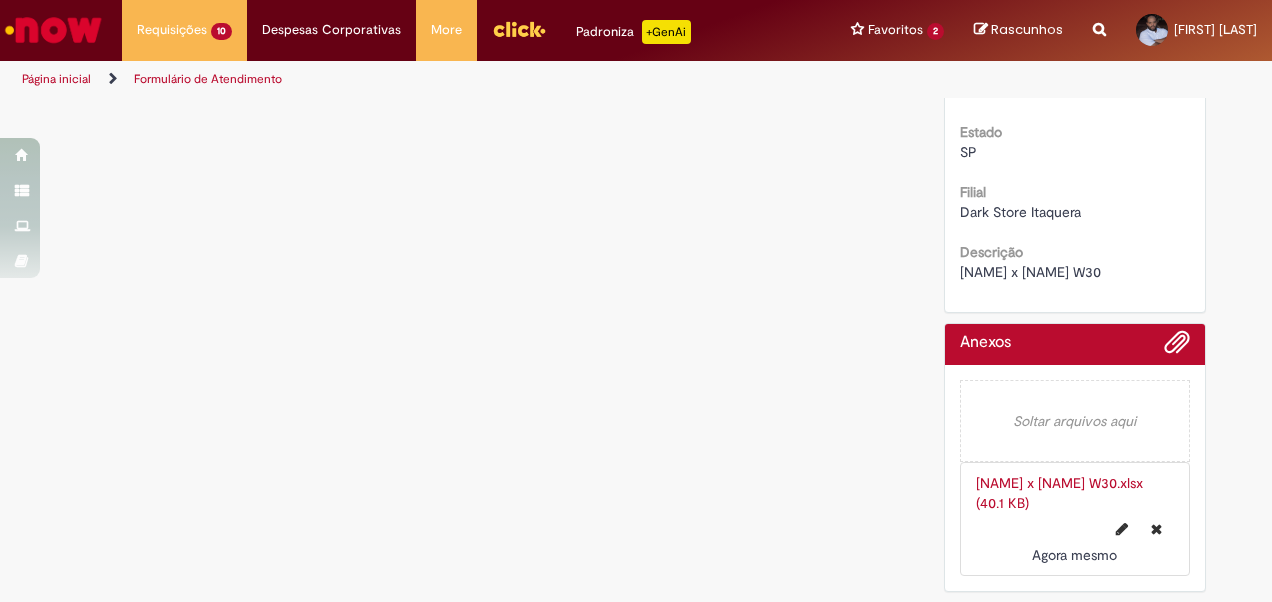 scroll, scrollTop: 0, scrollLeft: 0, axis: both 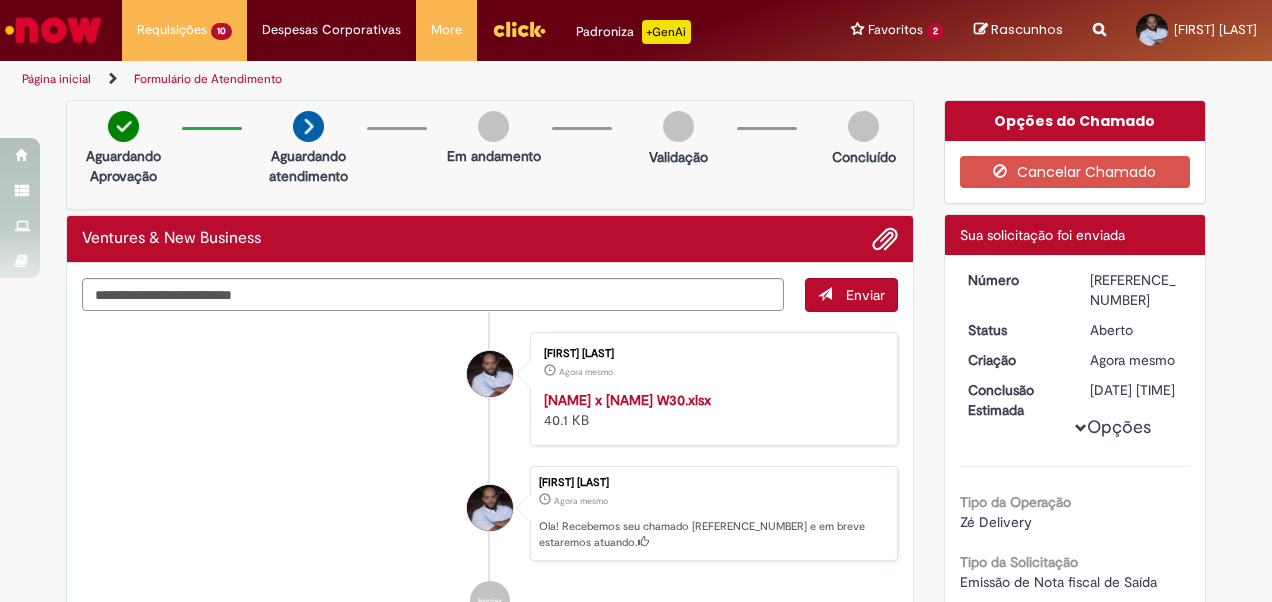 drag, startPoint x: 1149, startPoint y: 272, endPoint x: 1084, endPoint y: 280, distance: 65.490456 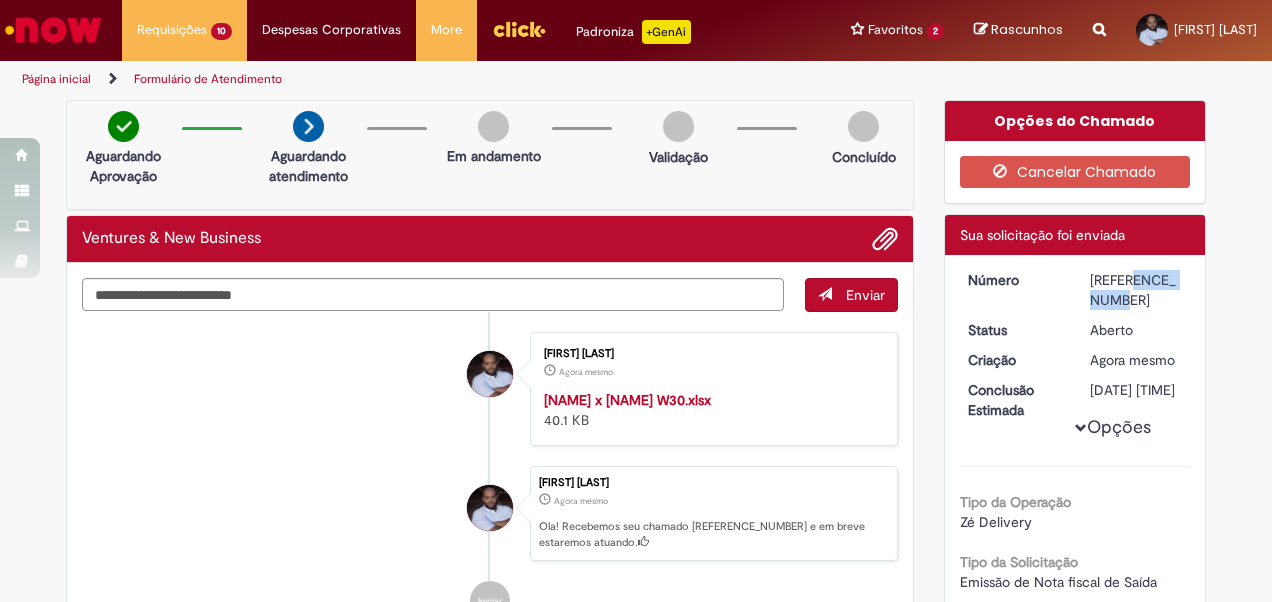 drag, startPoint x: 1150, startPoint y: 285, endPoint x: 1084, endPoint y: 287, distance: 66.0303 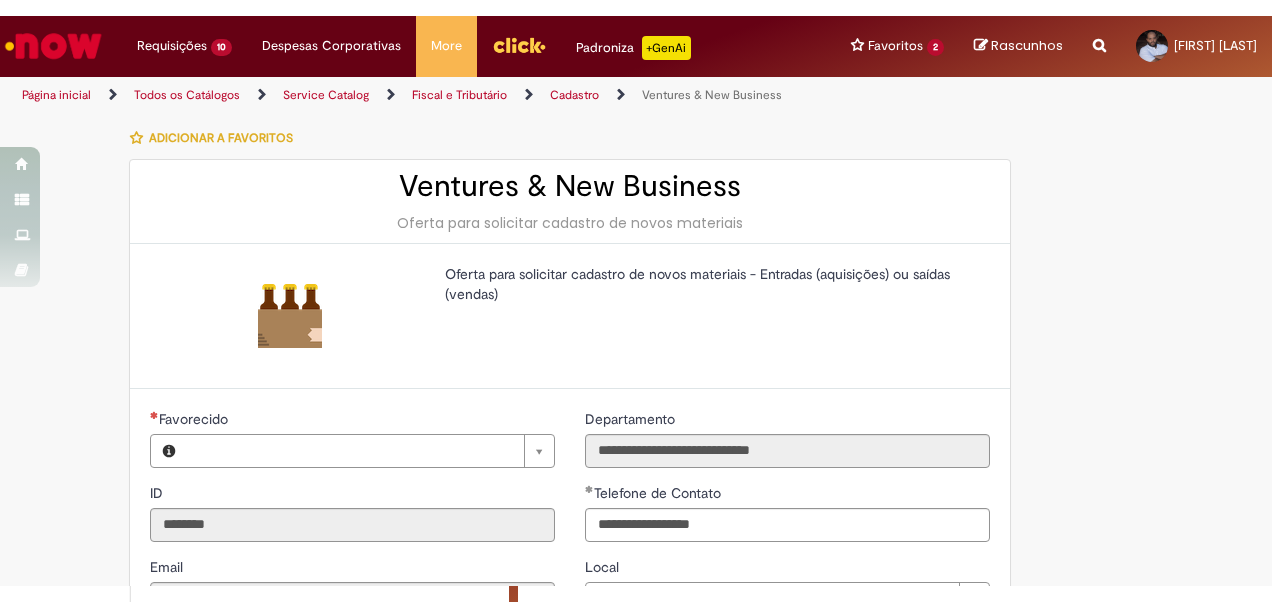 scroll, scrollTop: 0, scrollLeft: 0, axis: both 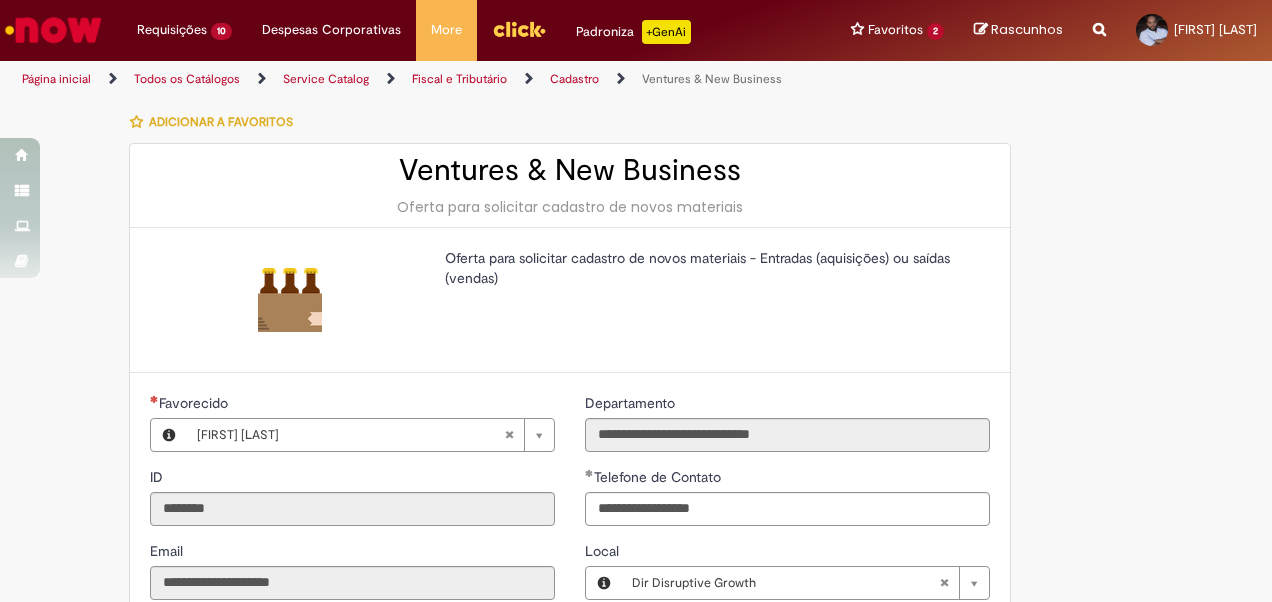 type on "**********" 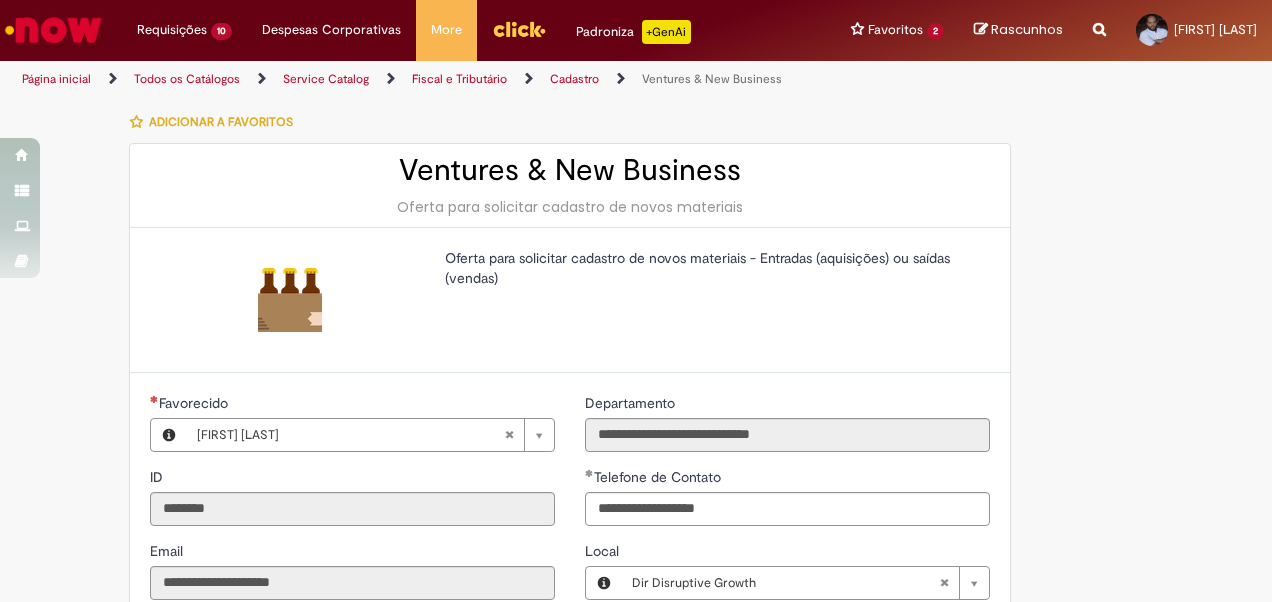 type on "**********" 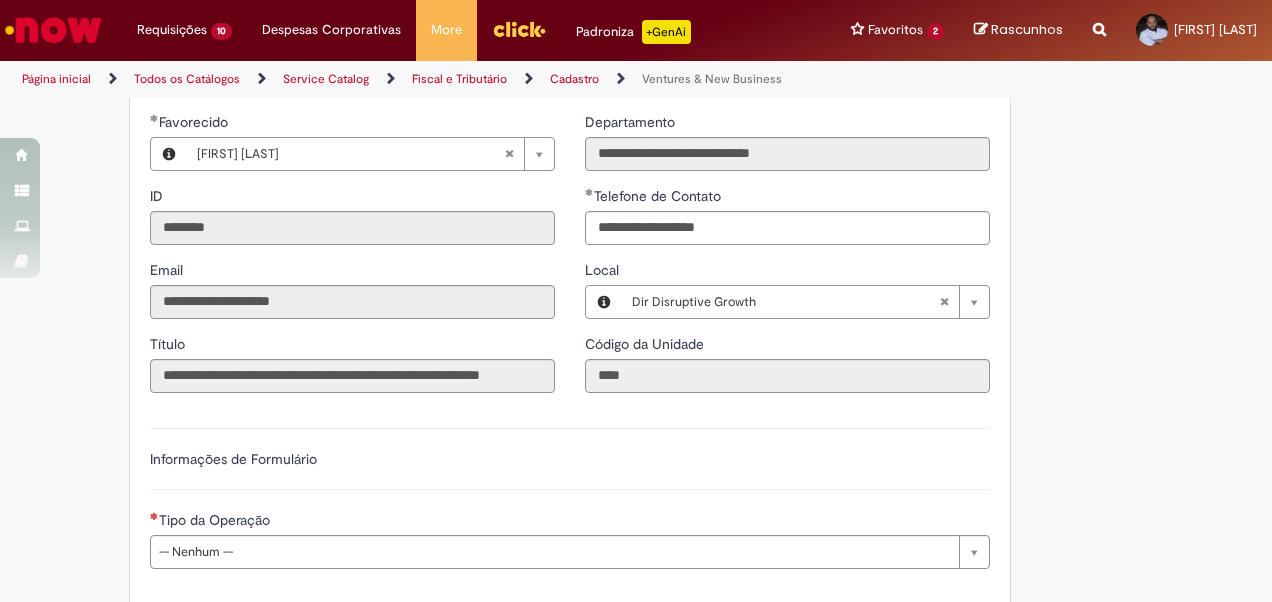 scroll, scrollTop: 400, scrollLeft: 0, axis: vertical 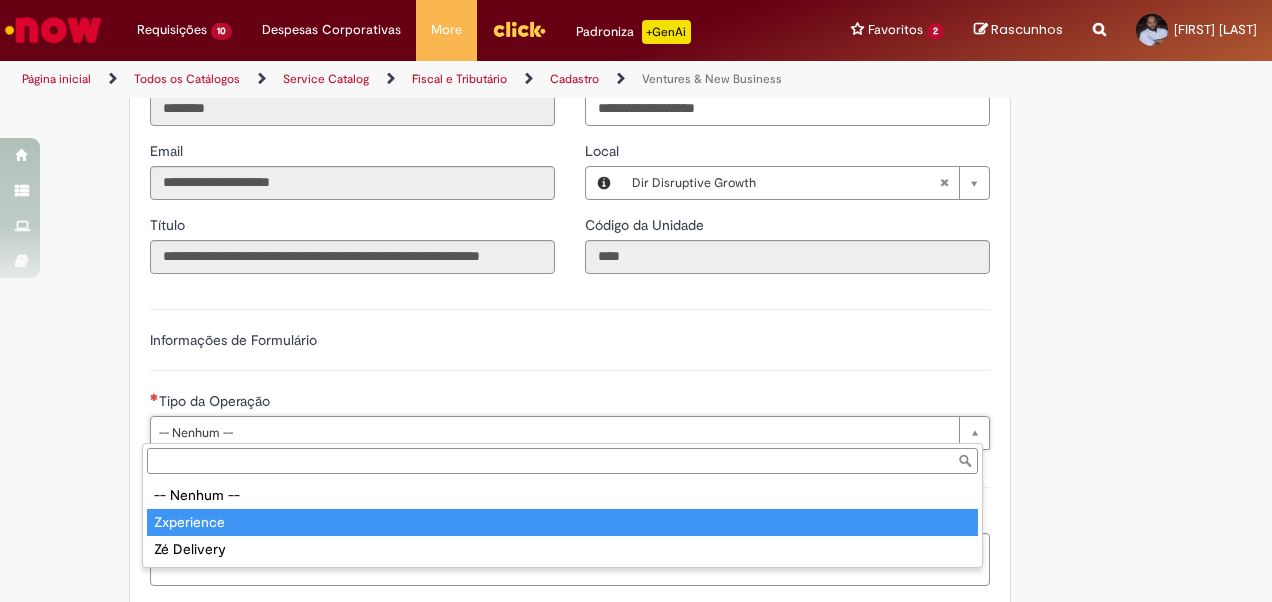 type on "**********" 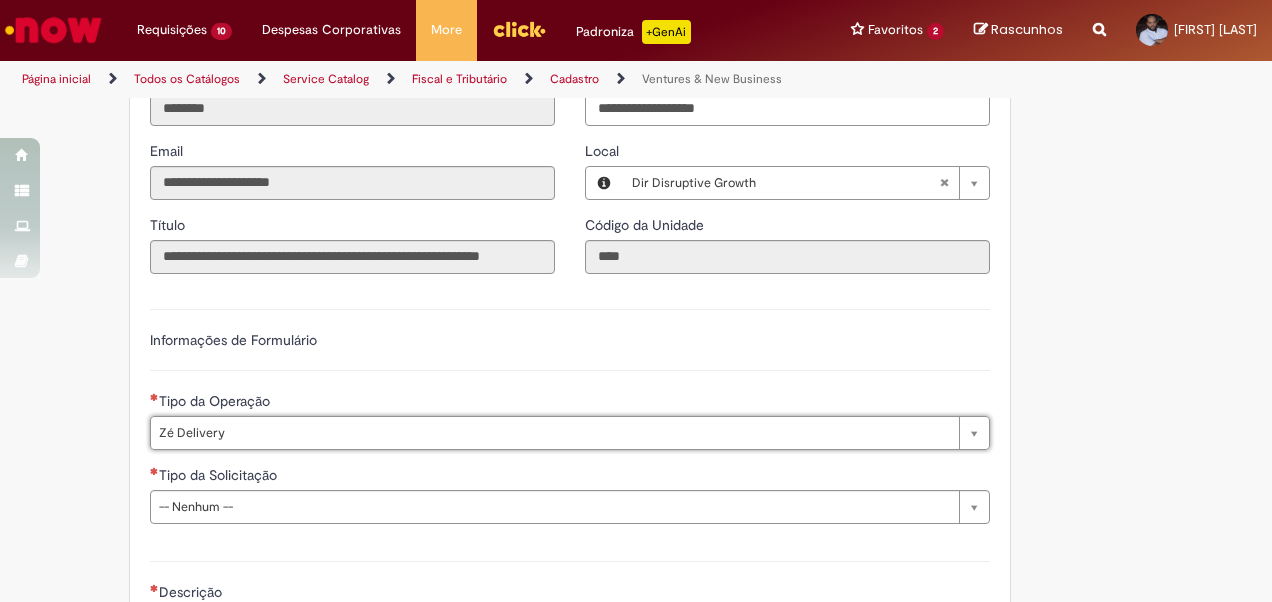 select on "**********" 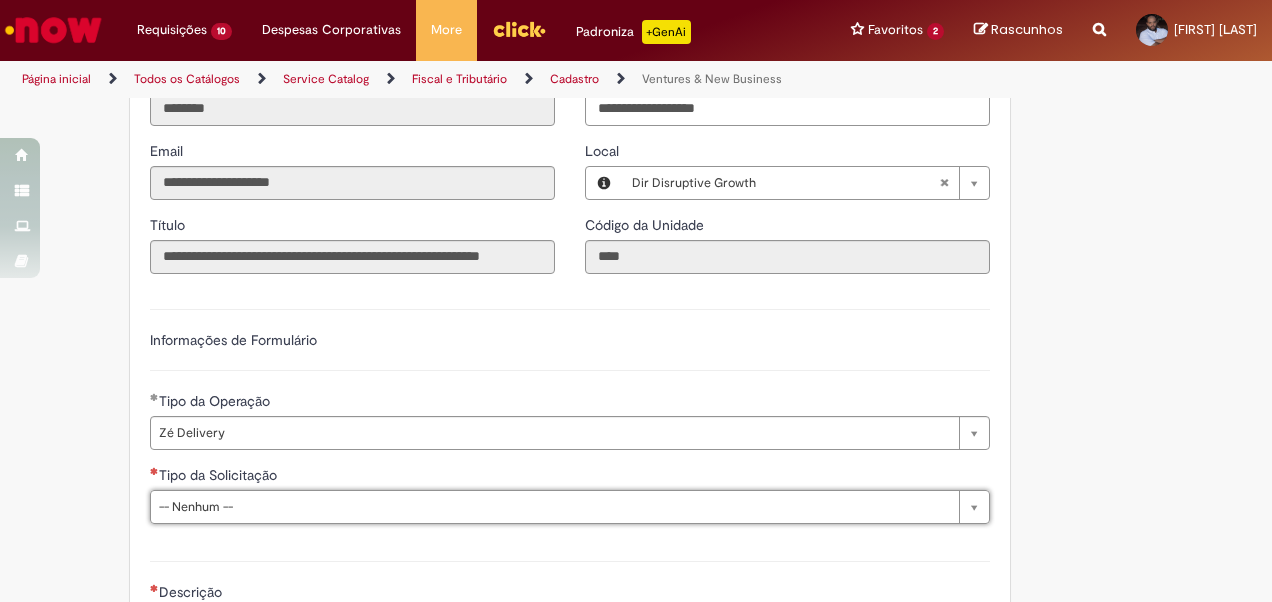 type on "*" 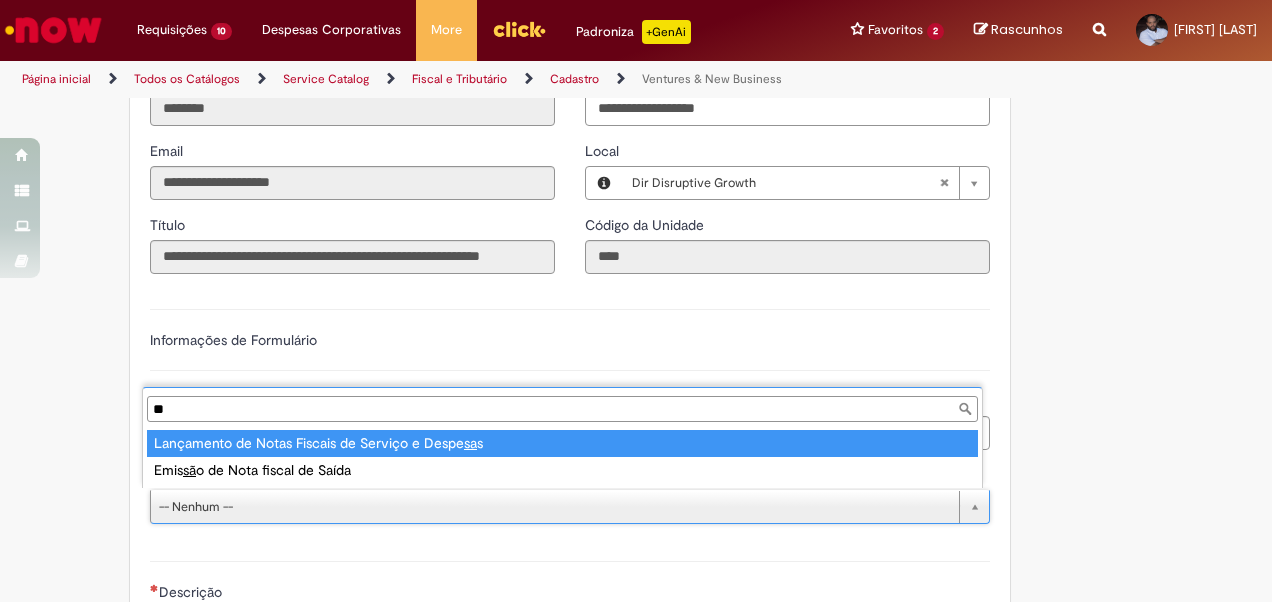 type on "***" 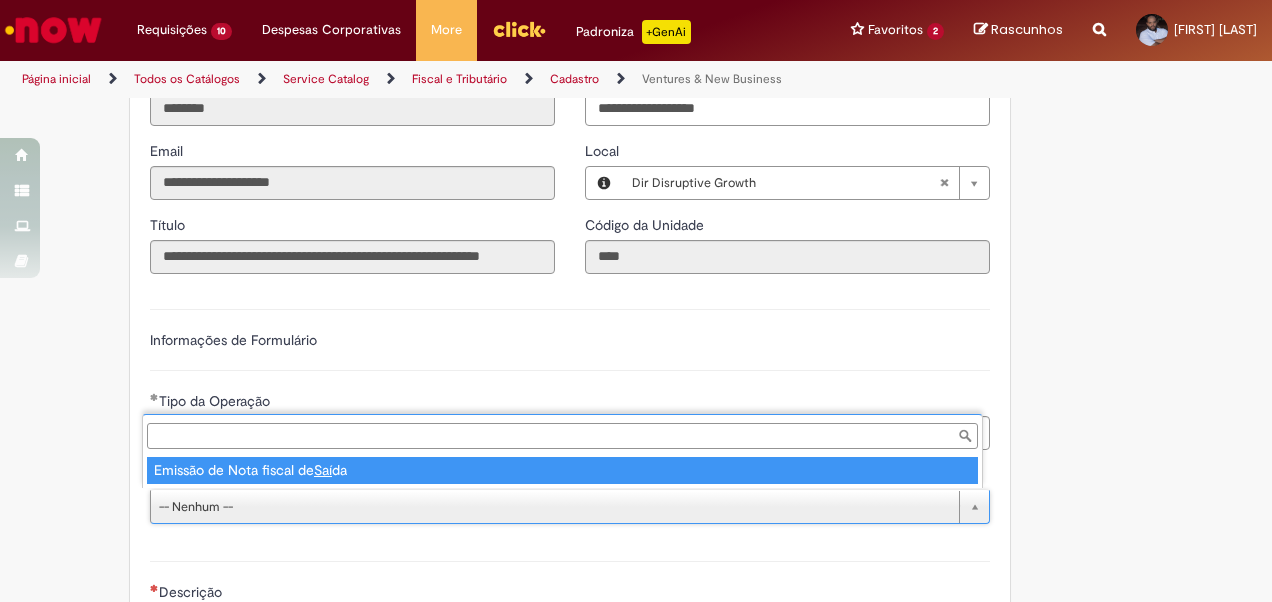 type on "**********" 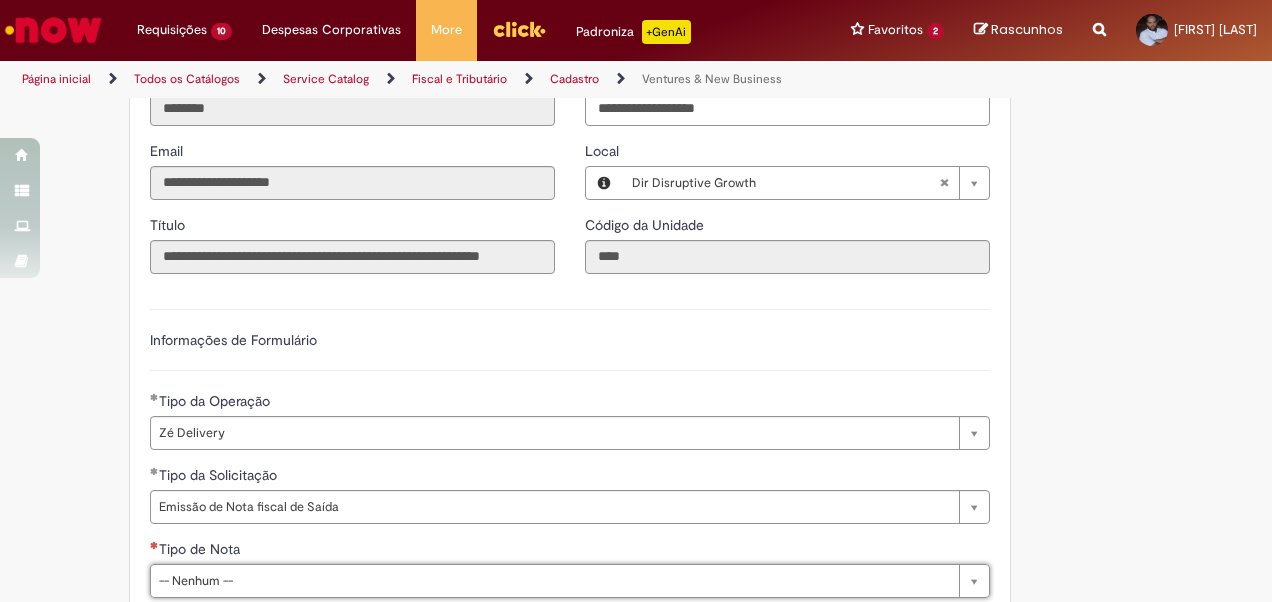 type on "*" 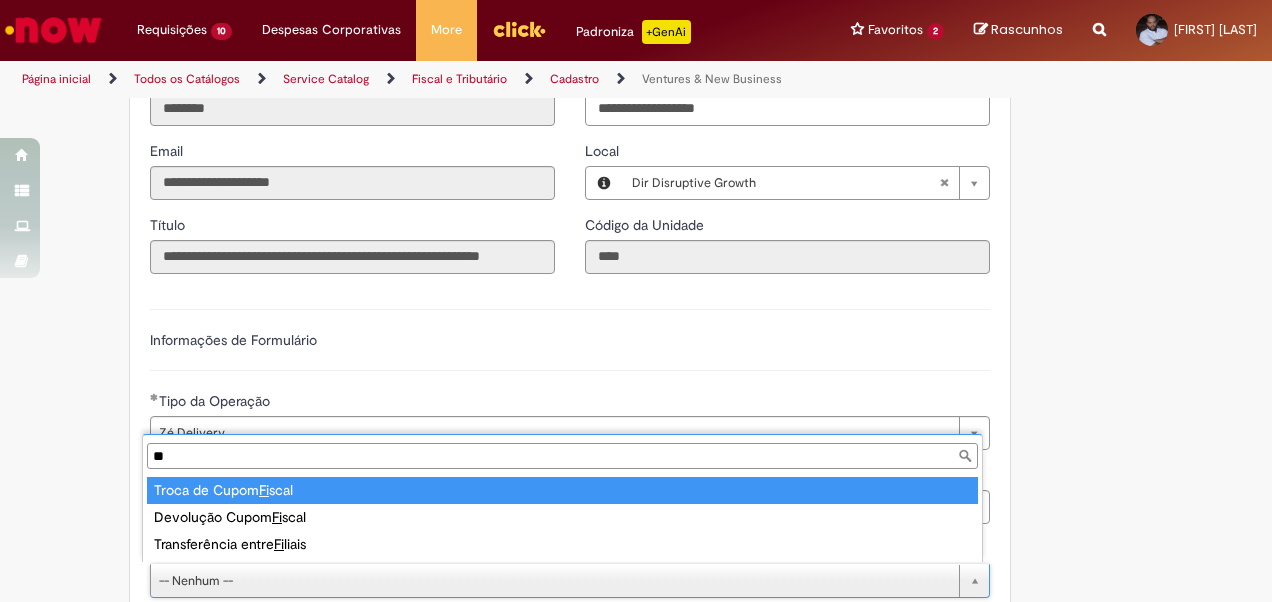 type on "***" 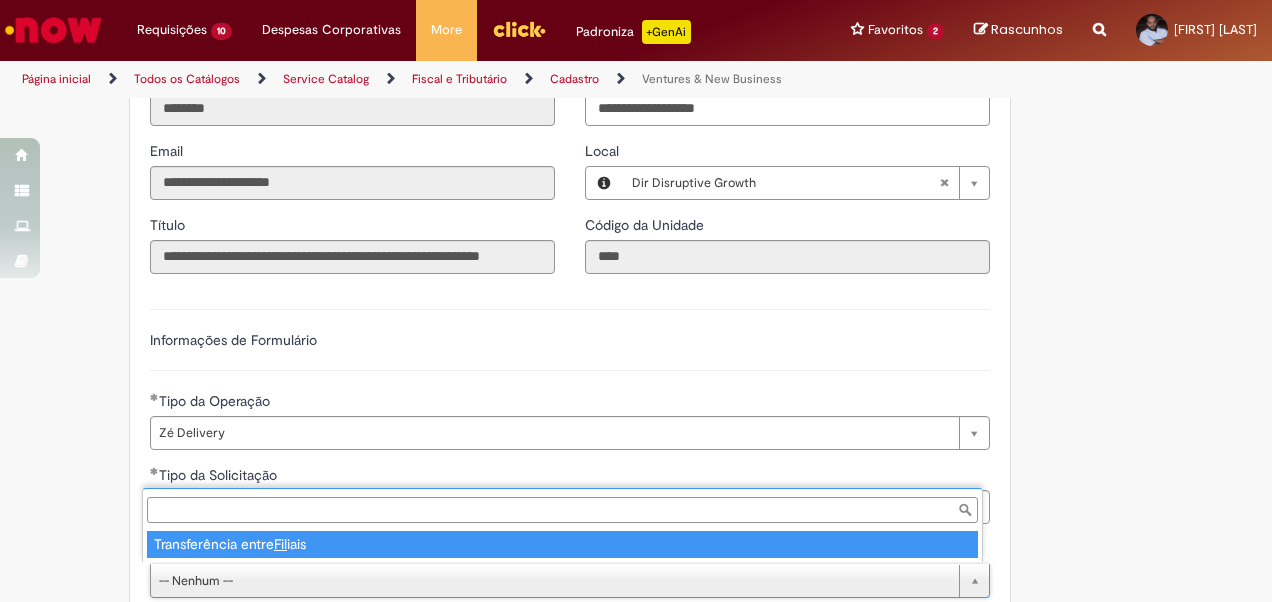 type on "**********" 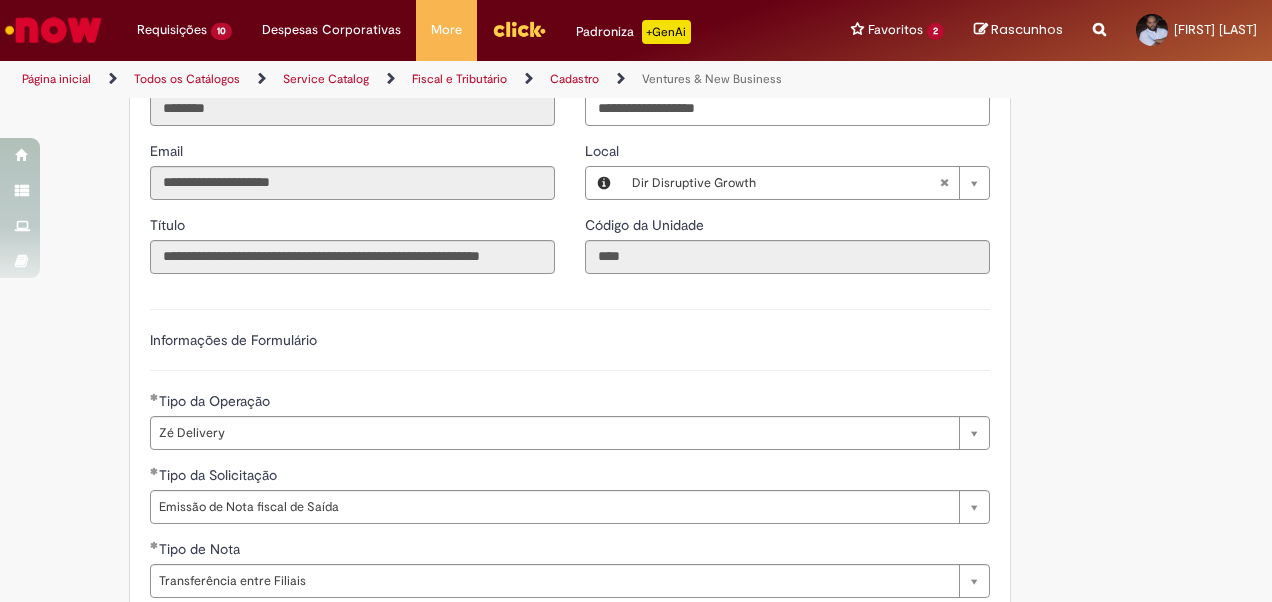 scroll, scrollTop: 686, scrollLeft: 0, axis: vertical 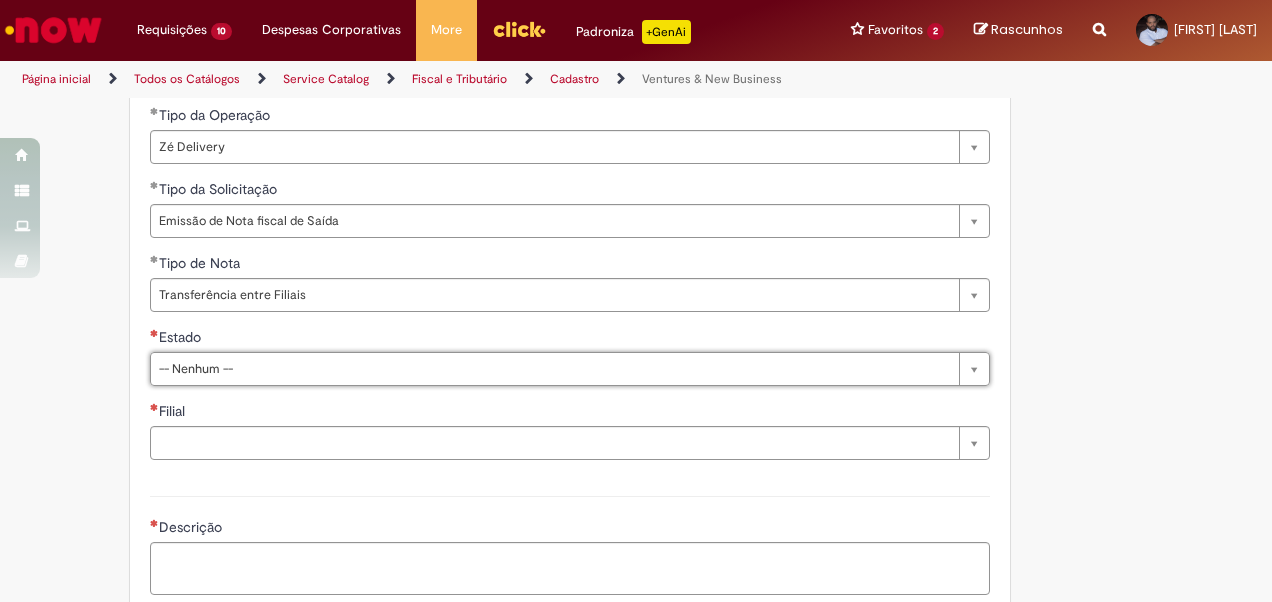 type on "*" 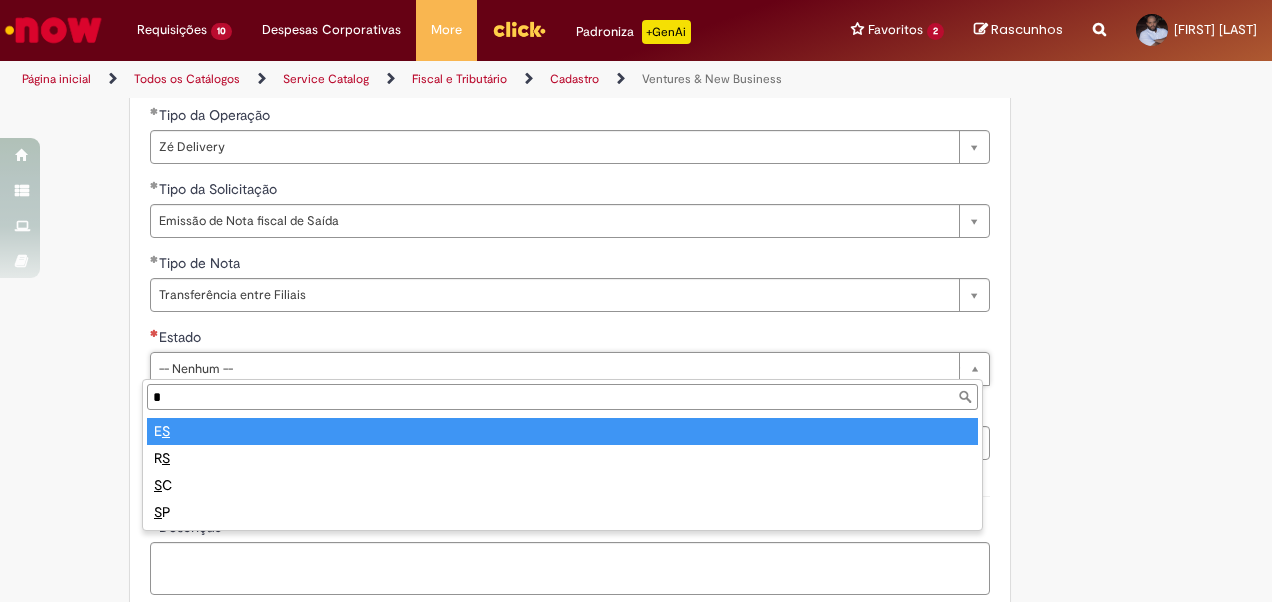 type on "**" 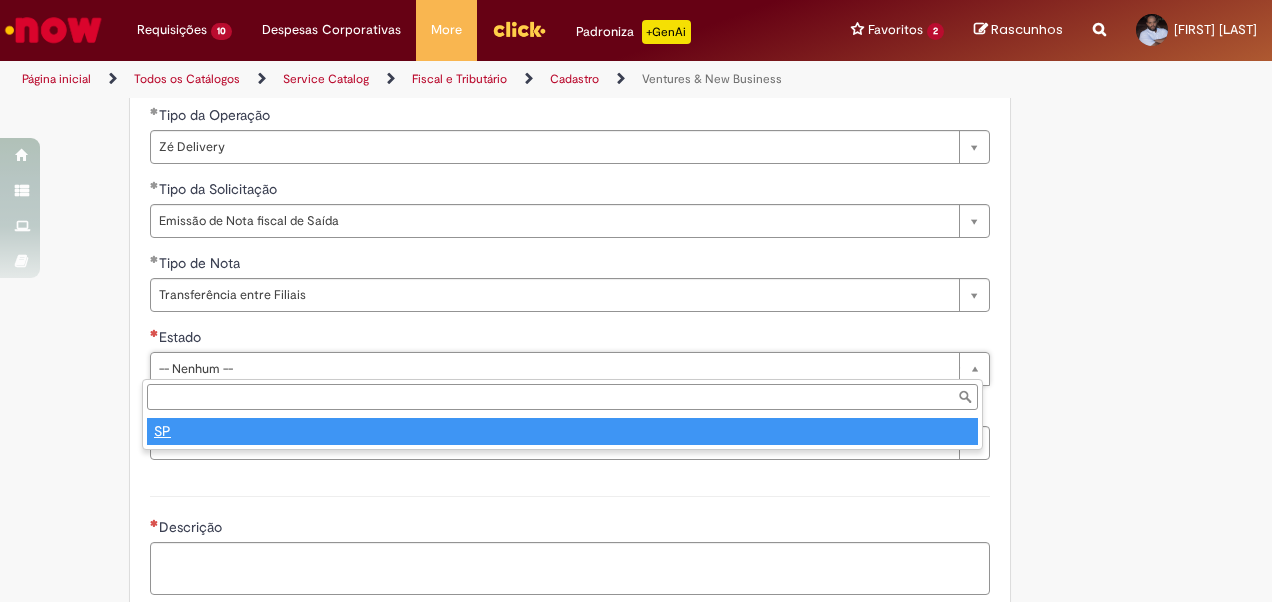 type on "**" 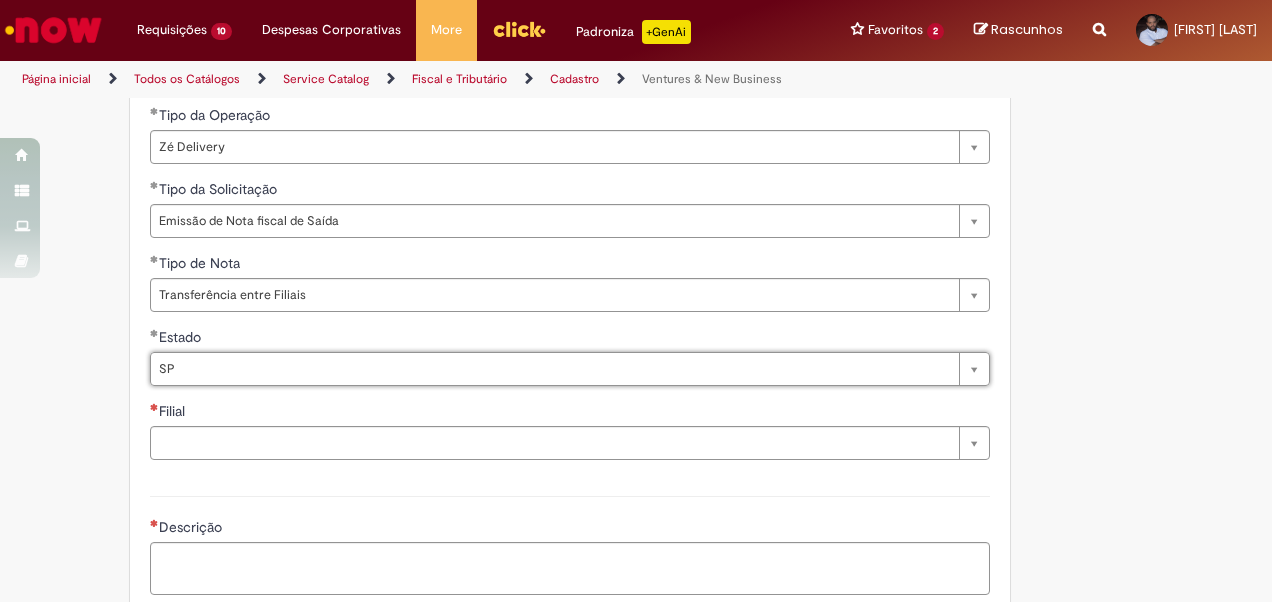 select 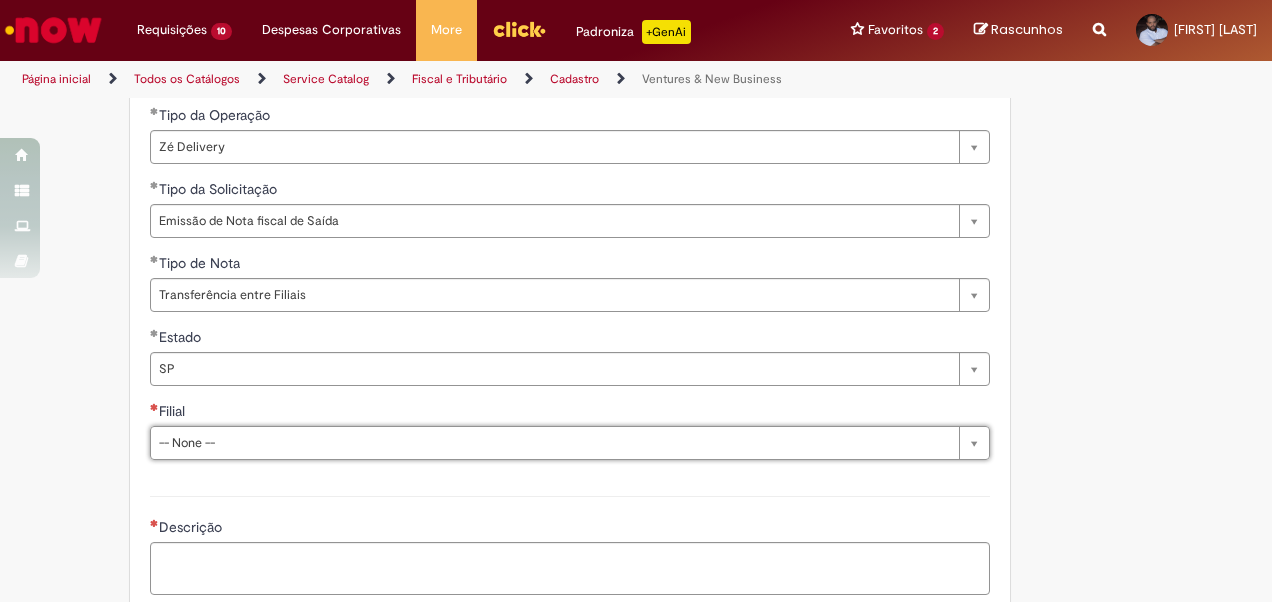 type on "*" 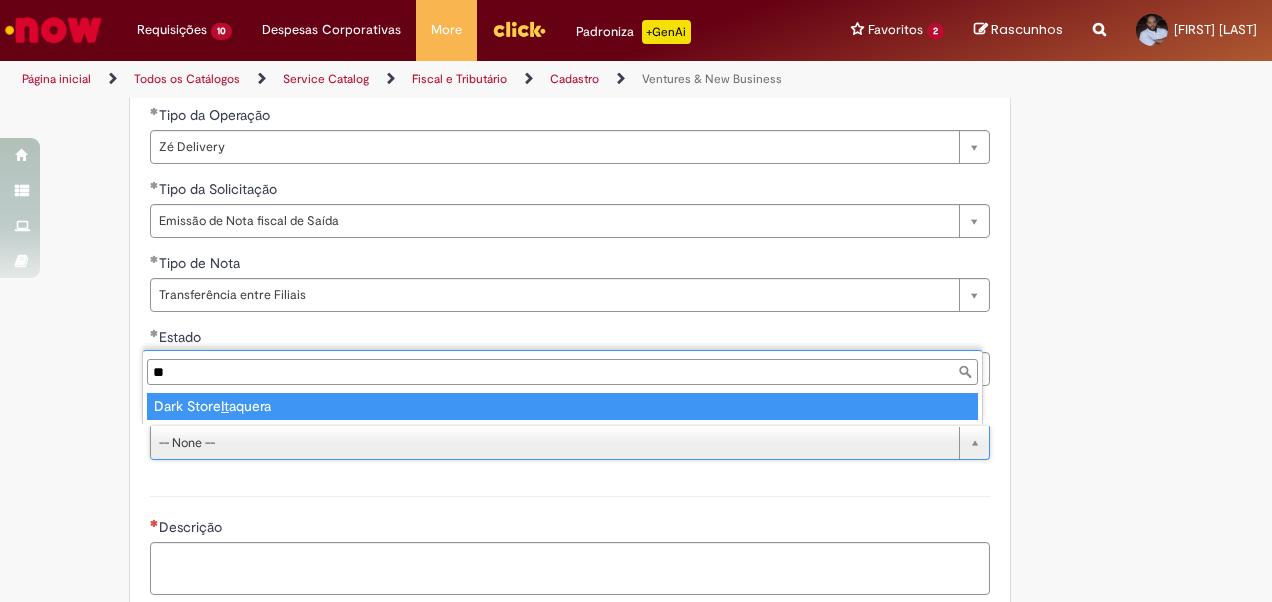 type on "***" 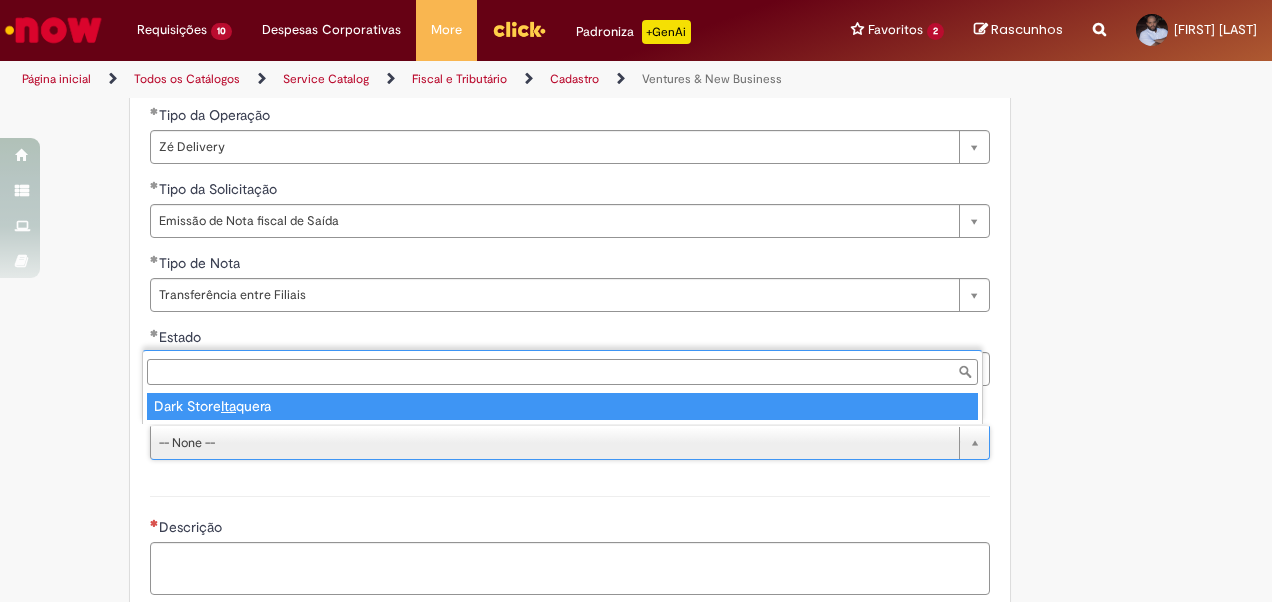 type on "**********" 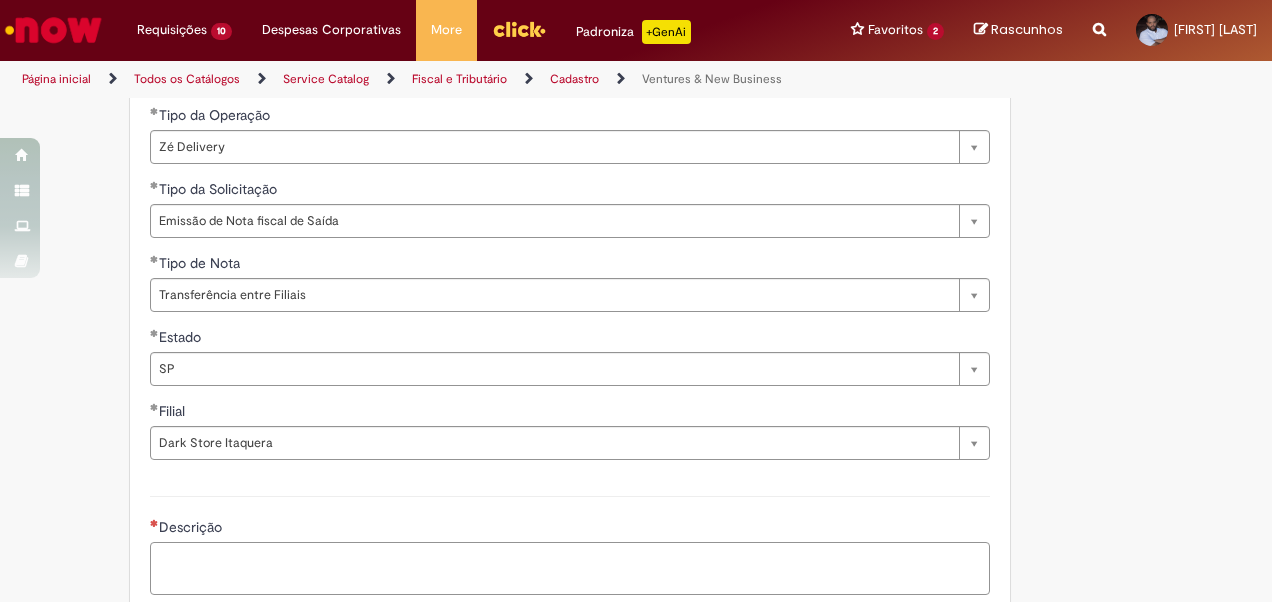 click on "Descrição" at bounding box center (570, 568) 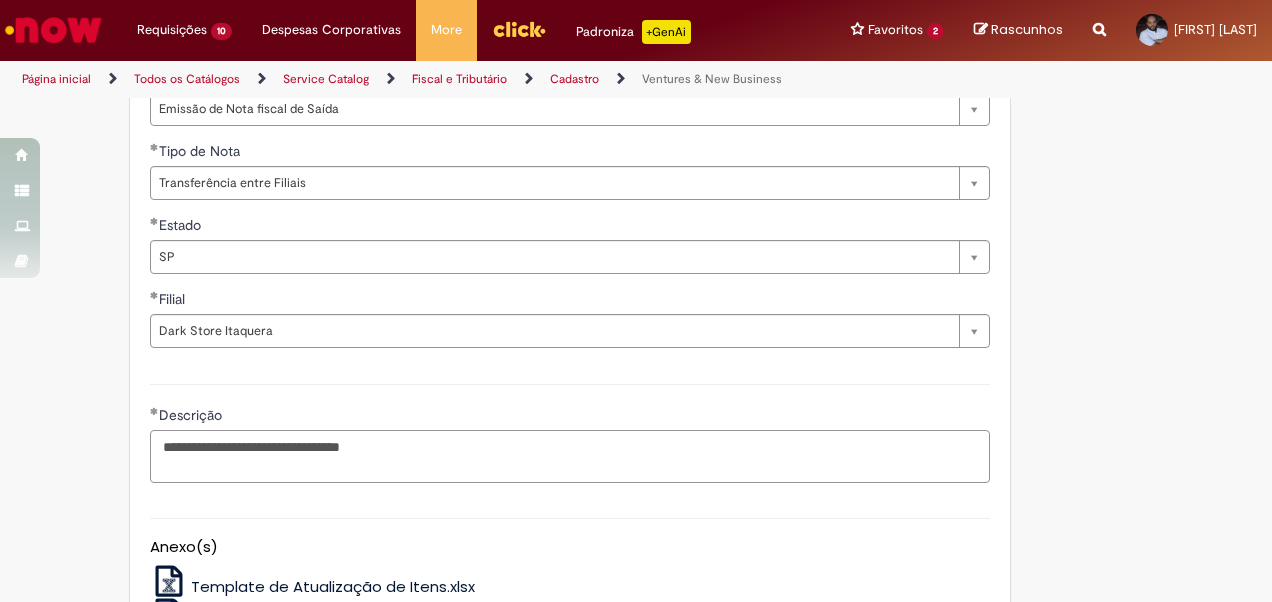 scroll, scrollTop: 1086, scrollLeft: 0, axis: vertical 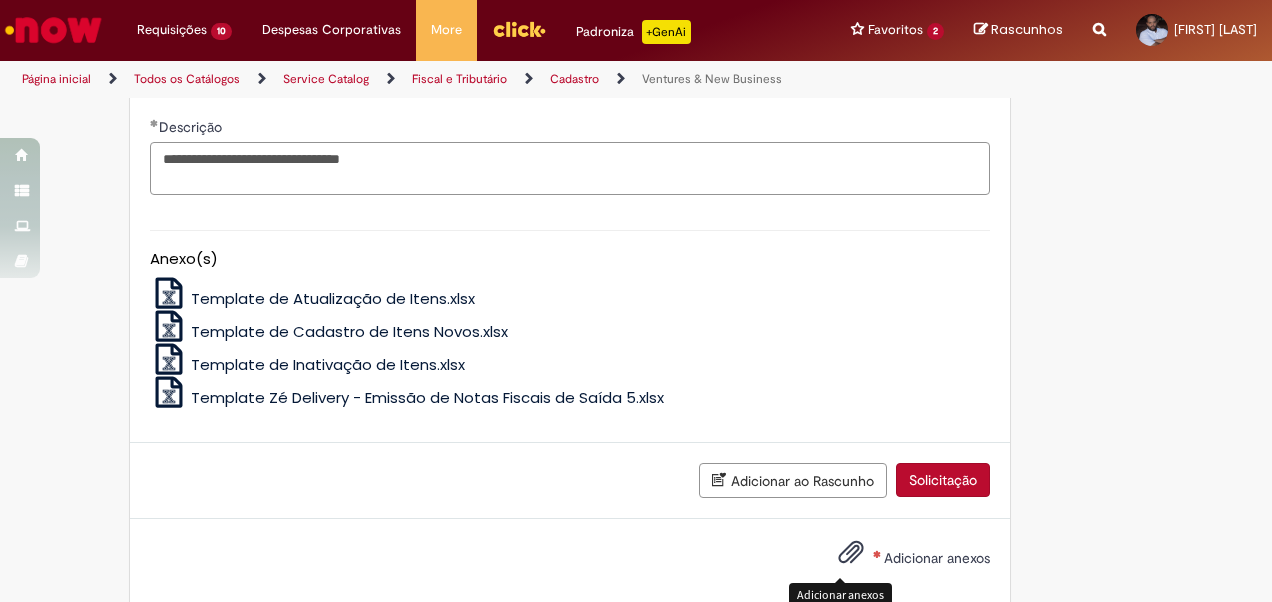 type on "**********" 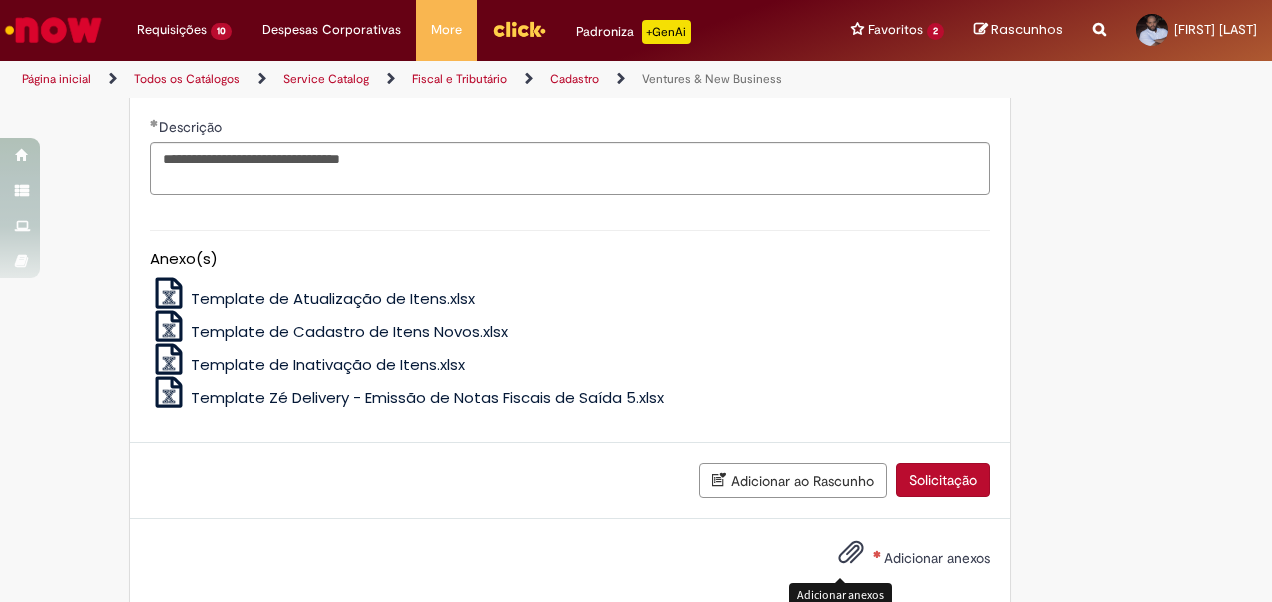 click at bounding box center [851, 553] 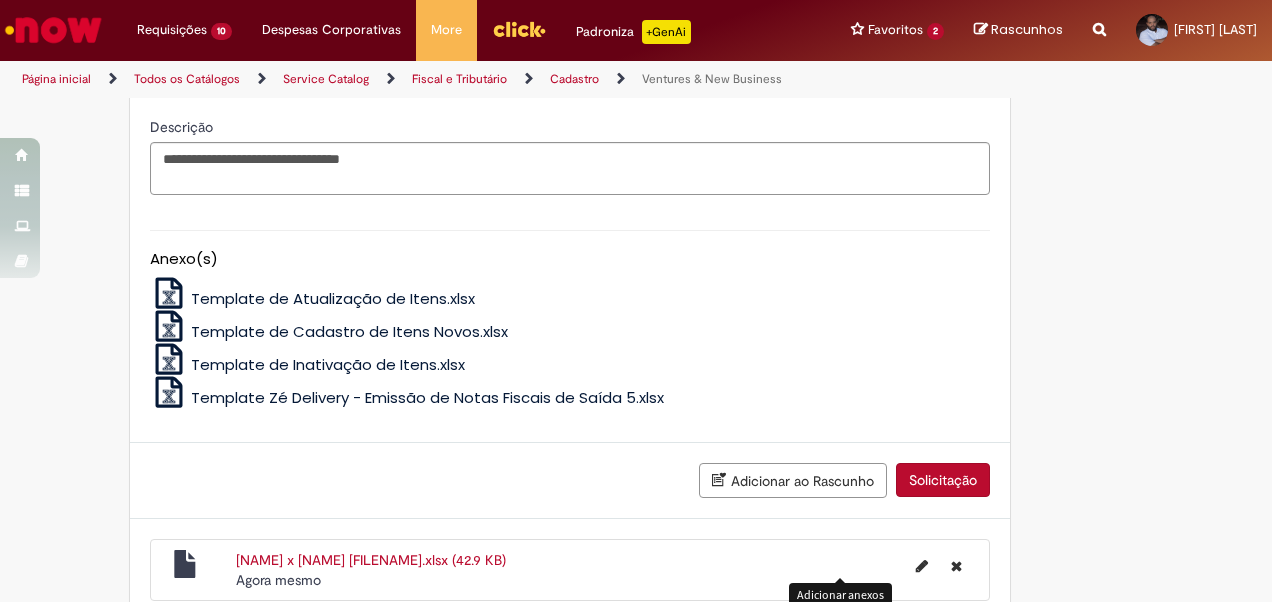 click on "Solicitação" at bounding box center [943, 480] 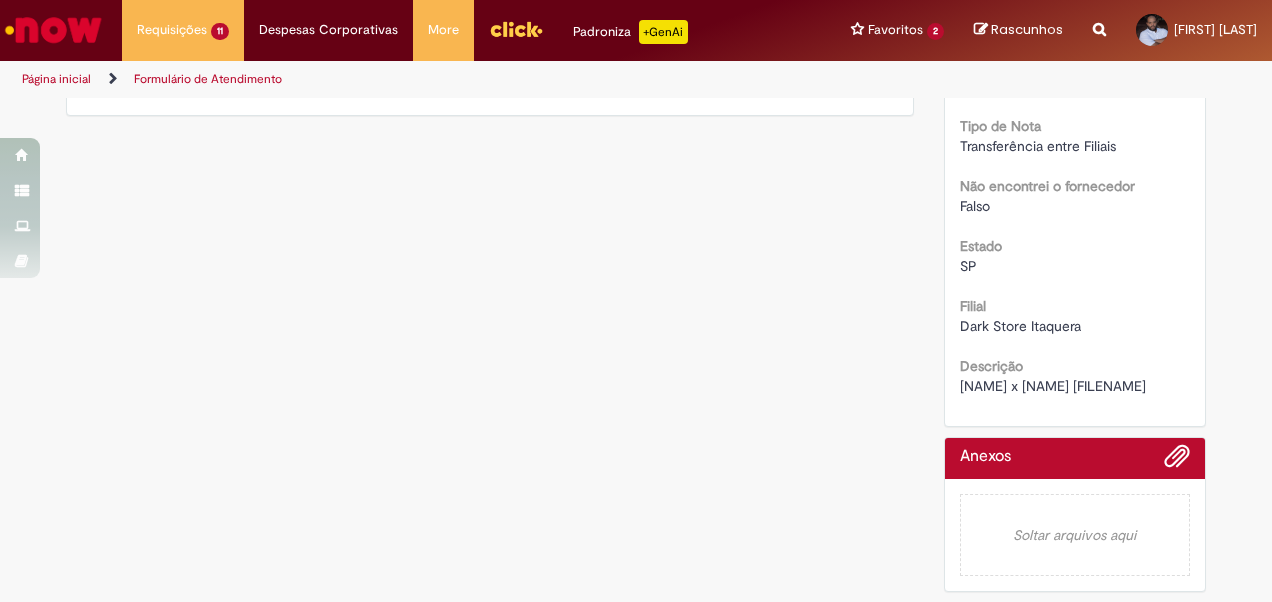 scroll, scrollTop: 0, scrollLeft: 0, axis: both 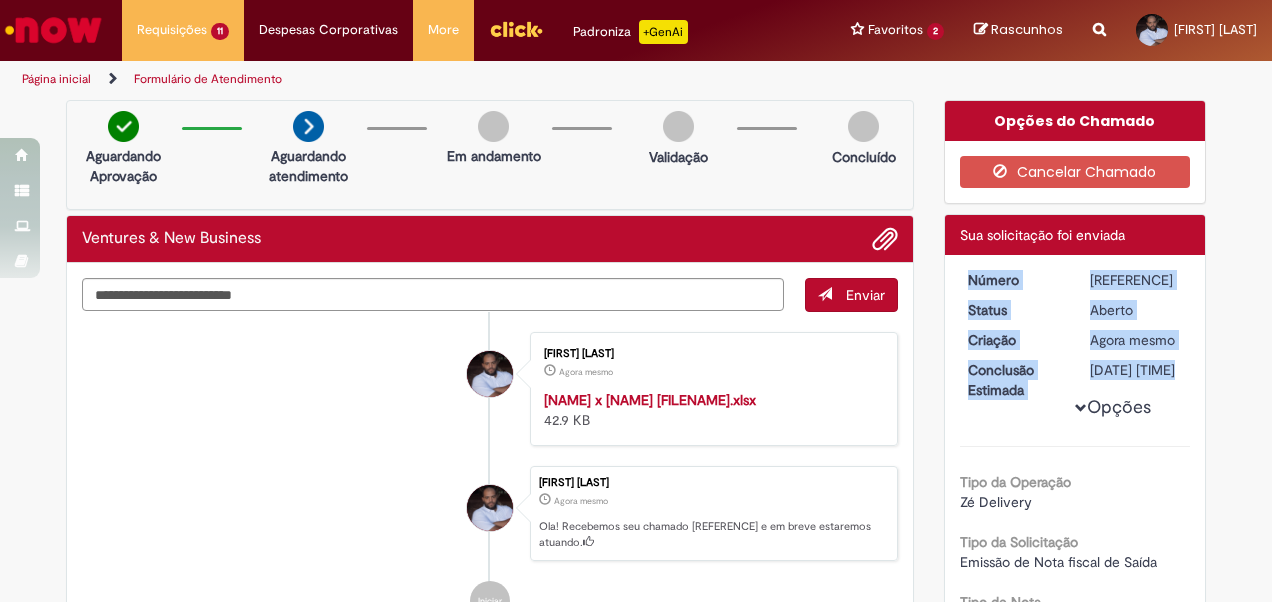 drag, startPoint x: 1148, startPoint y: 273, endPoint x: 1082, endPoint y: 274, distance: 66.007576 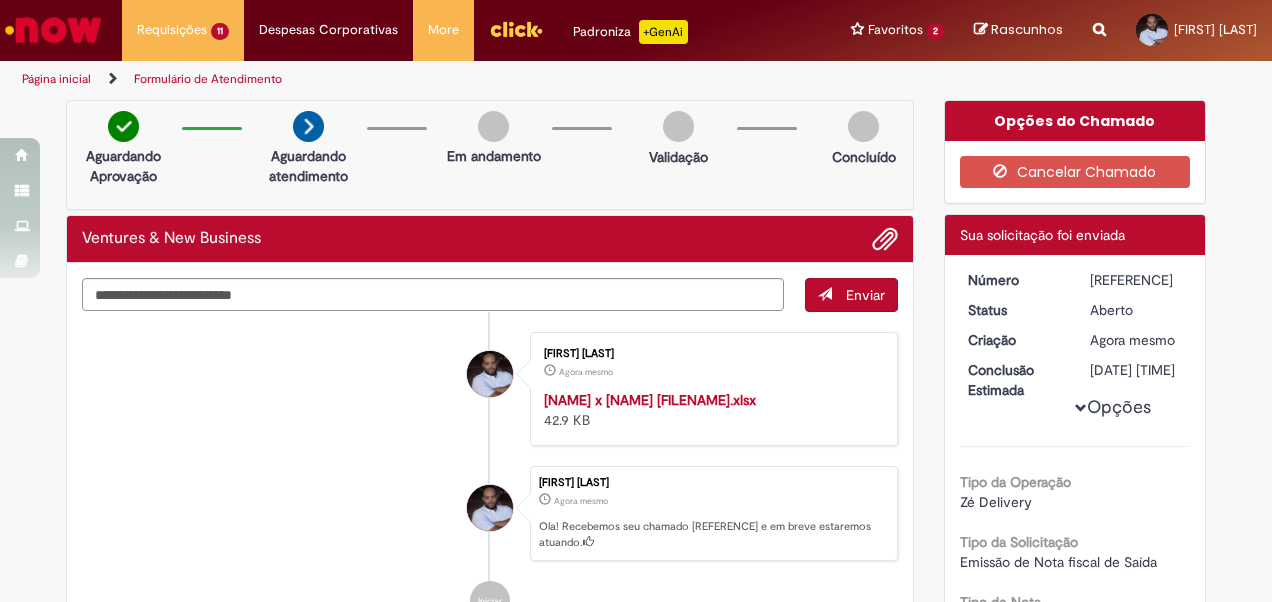 drag, startPoint x: 1151, startPoint y: 270, endPoint x: 1084, endPoint y: 279, distance: 67.601776 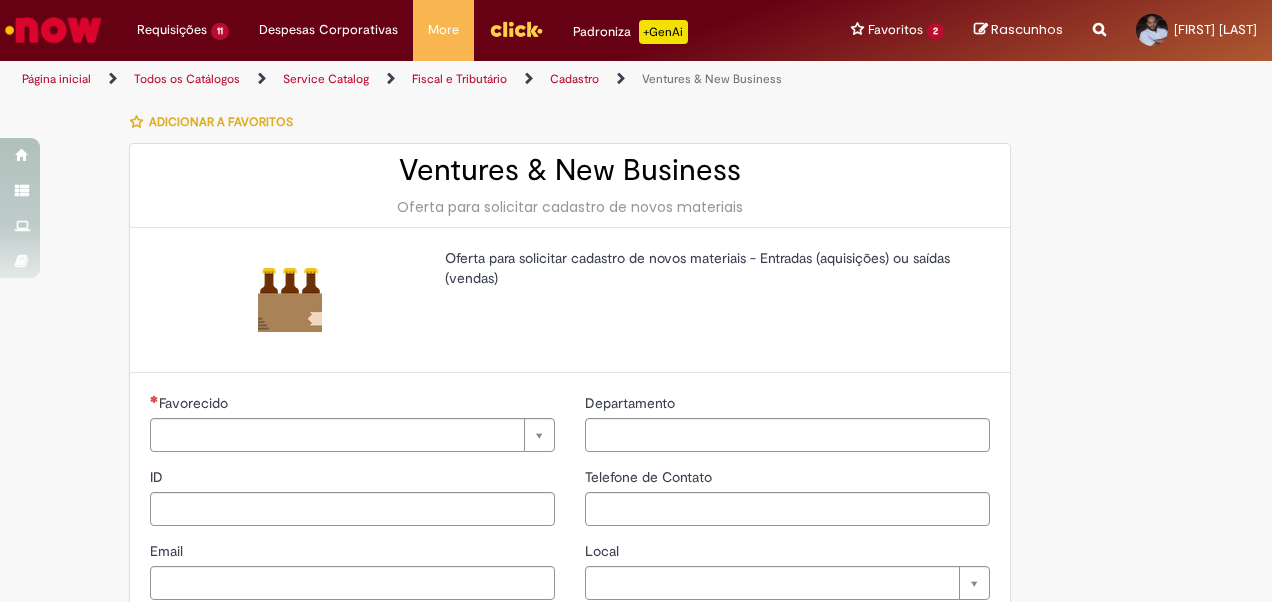 type on "********" 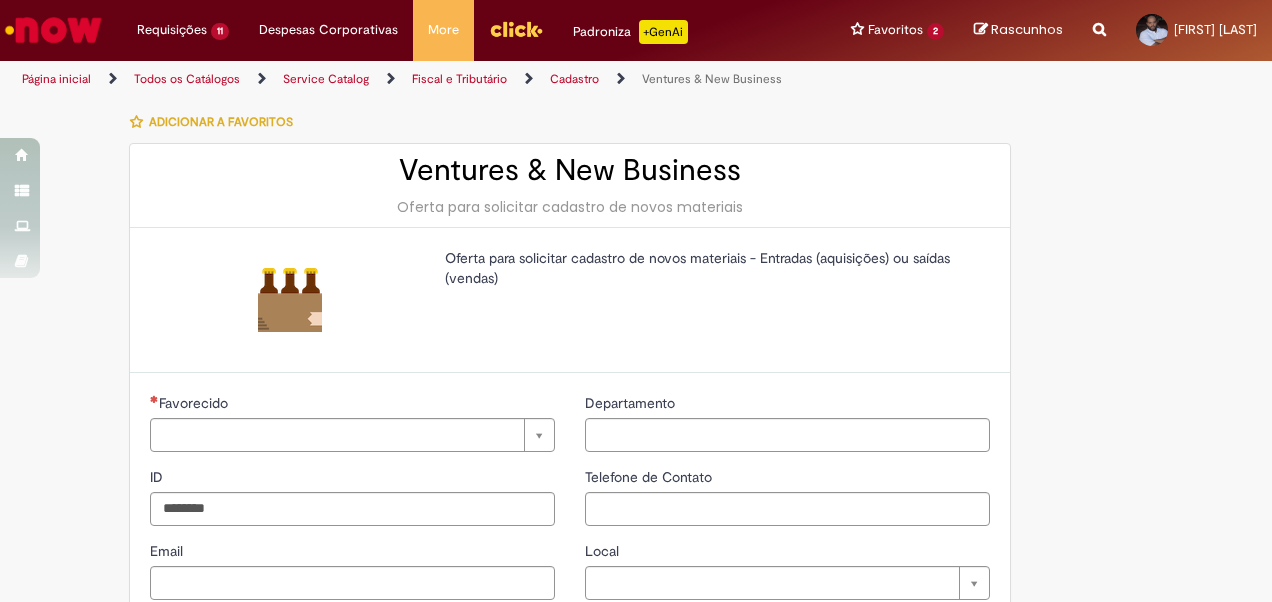 type on "**********" 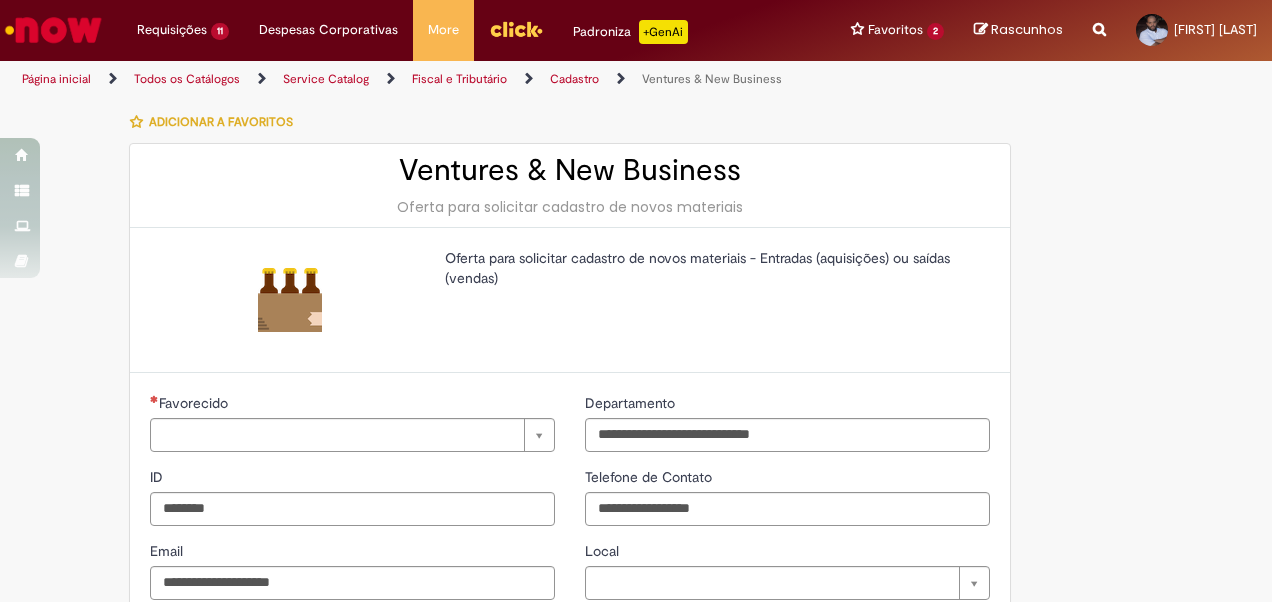 type on "**********" 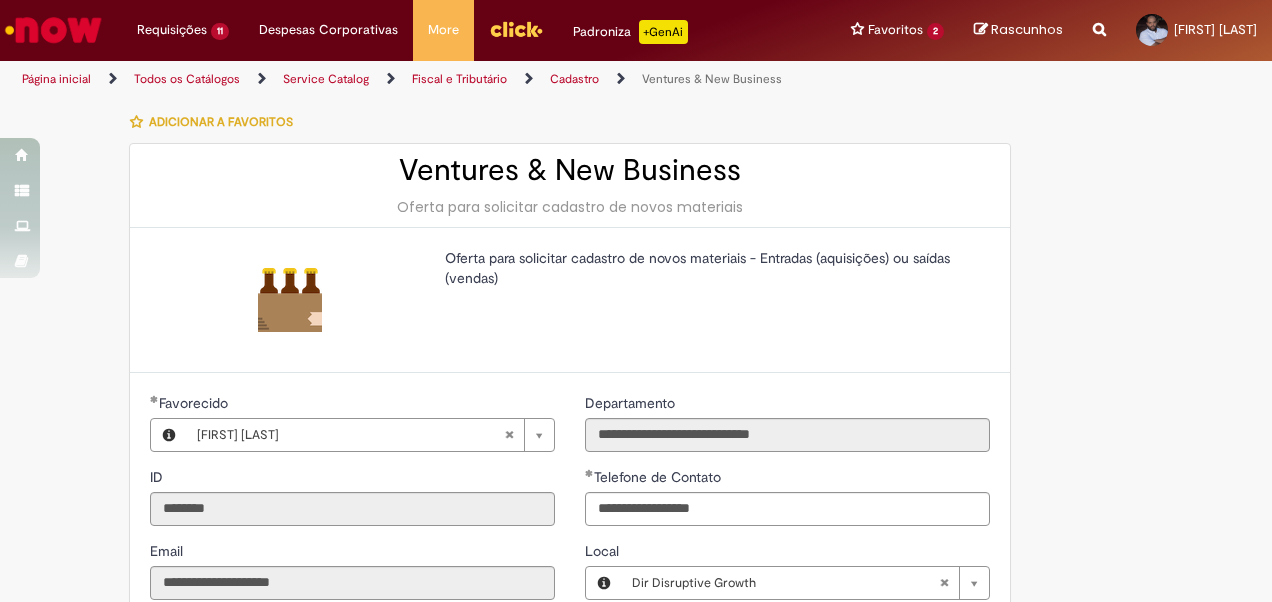 scroll, scrollTop: 0, scrollLeft: 0, axis: both 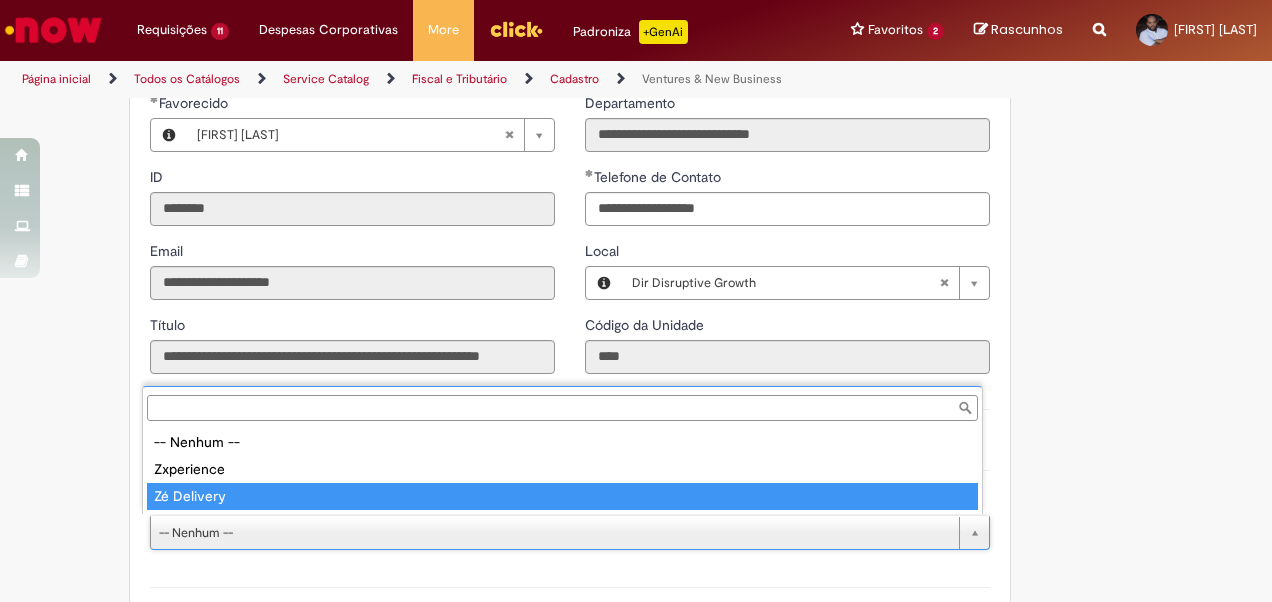 type on "**********" 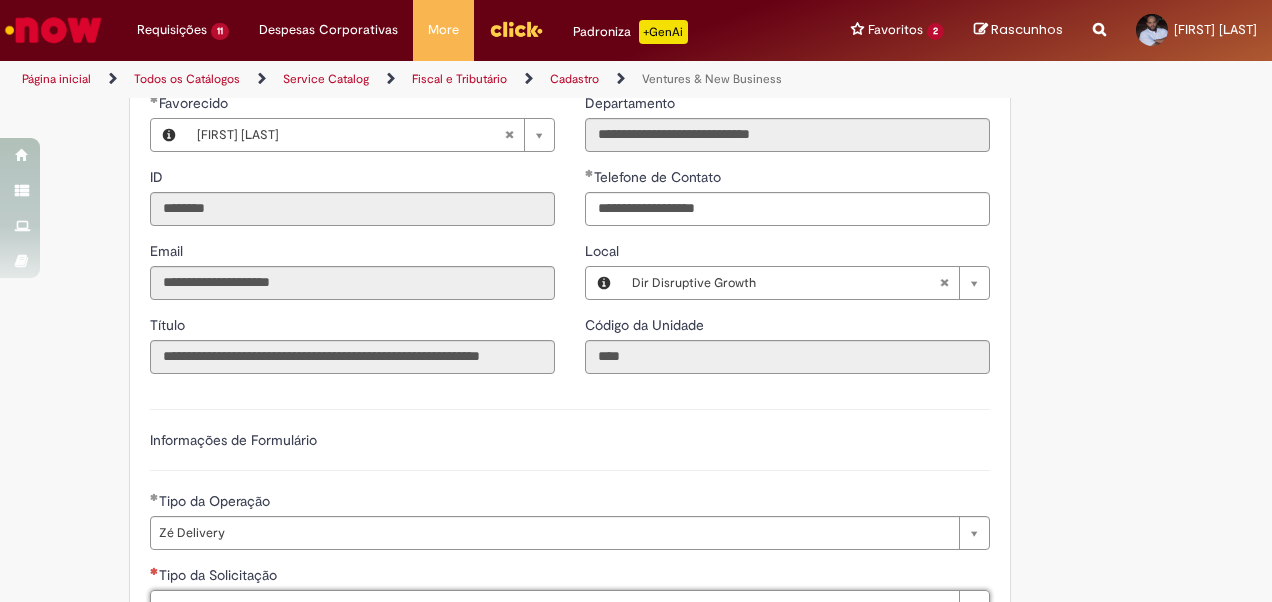 type on "*" 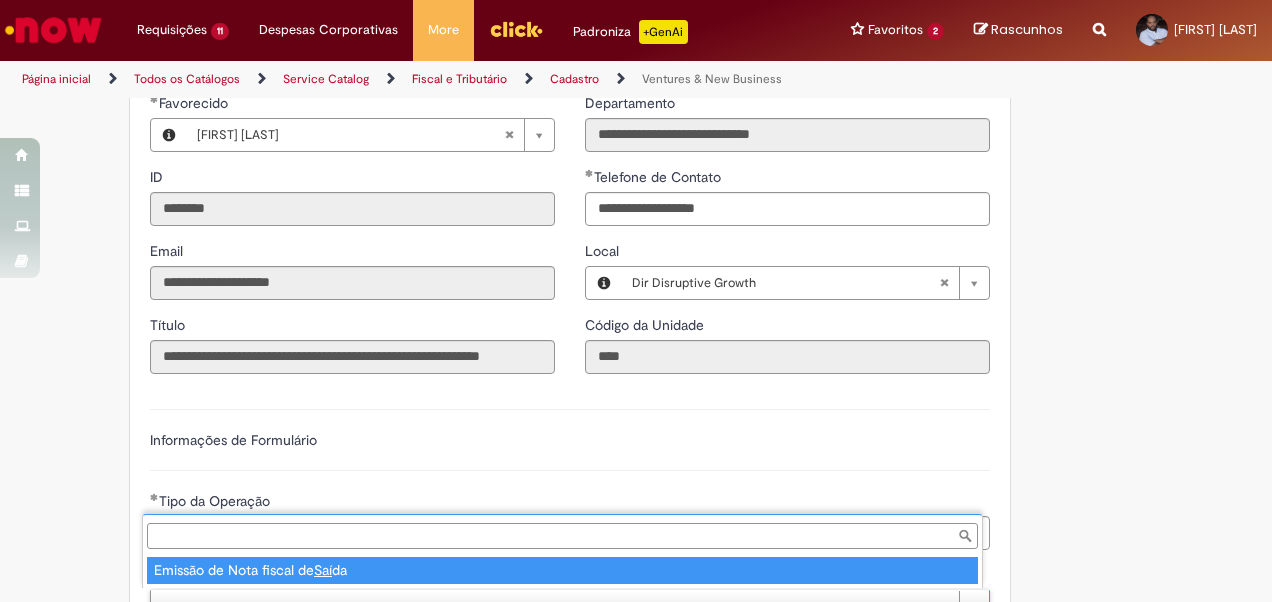 type on "**********" 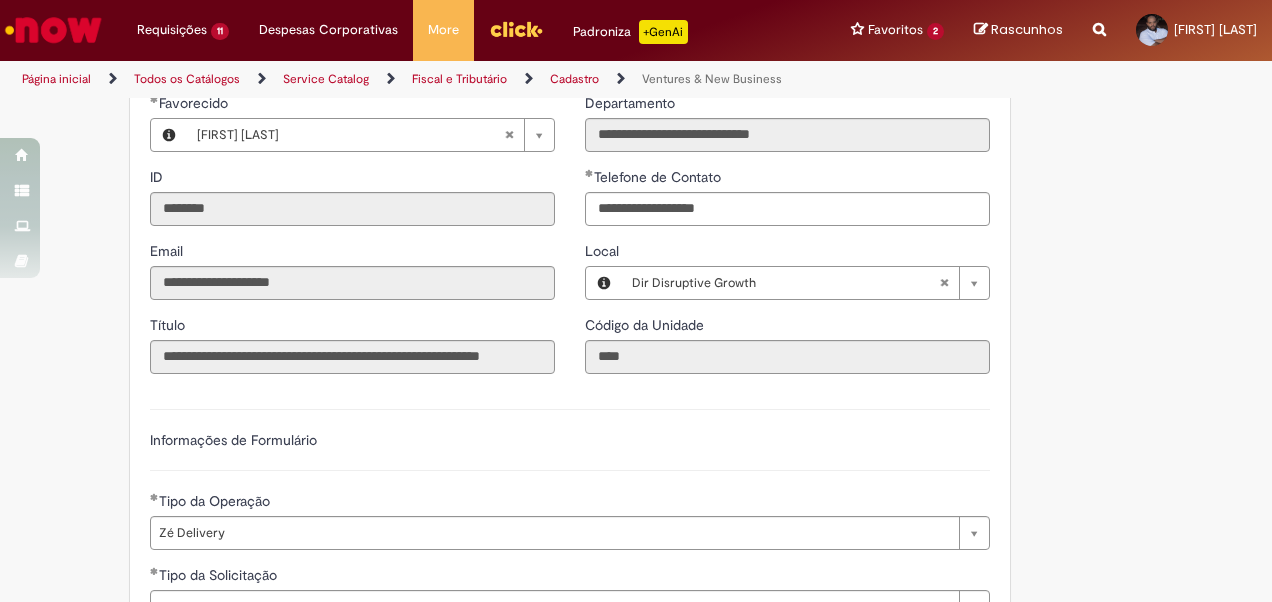 scroll, scrollTop: 612, scrollLeft: 0, axis: vertical 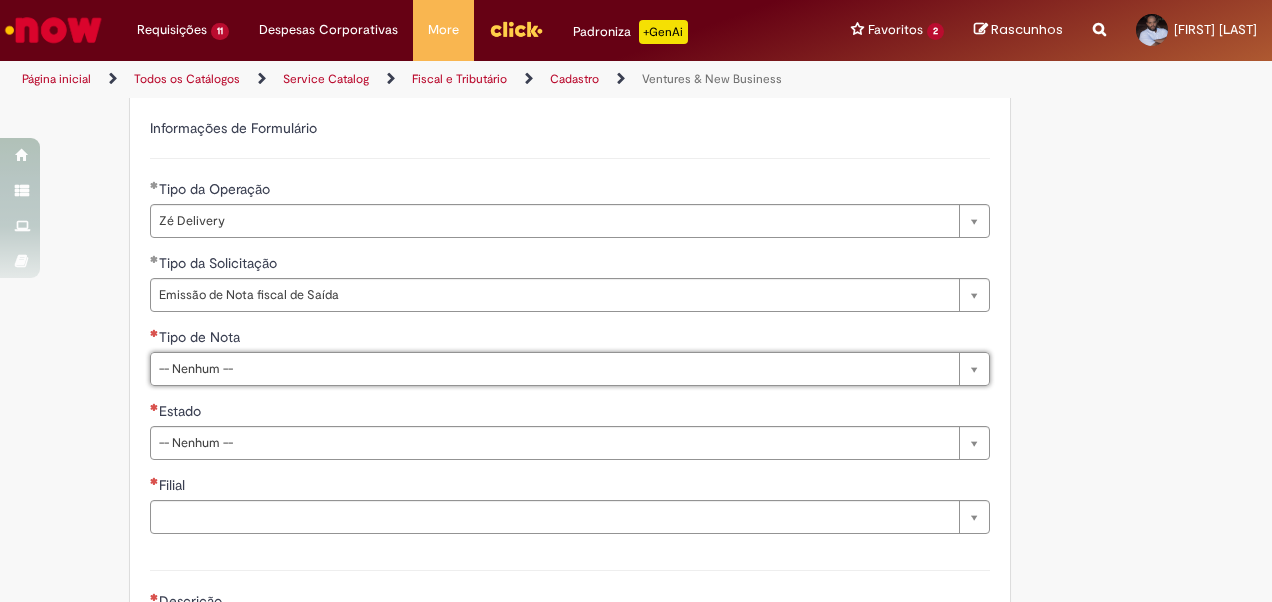 type on "*" 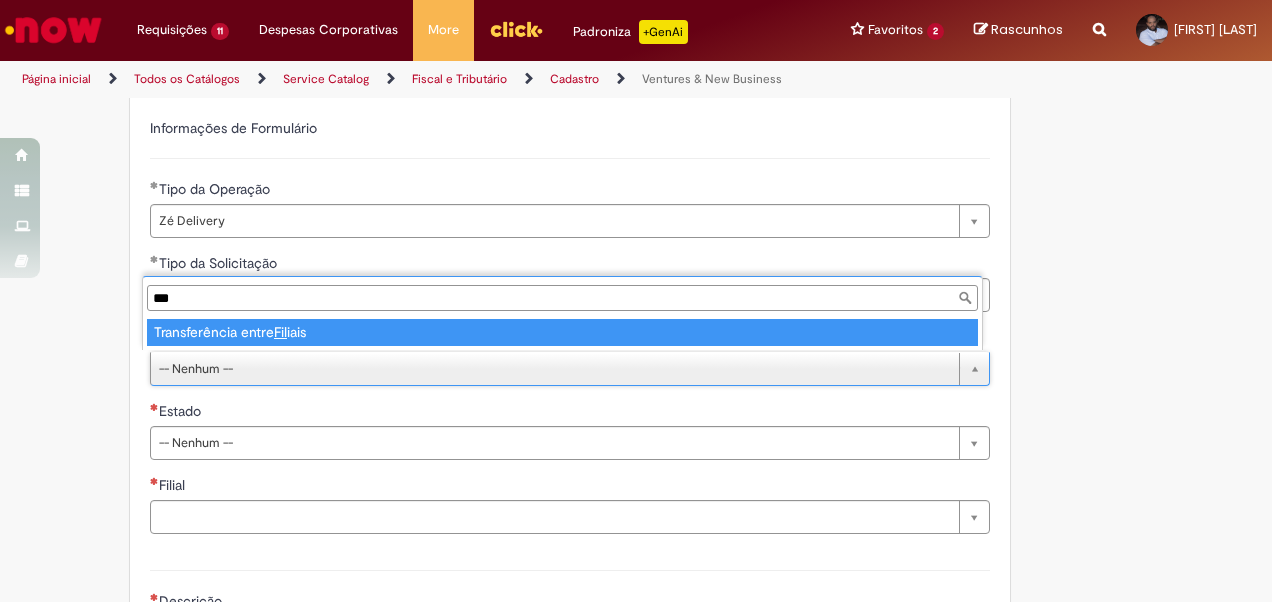 type on "****" 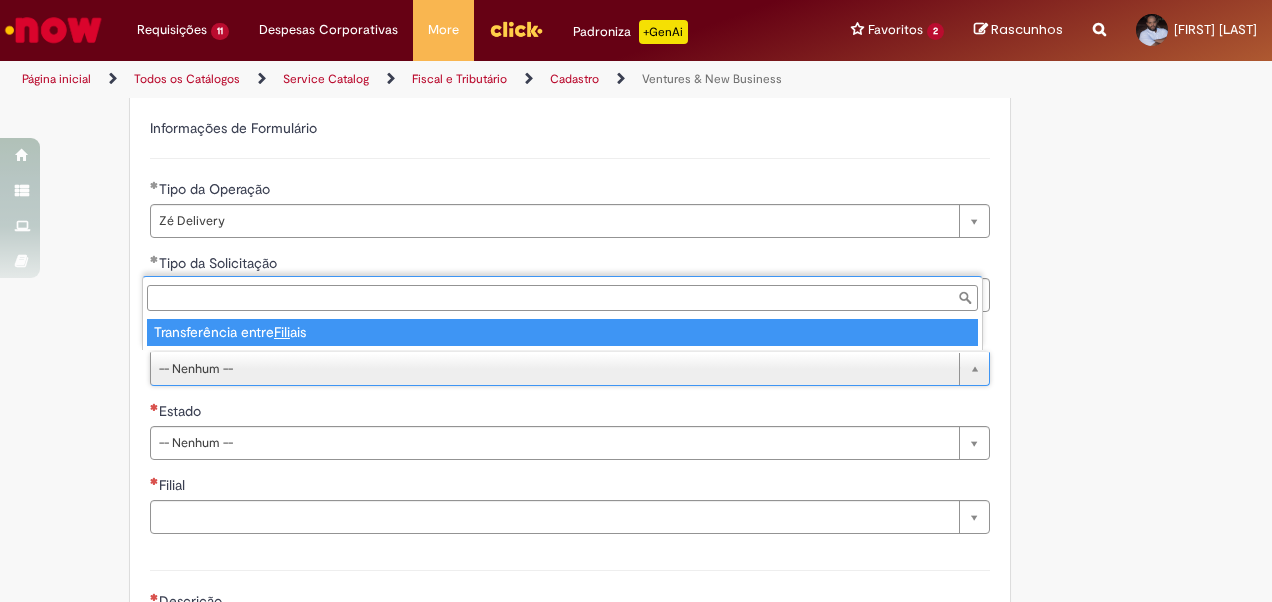 type on "**********" 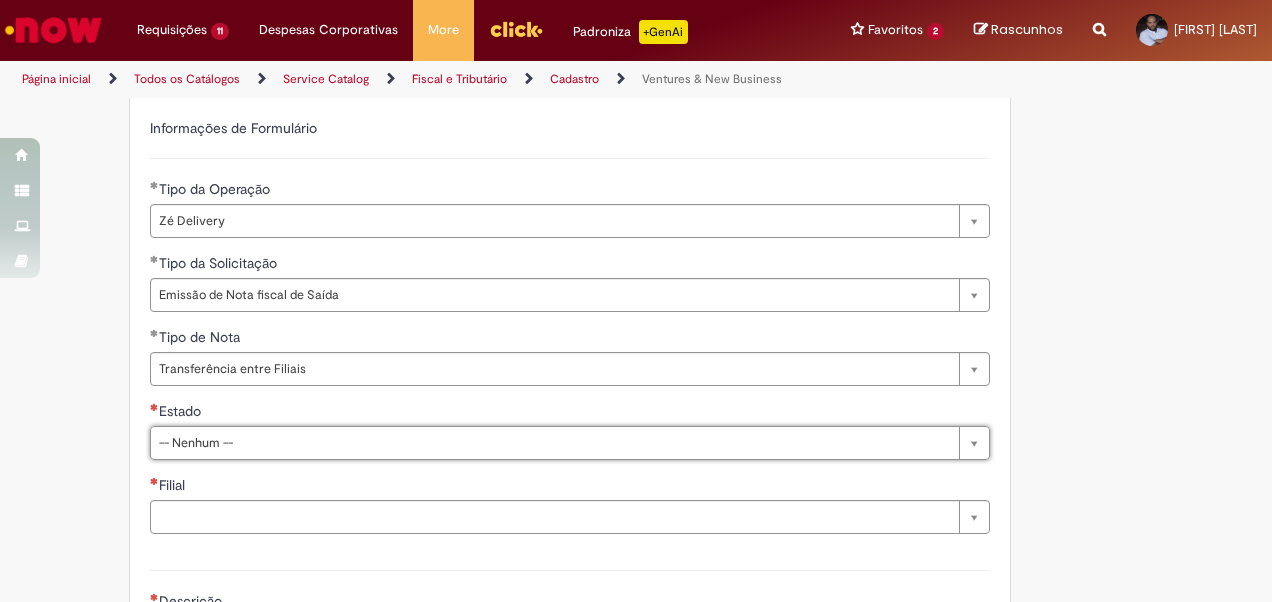 type on "*" 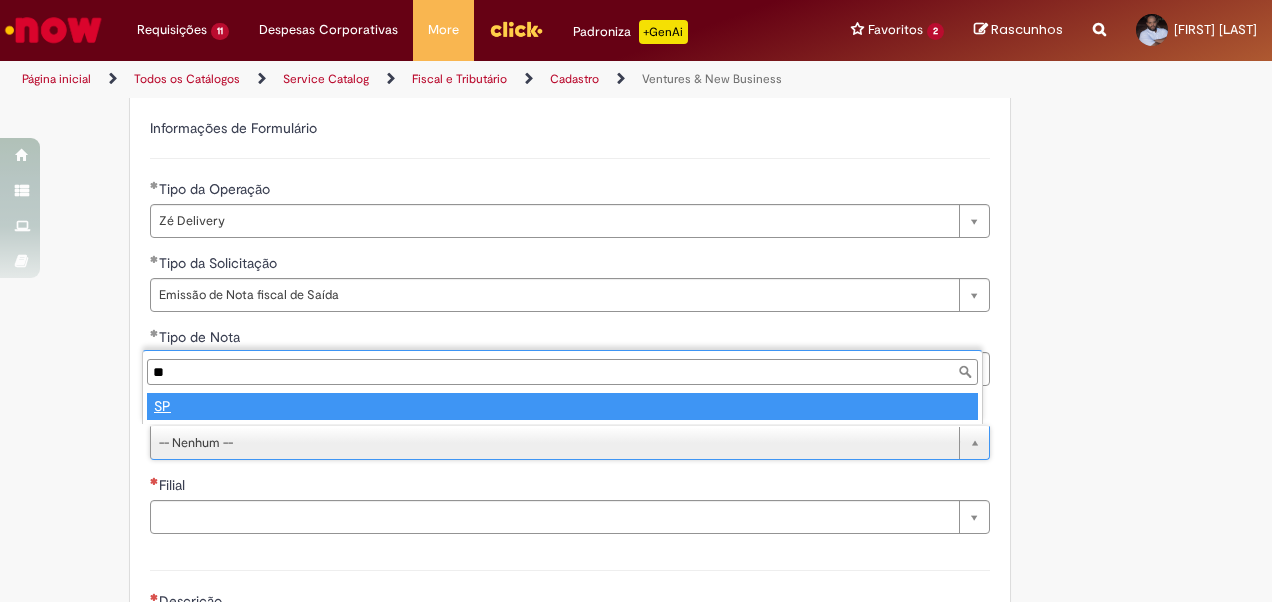 type on "*" 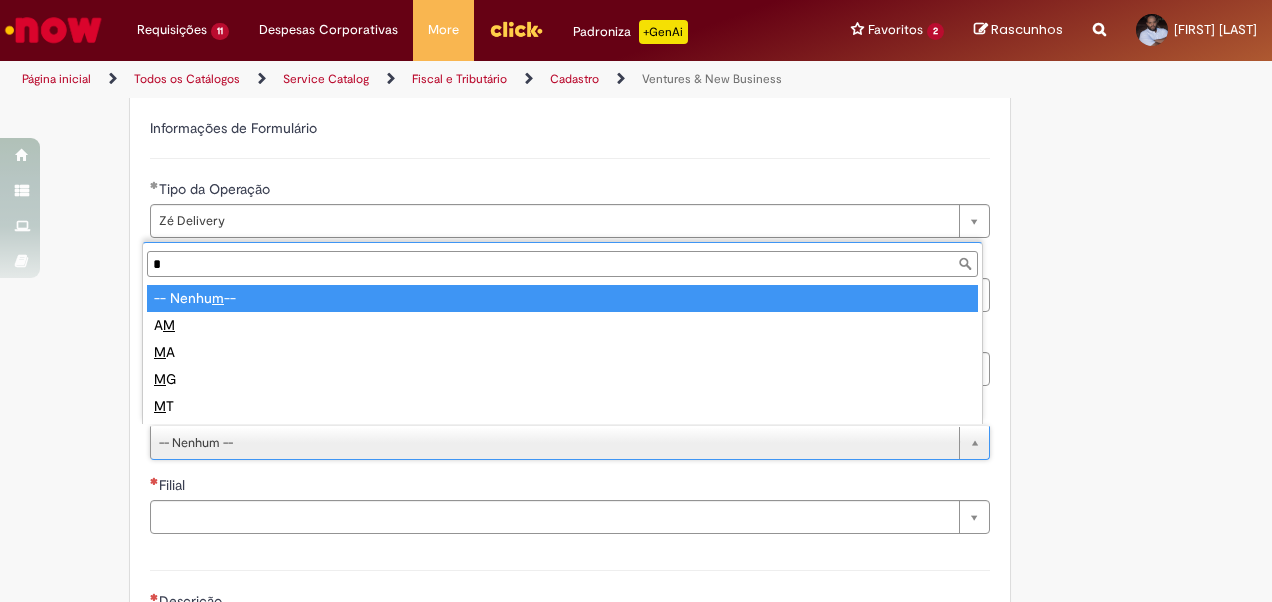 type on "**" 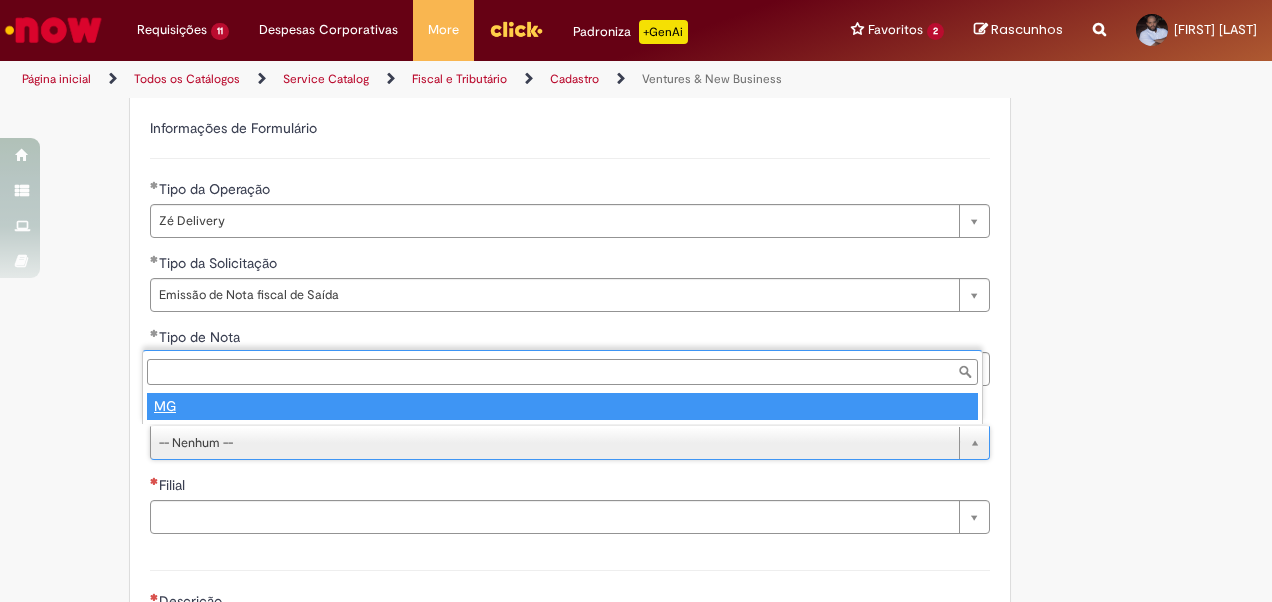 type on "**" 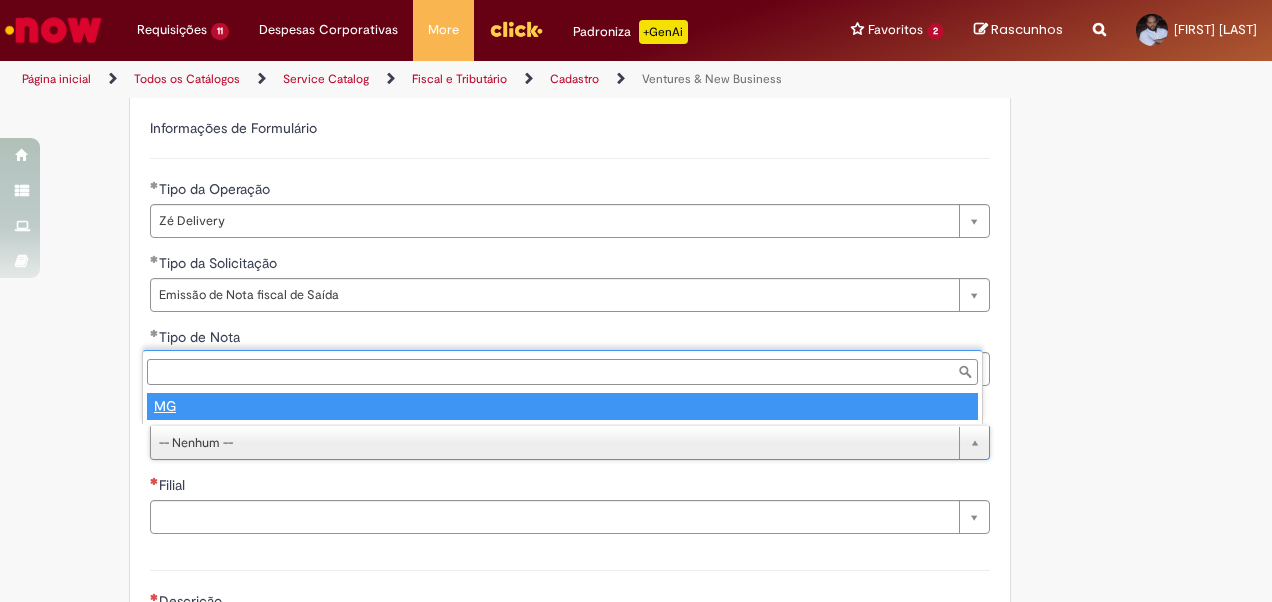 select 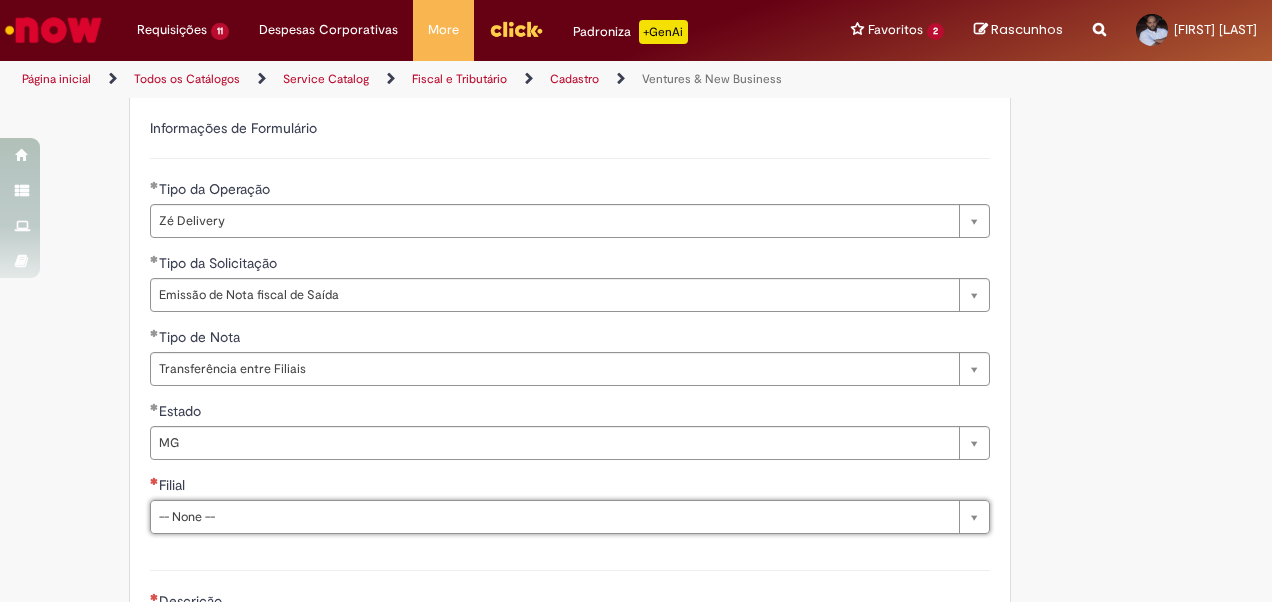 type on "*" 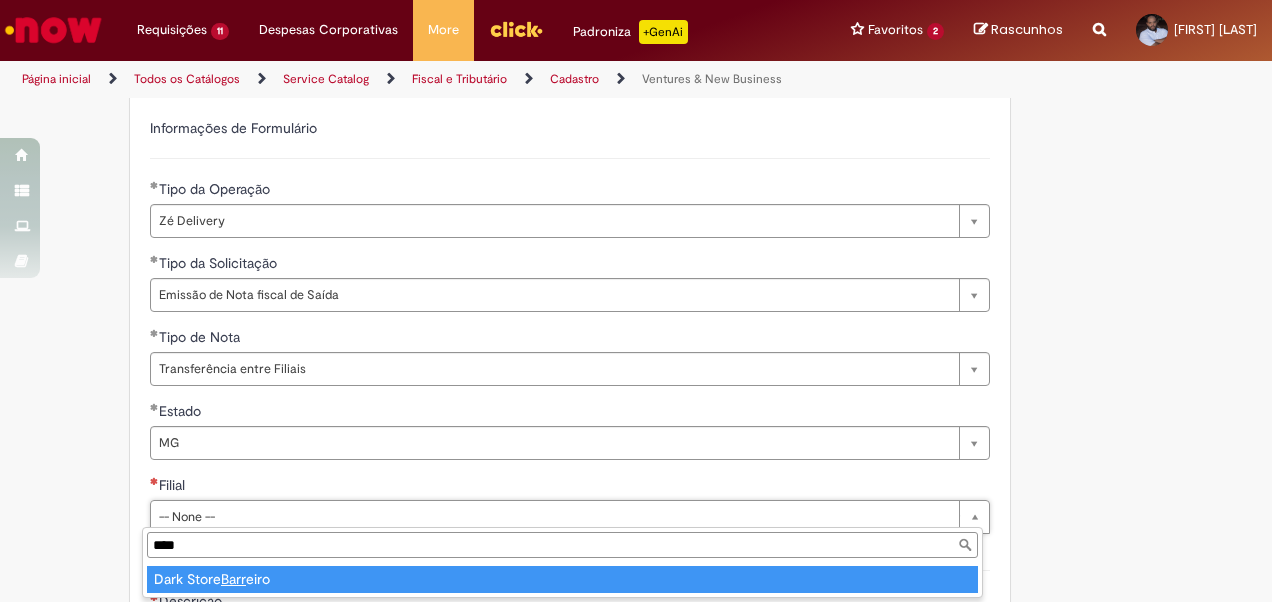 type on "*****" 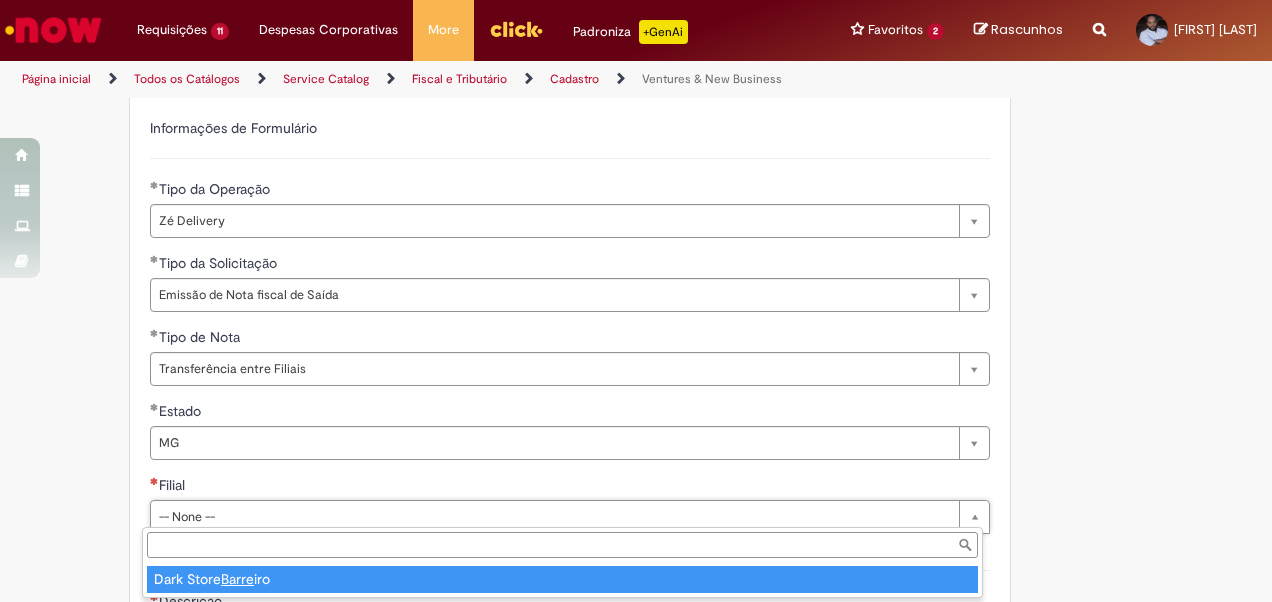 type on "**********" 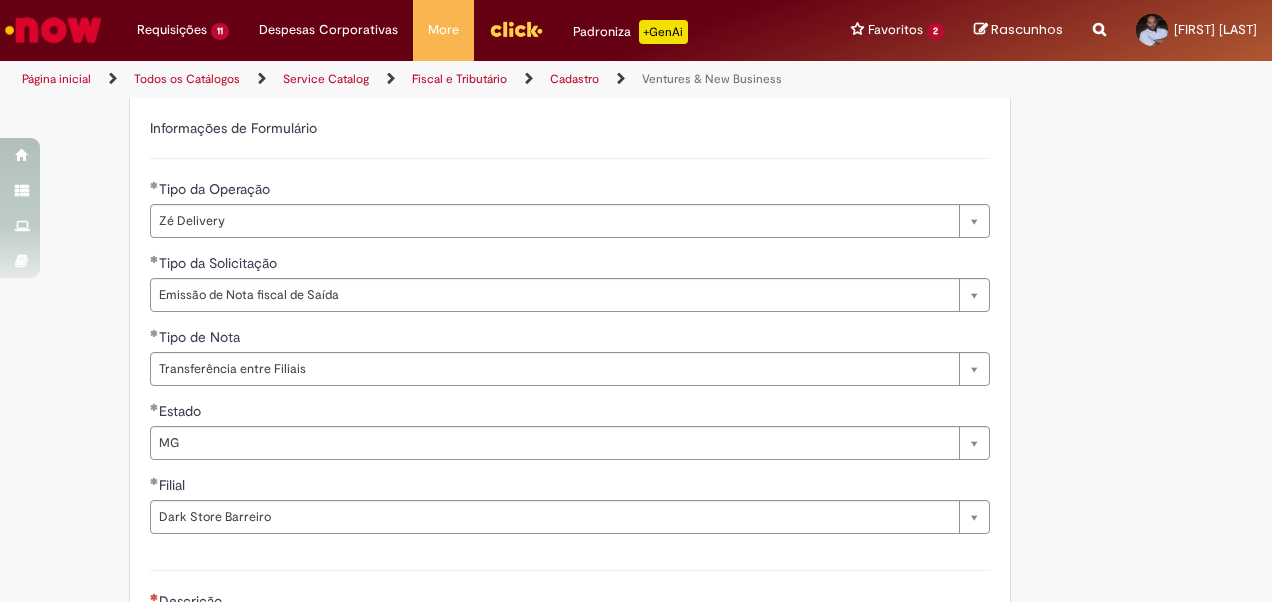 scroll, scrollTop: 892, scrollLeft: 0, axis: vertical 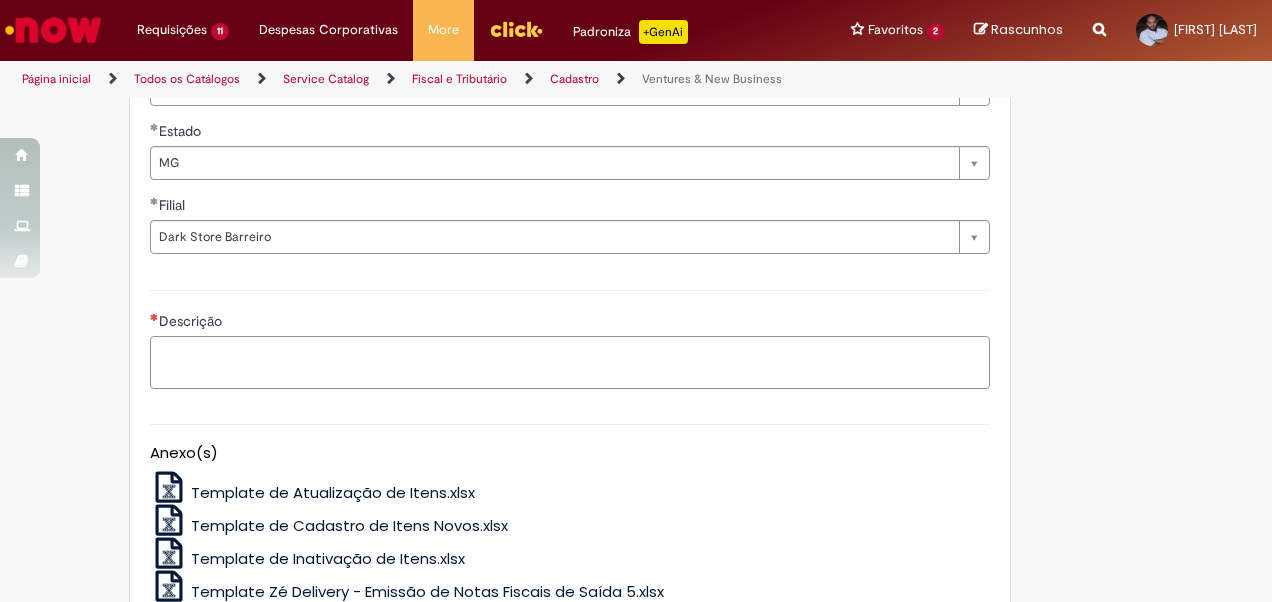 click on "Descrição" at bounding box center (570, 362) 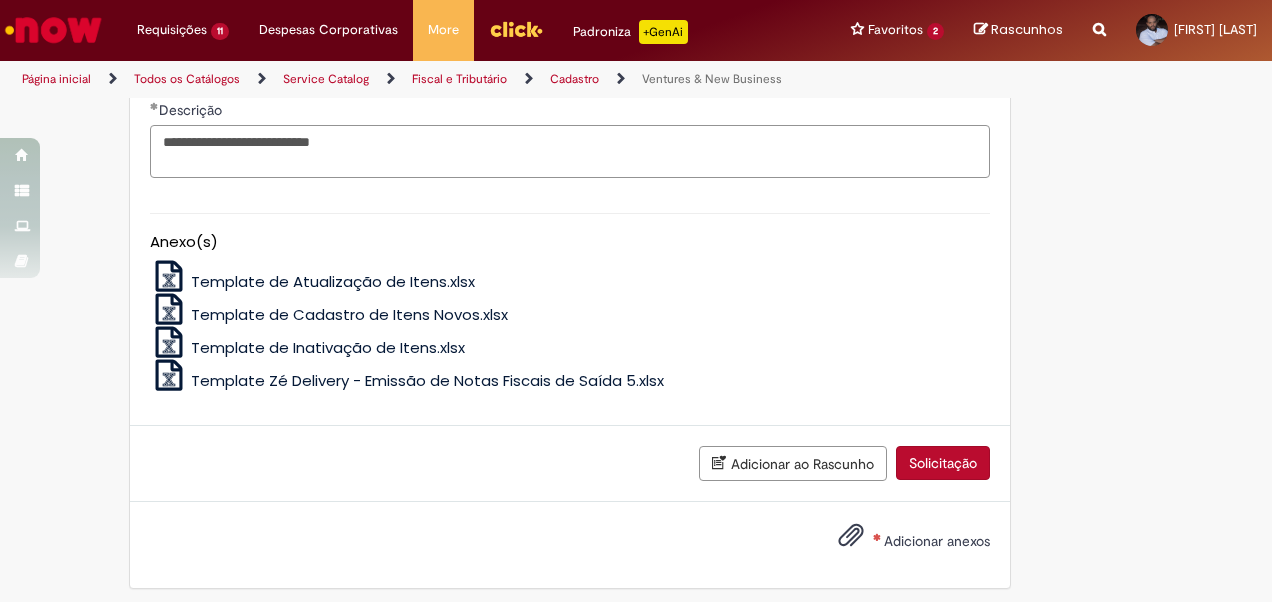 scroll, scrollTop: 1106, scrollLeft: 0, axis: vertical 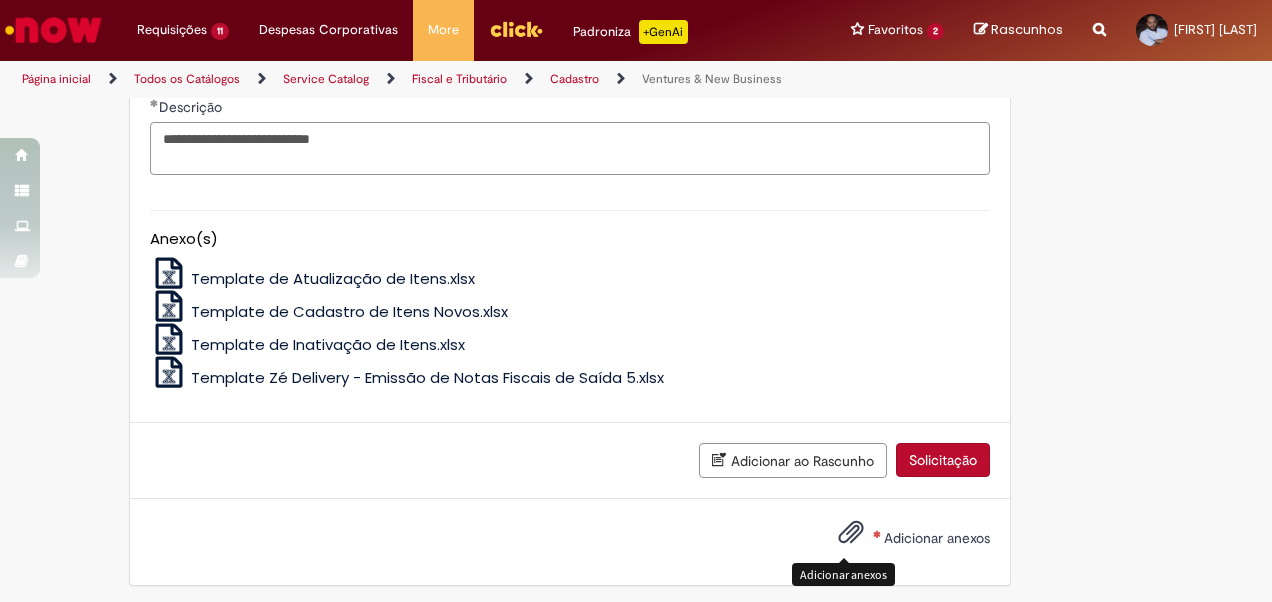 type on "**********" 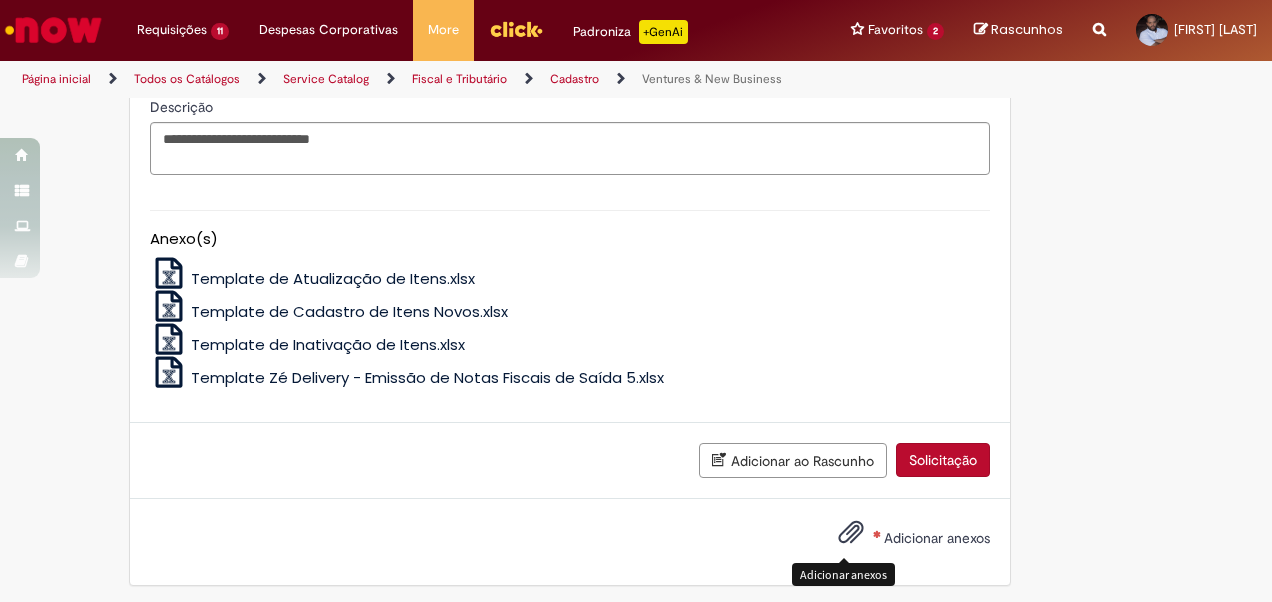 click at bounding box center [851, 533] 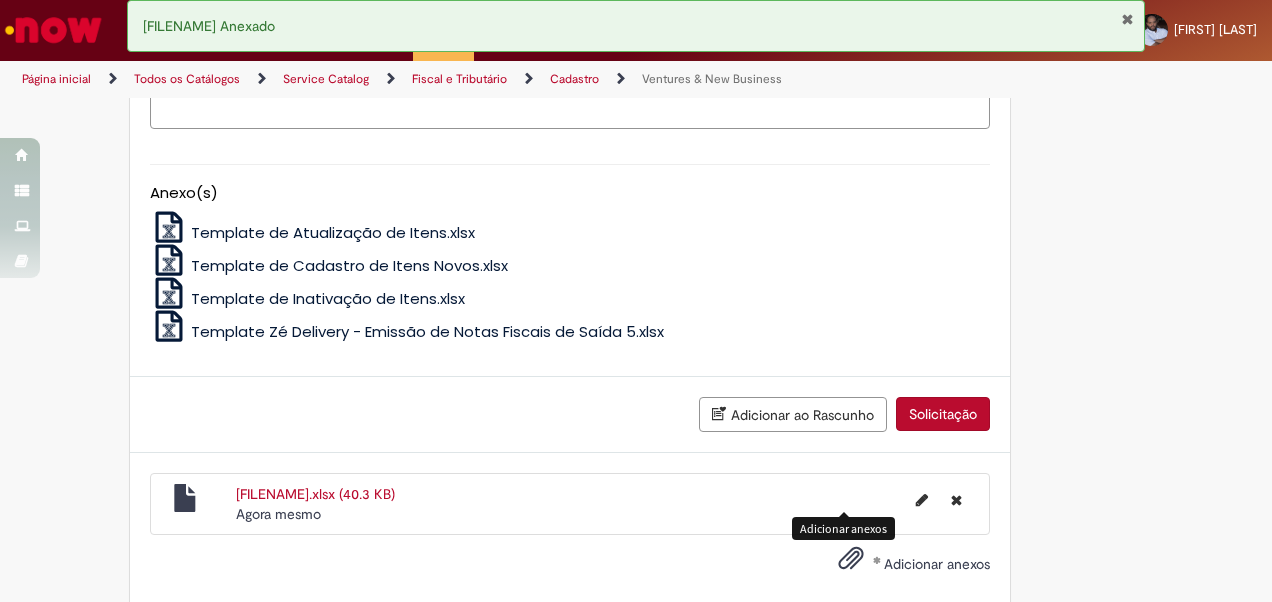 scroll, scrollTop: 1178, scrollLeft: 0, axis: vertical 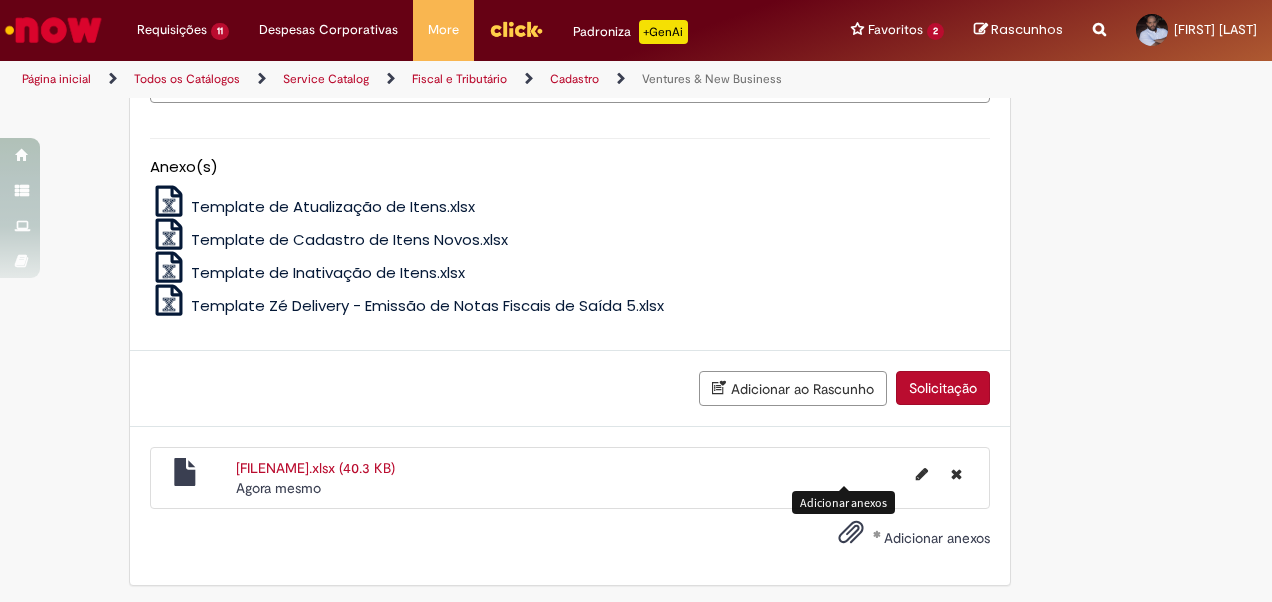 click on "Solicitação" at bounding box center (943, 388) 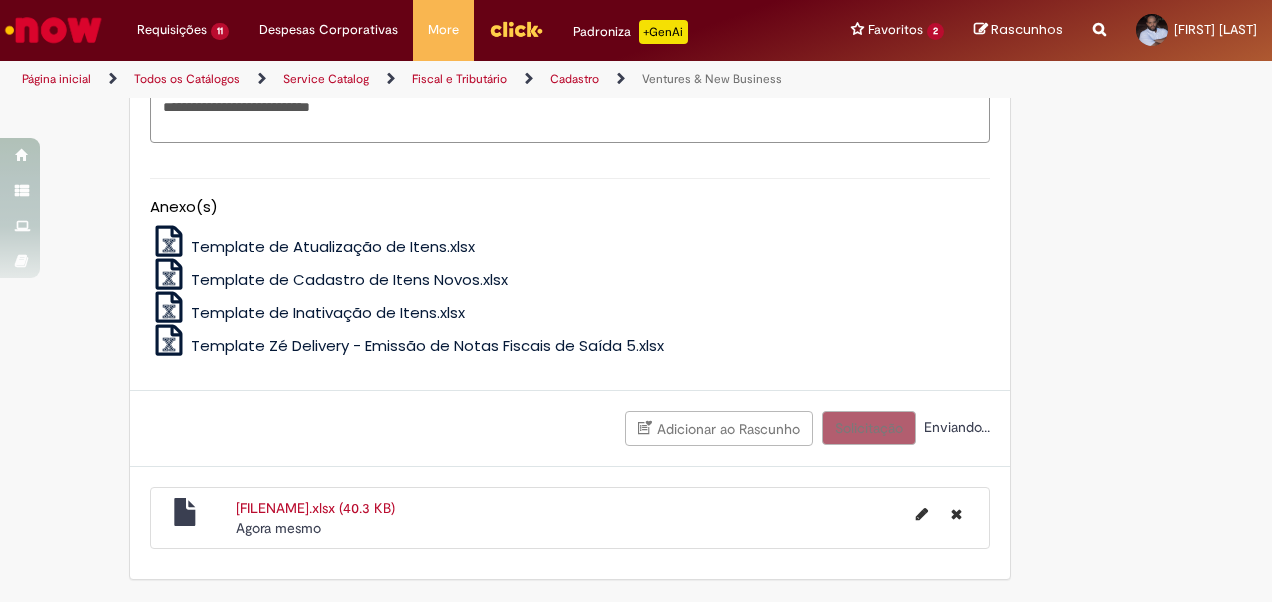 scroll, scrollTop: 1132, scrollLeft: 0, axis: vertical 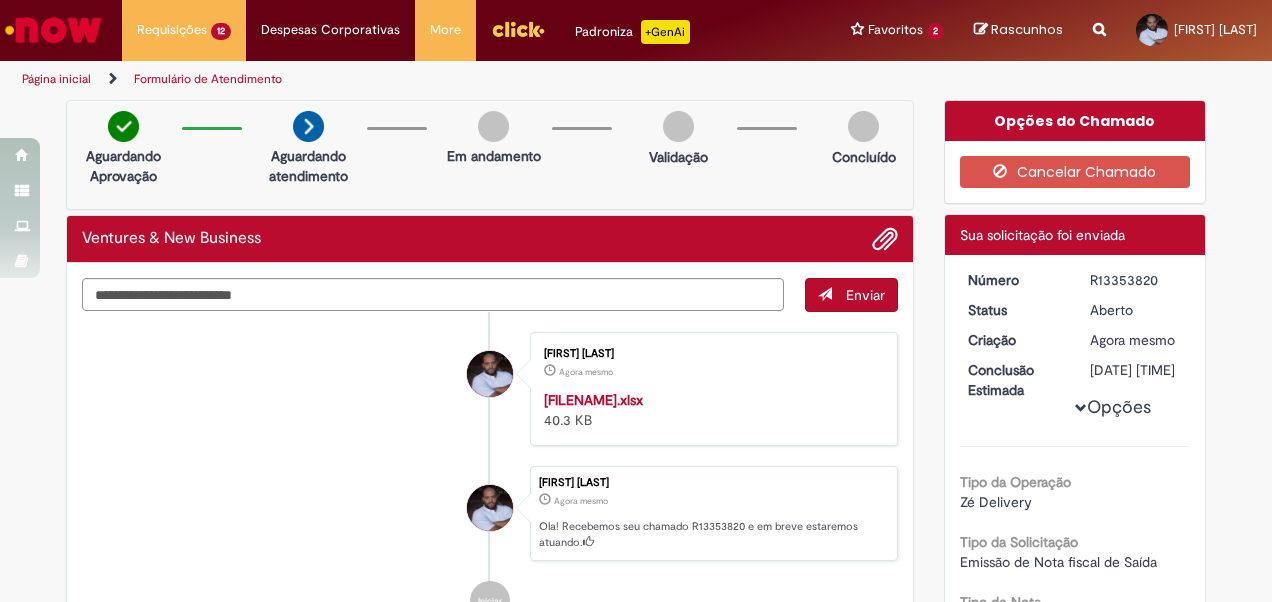 drag, startPoint x: 1148, startPoint y: 276, endPoint x: 1077, endPoint y: 282, distance: 71.25307 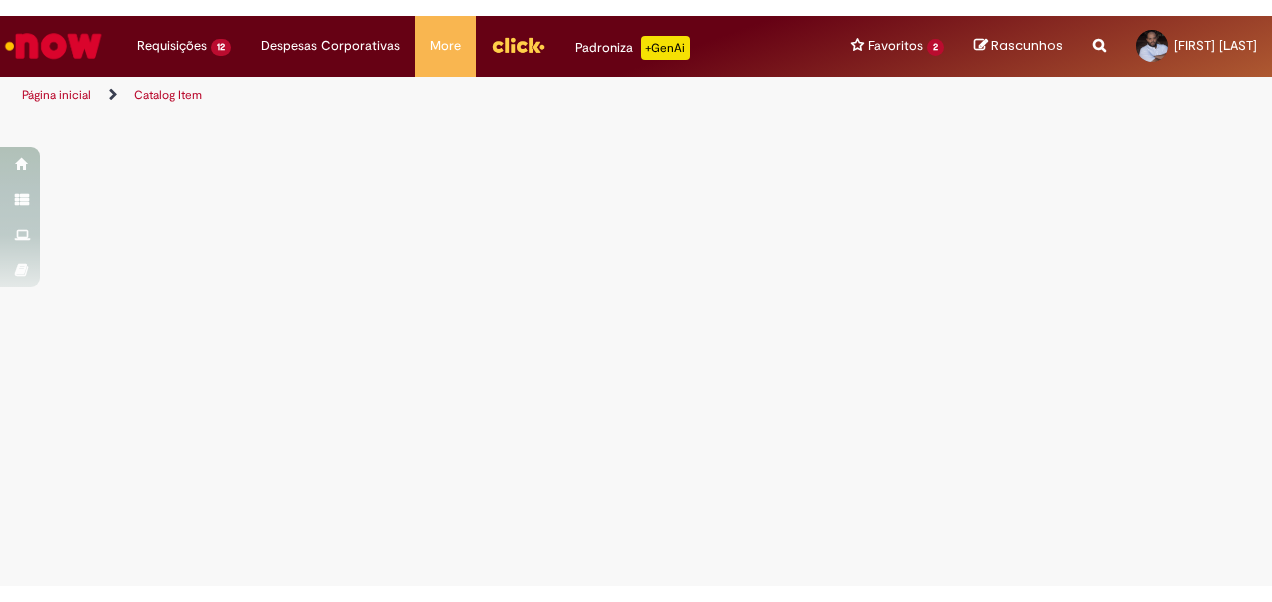 scroll, scrollTop: 0, scrollLeft: 0, axis: both 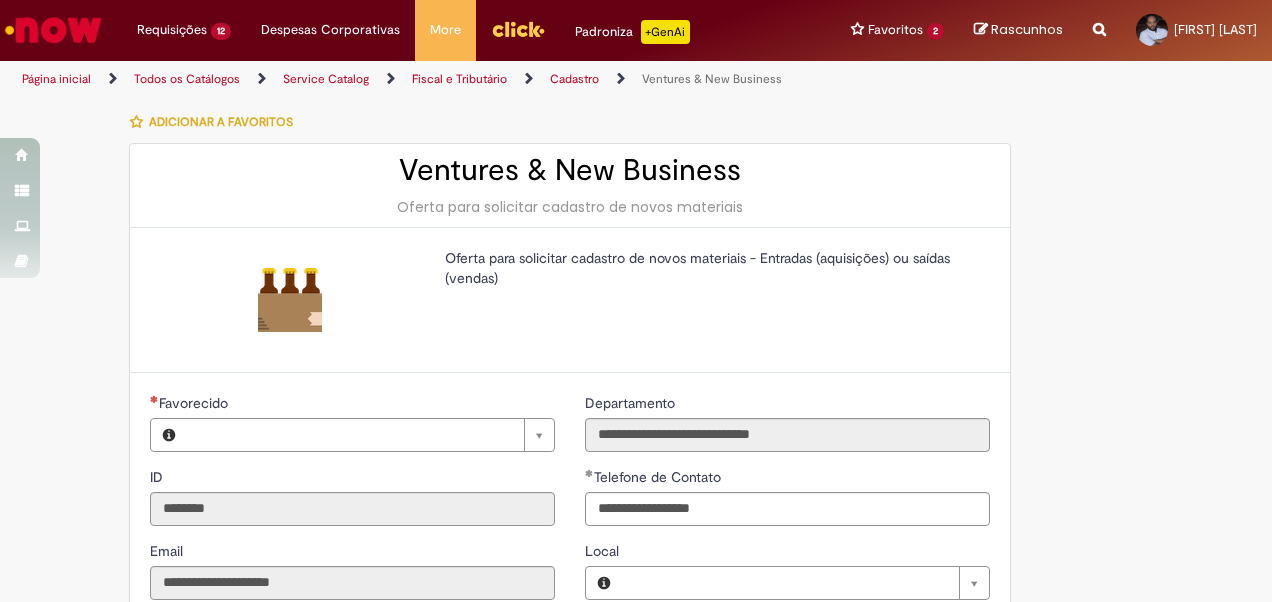 type on "**********" 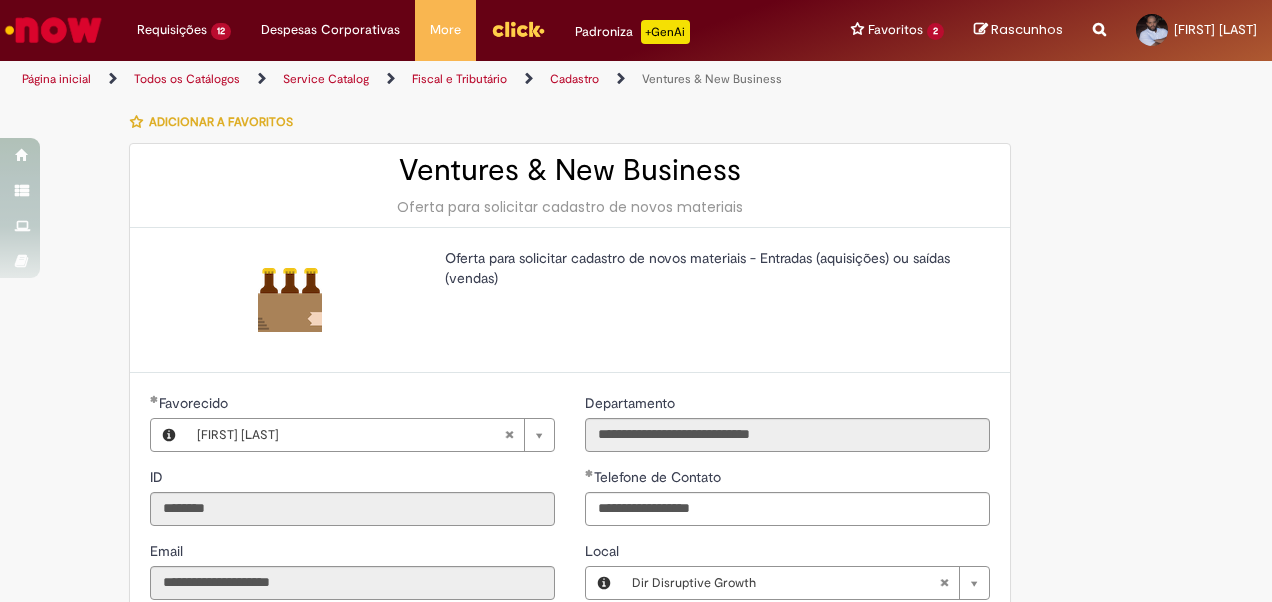 type on "**********" 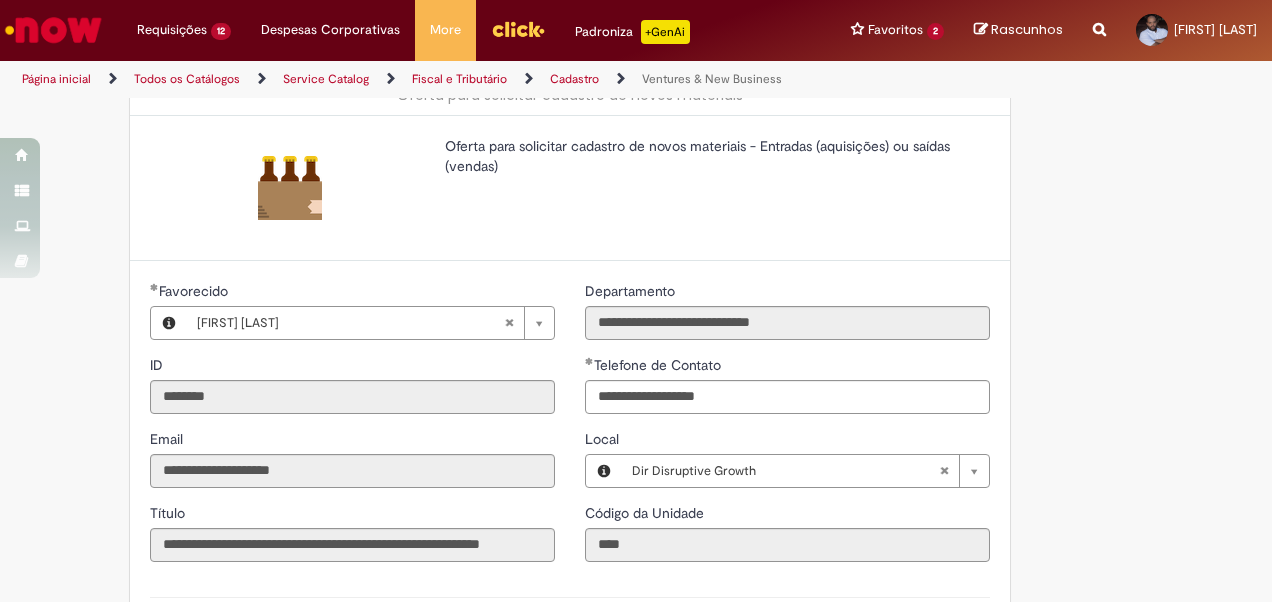 scroll, scrollTop: 300, scrollLeft: 0, axis: vertical 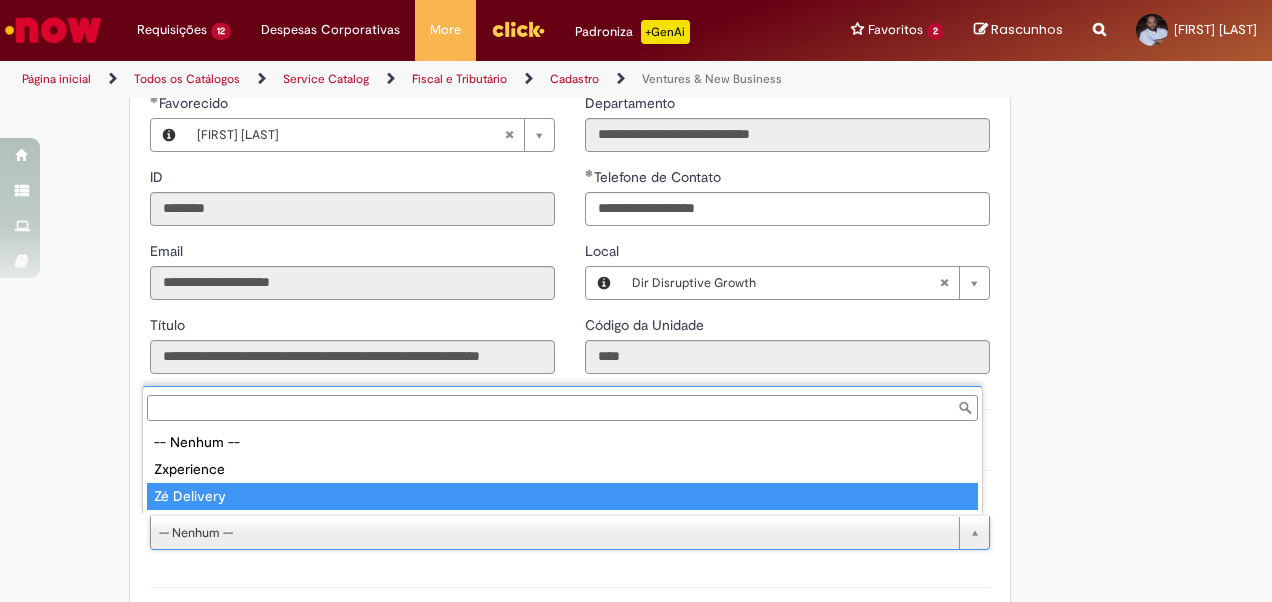 type on "**********" 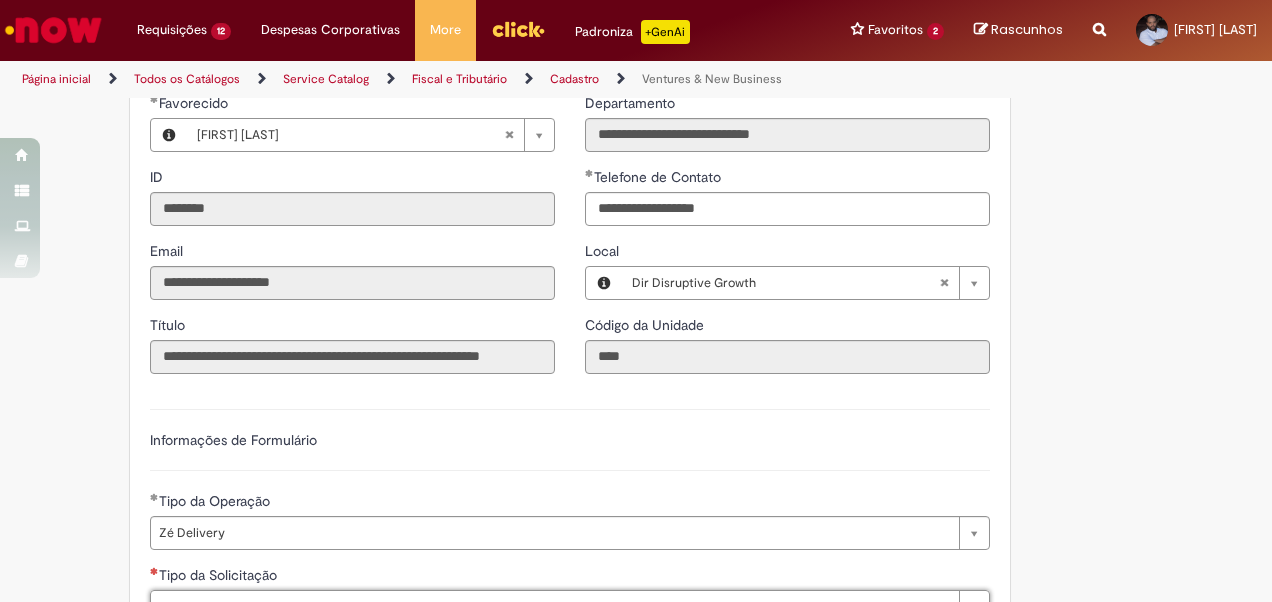 type on "*" 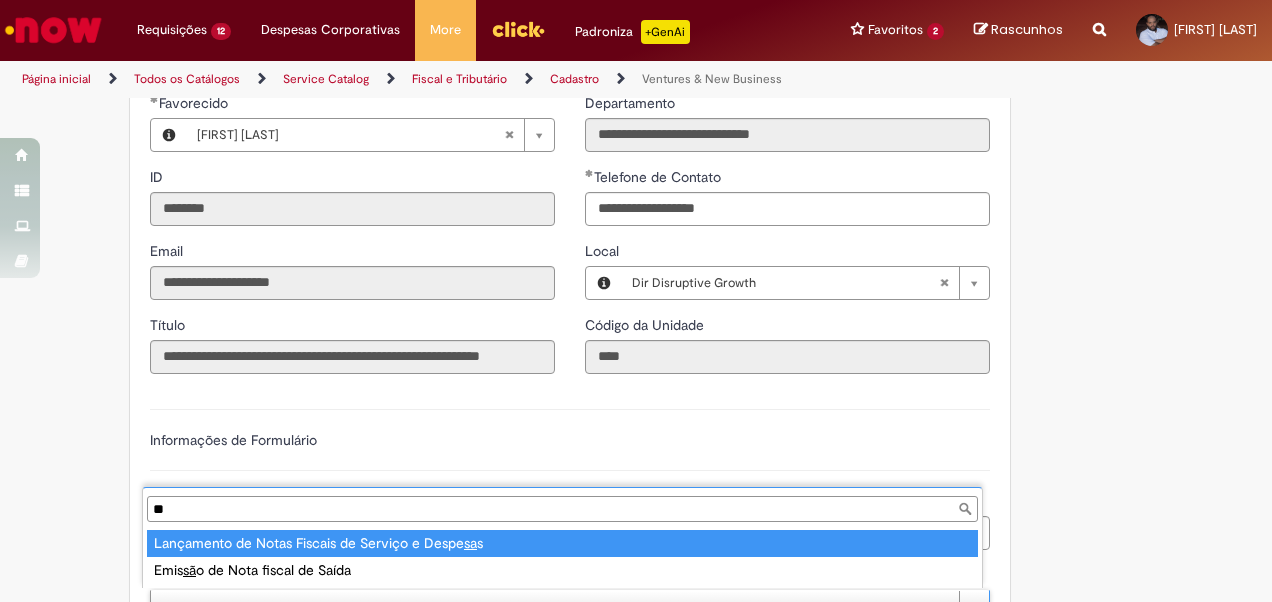 type on "***" 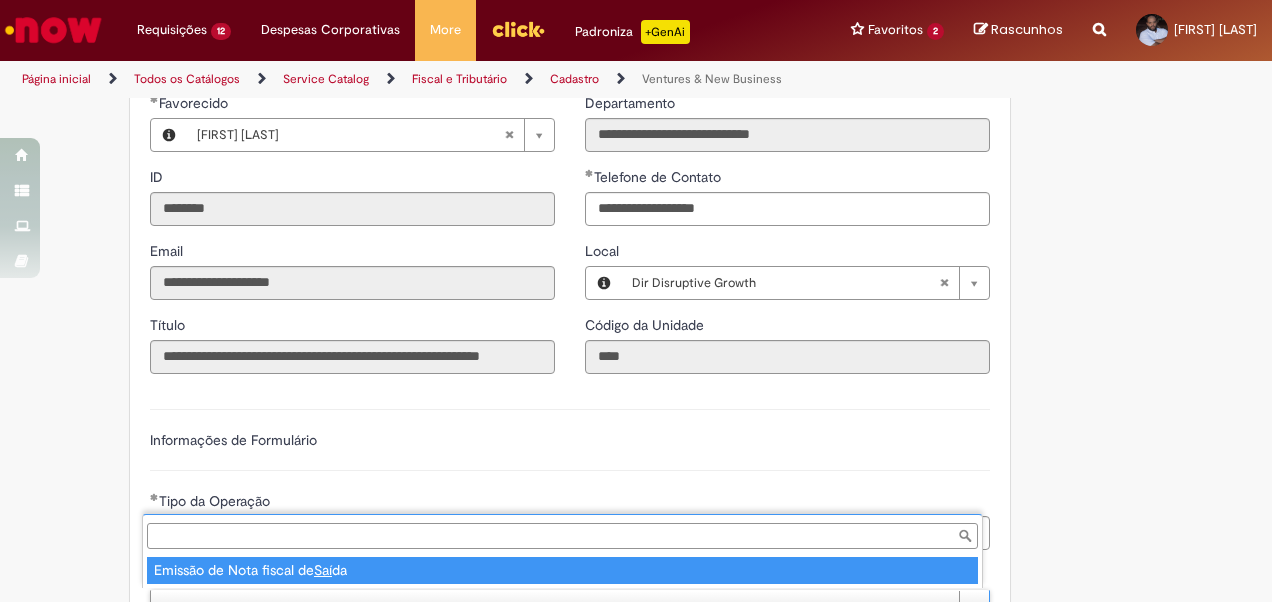 type on "**********" 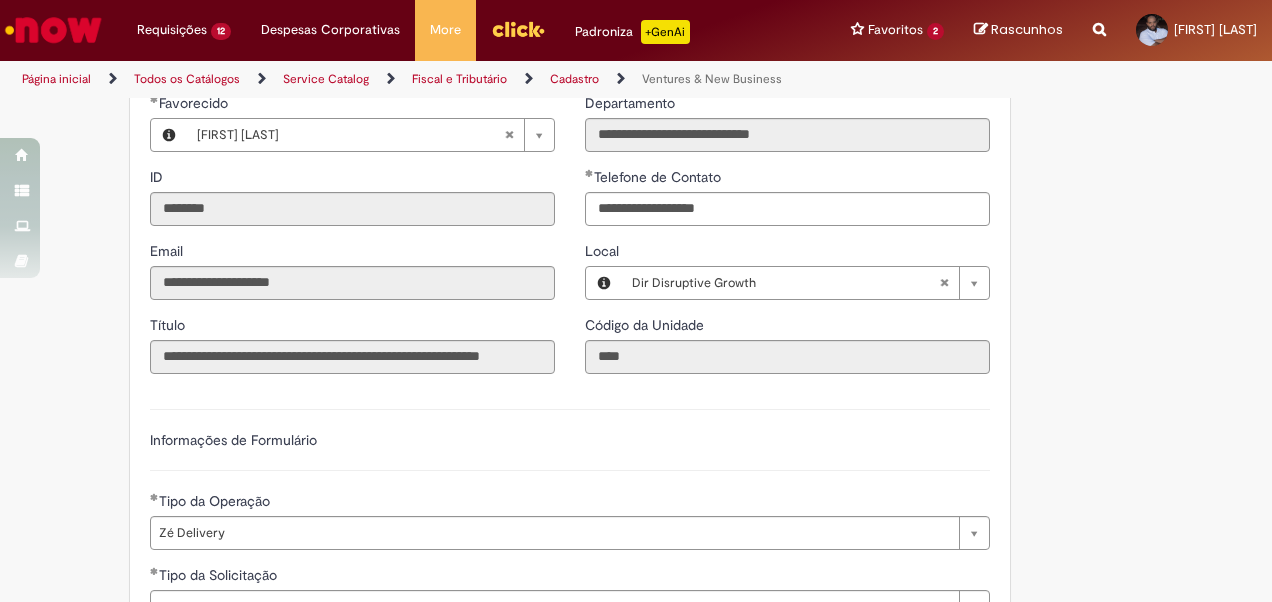 scroll, scrollTop: 612, scrollLeft: 0, axis: vertical 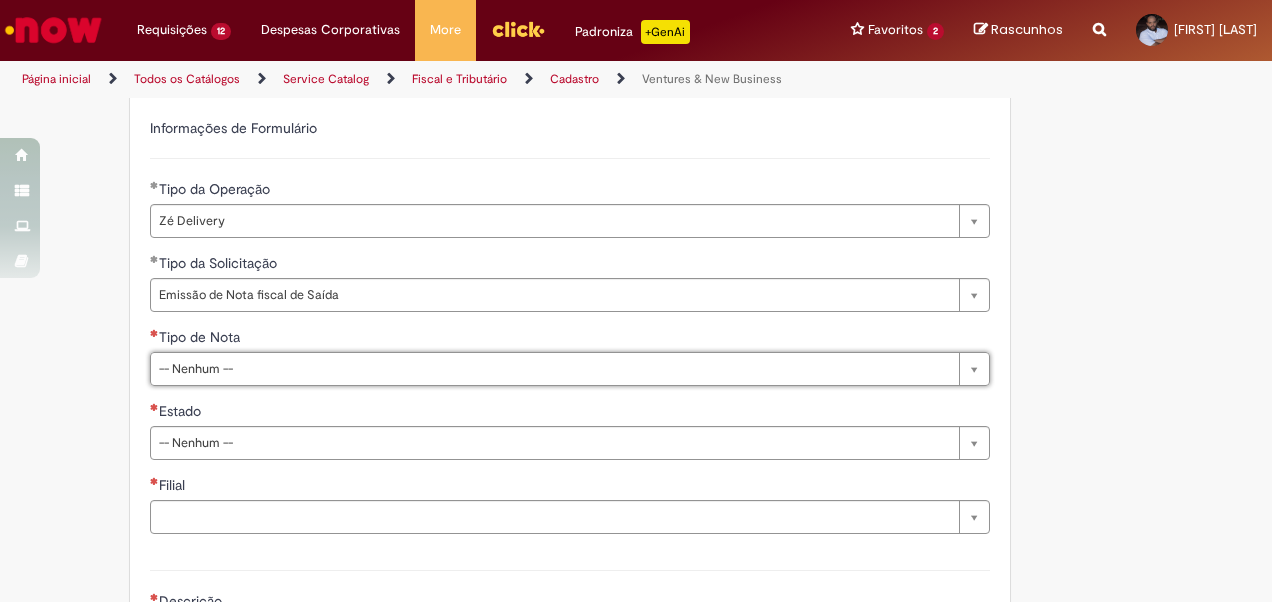 type on "*" 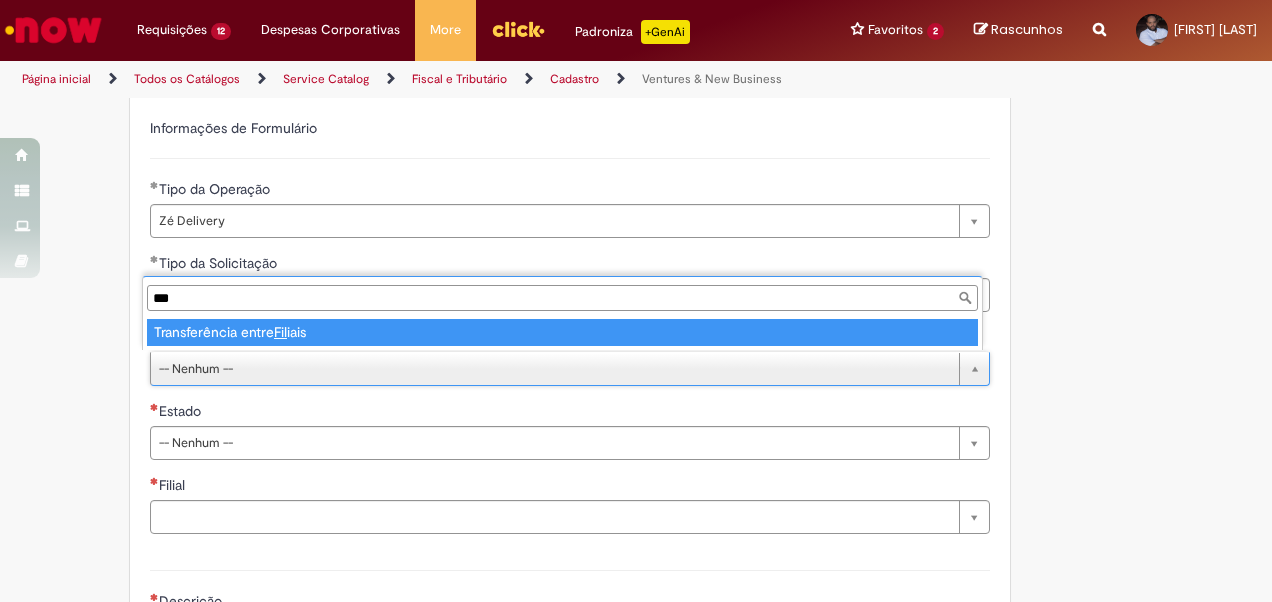 type on "****" 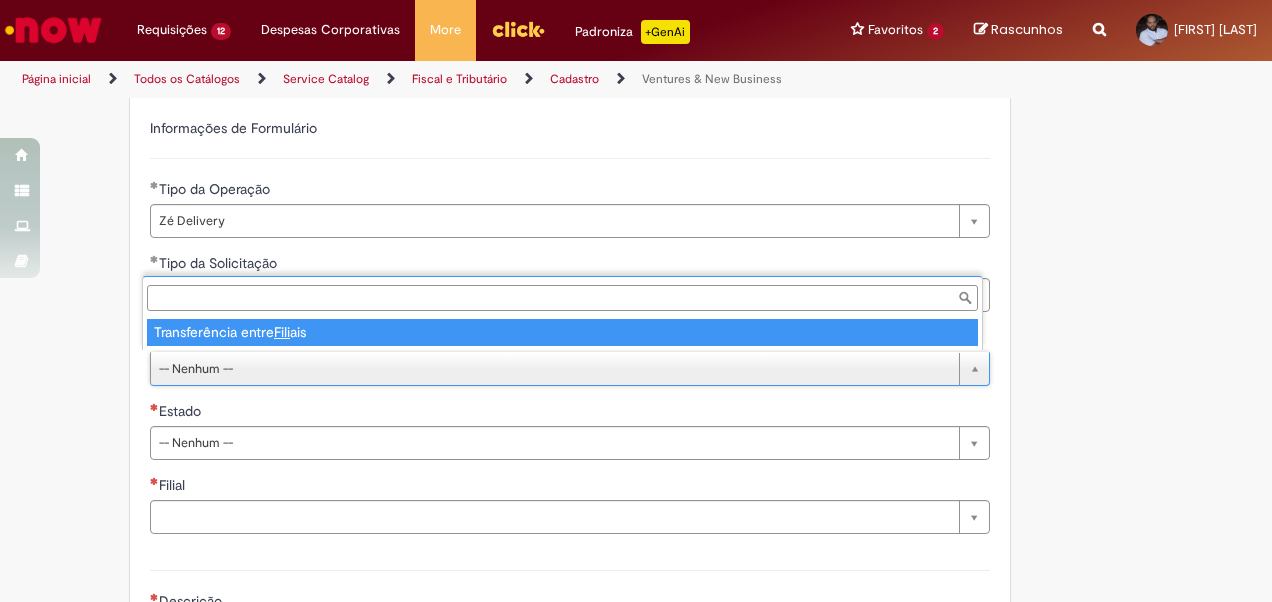 type on "**********" 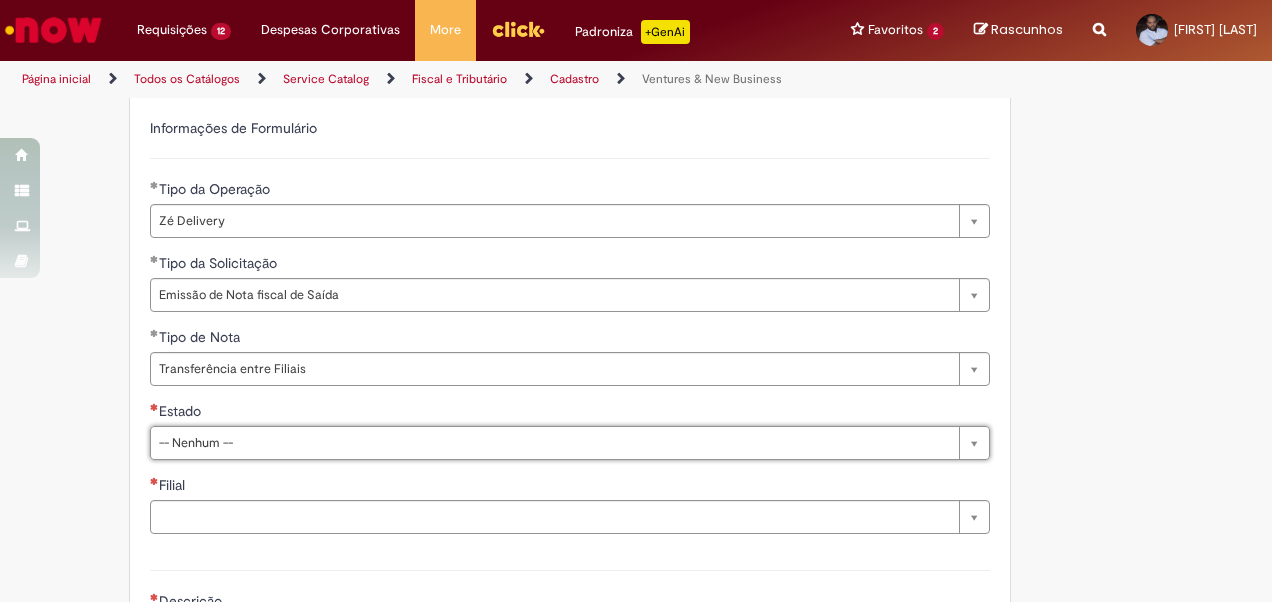 type on "*" 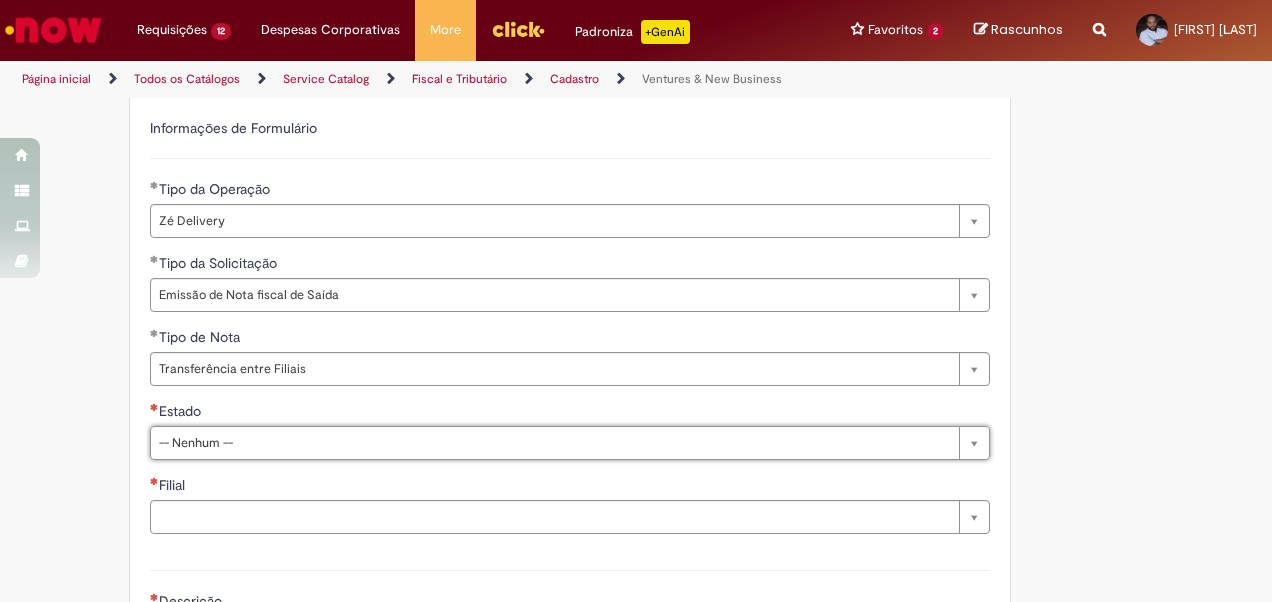 type on "*" 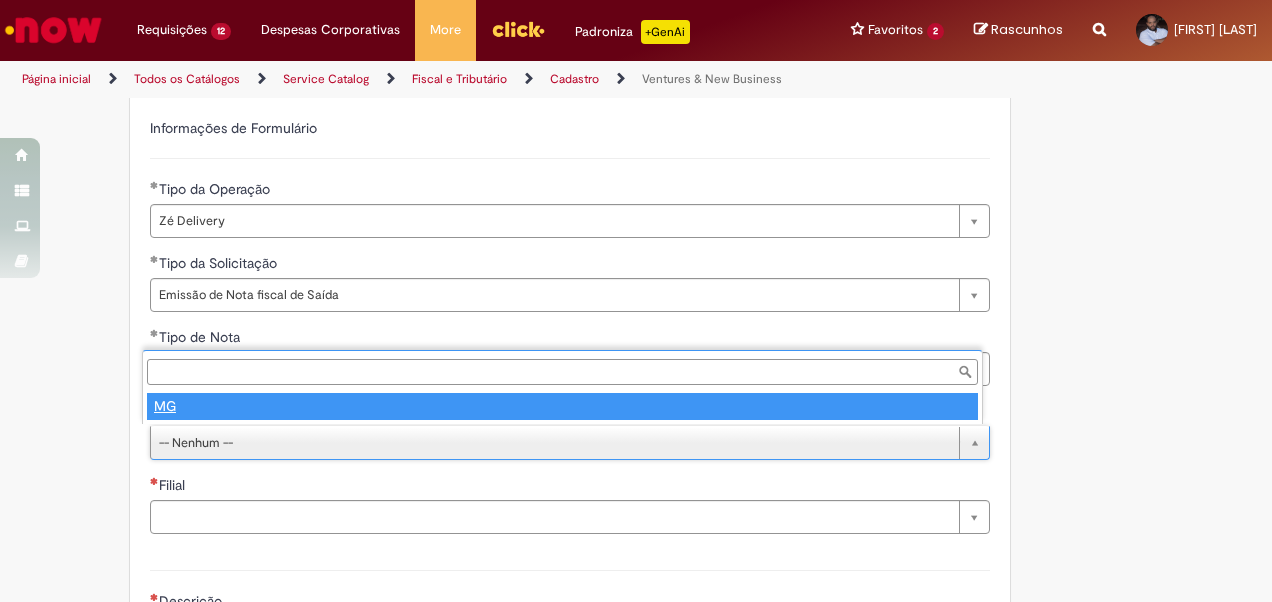 type on "**" 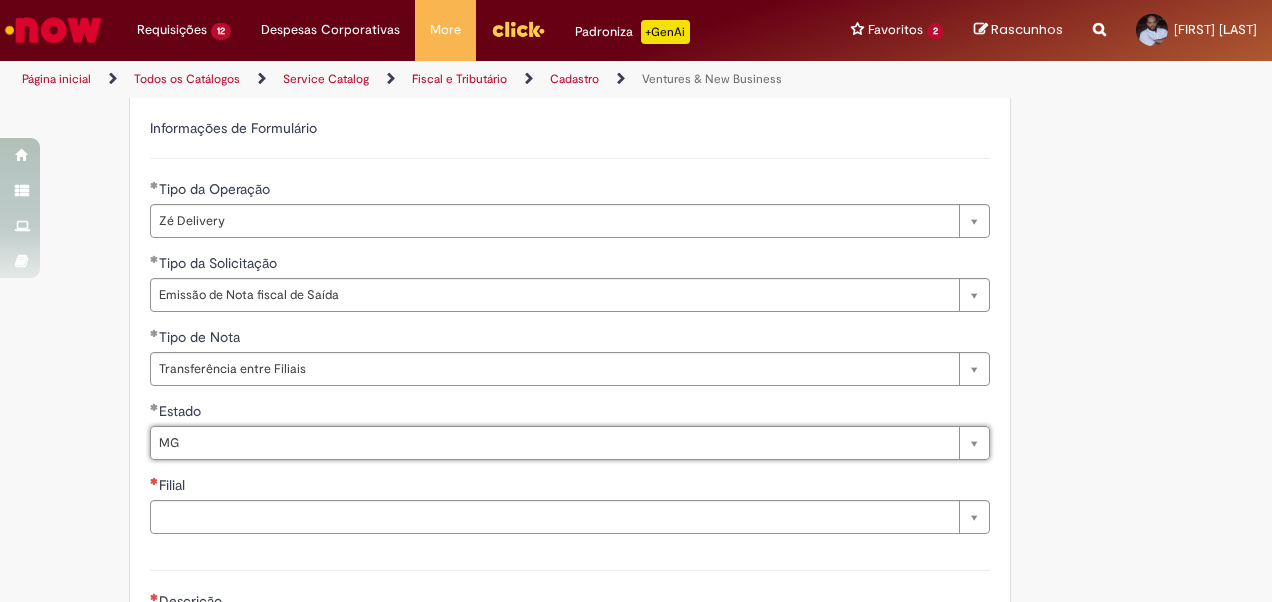 select 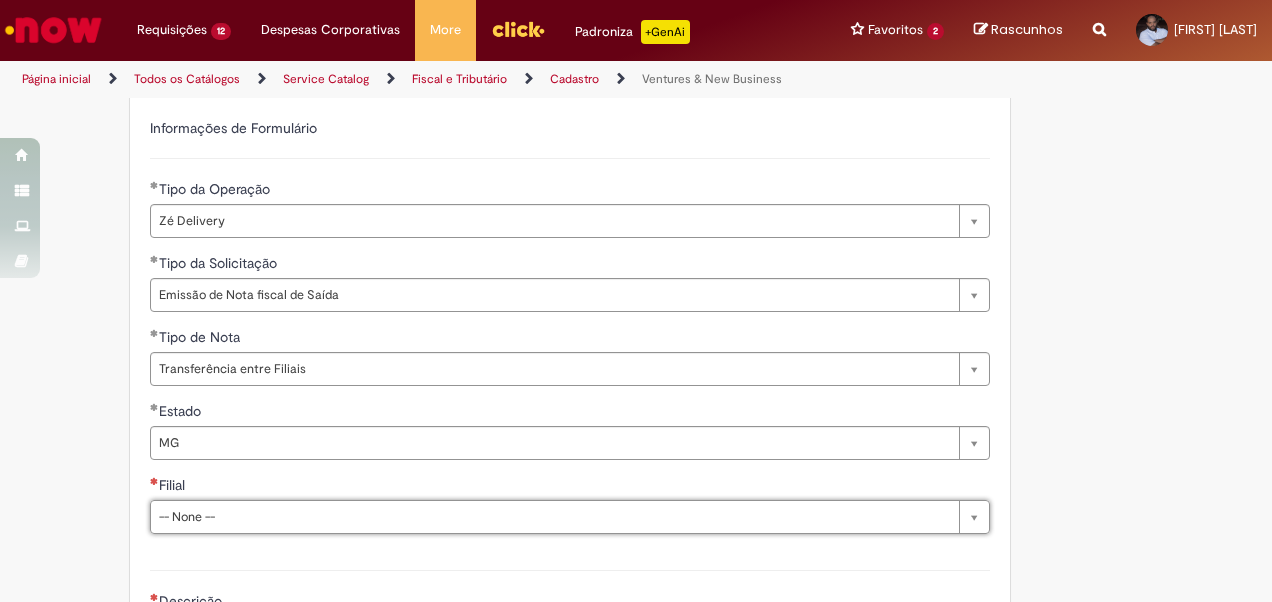 type on "*" 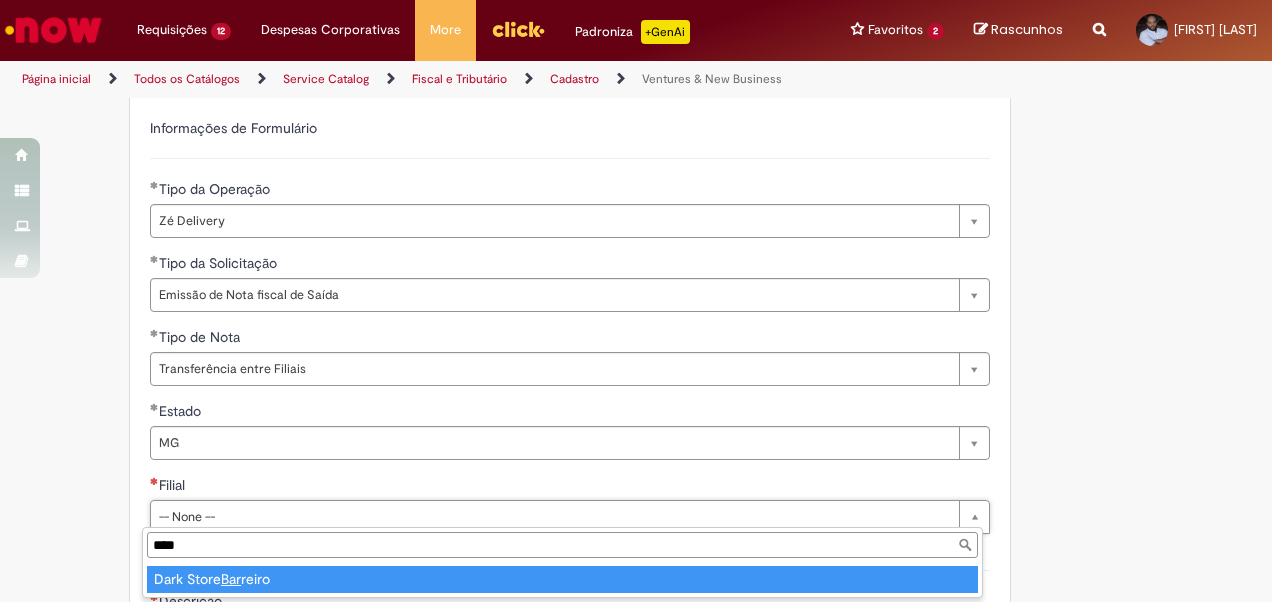 type on "*****" 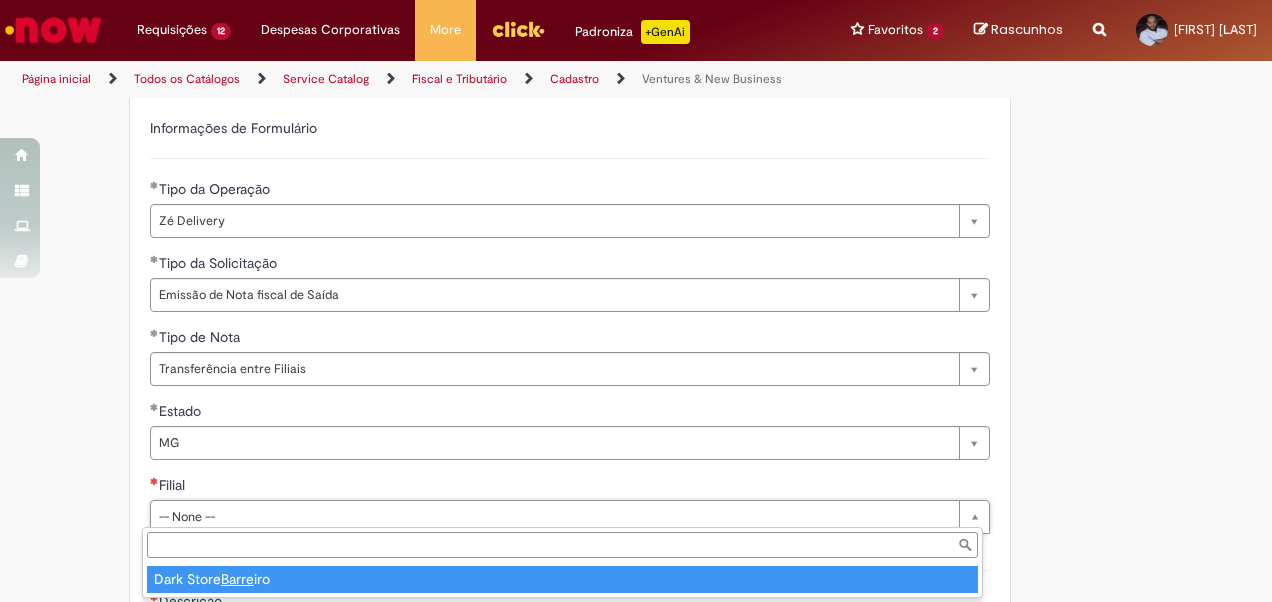 type on "**********" 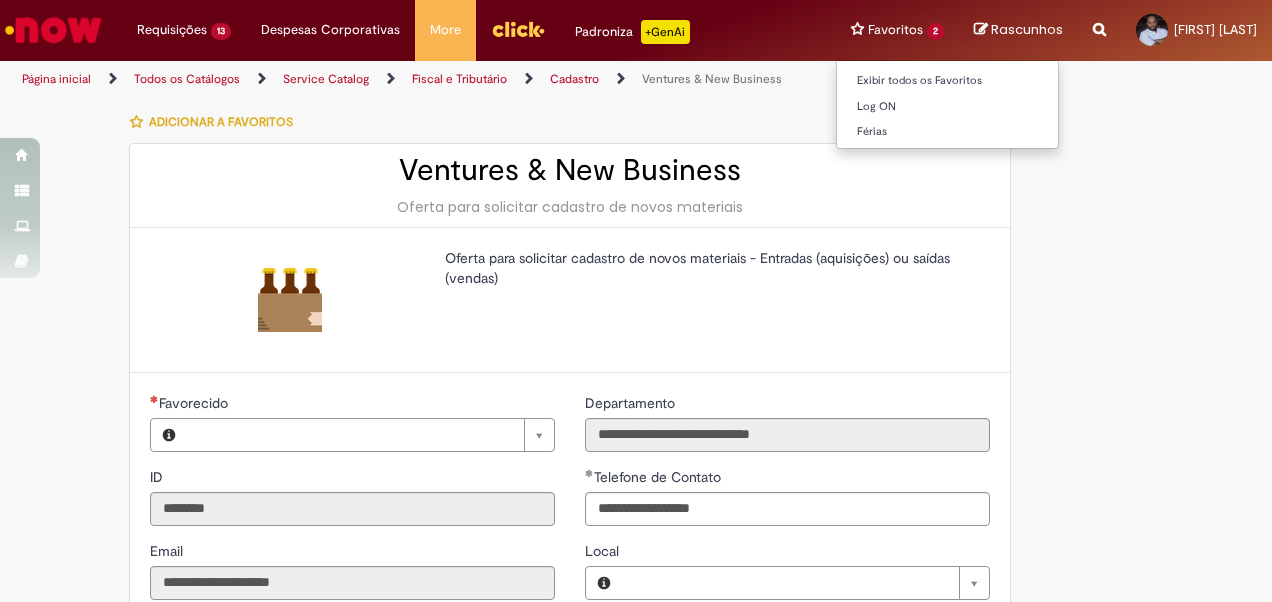 scroll, scrollTop: 0, scrollLeft: 0, axis: both 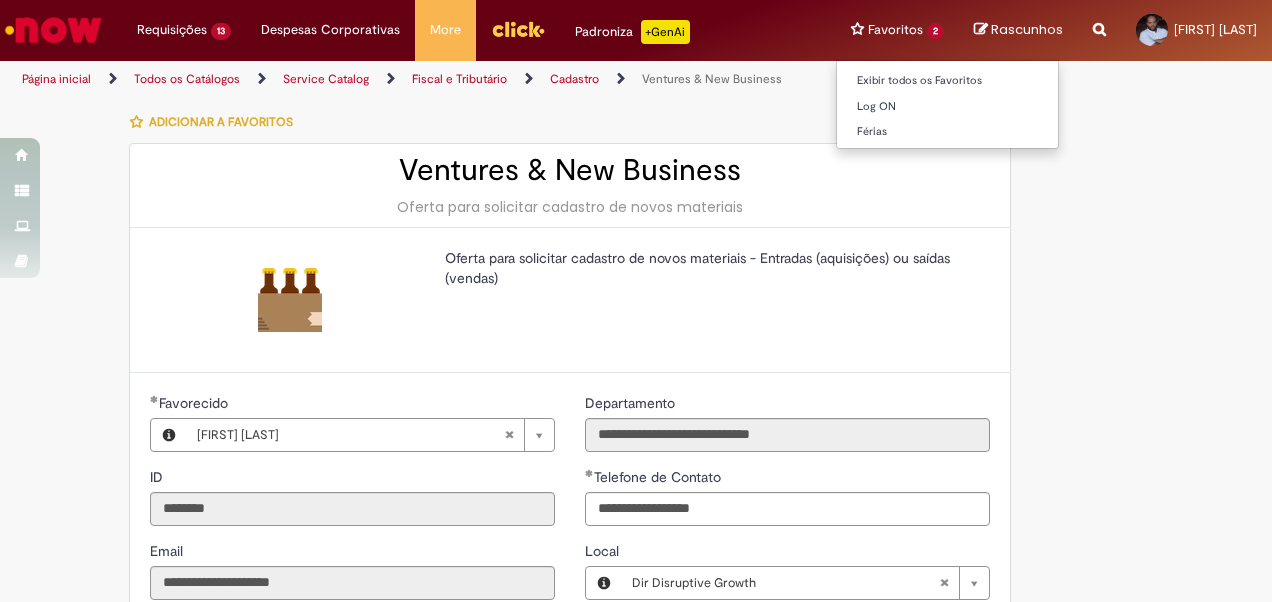 type on "**********" 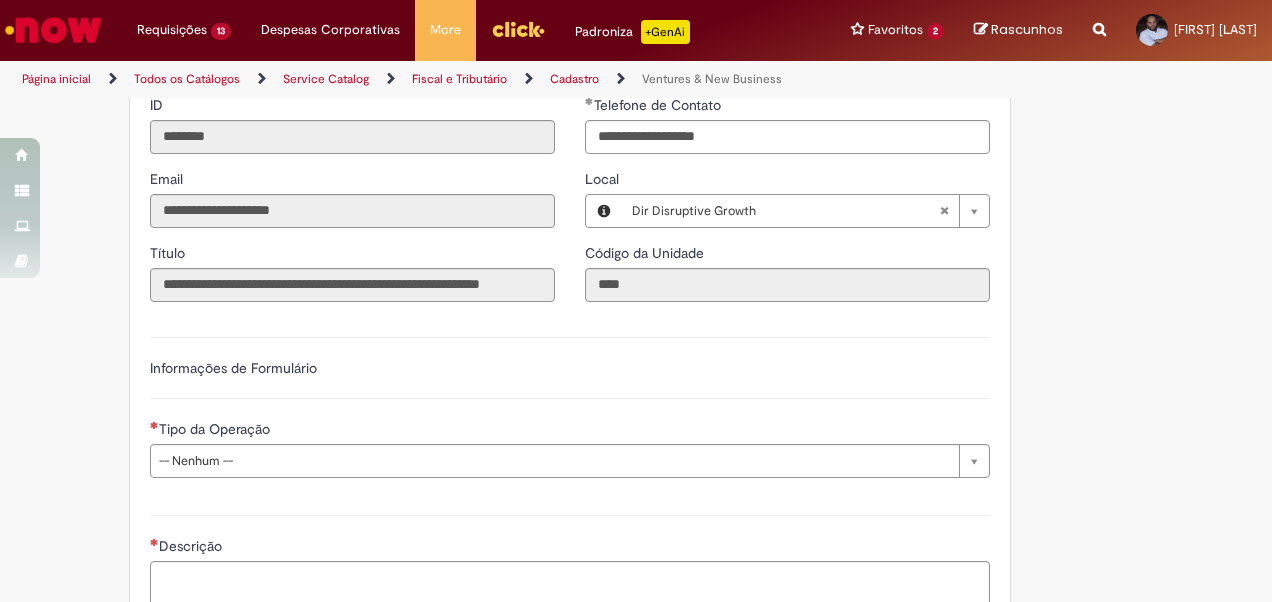 scroll, scrollTop: 400, scrollLeft: 0, axis: vertical 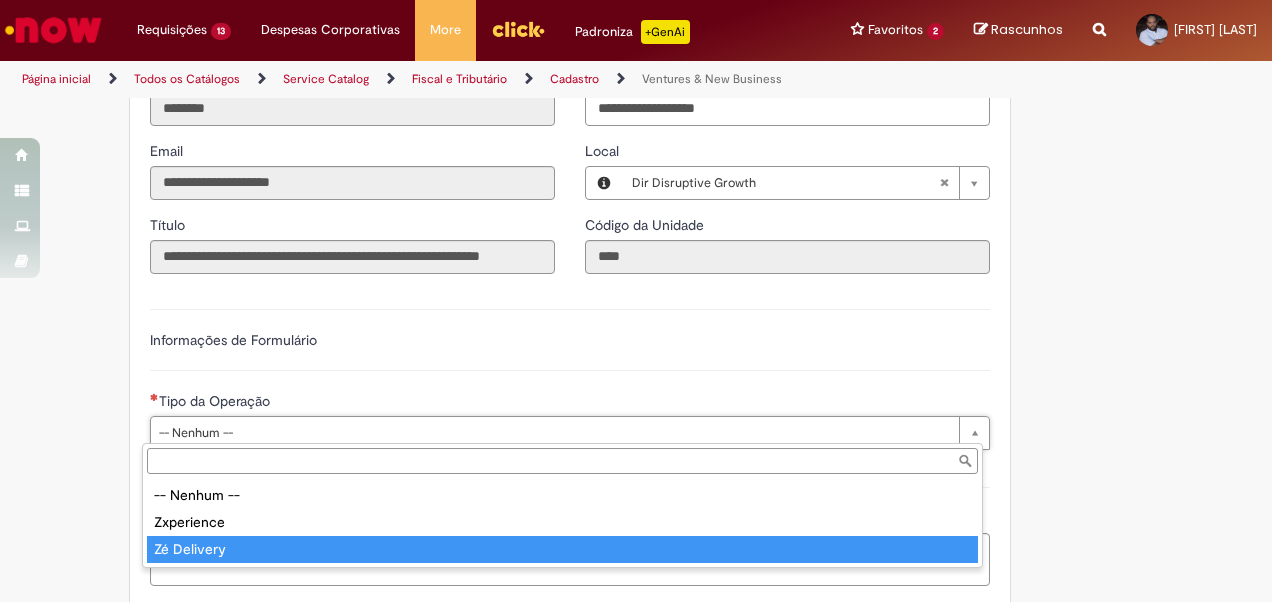 type on "**********" 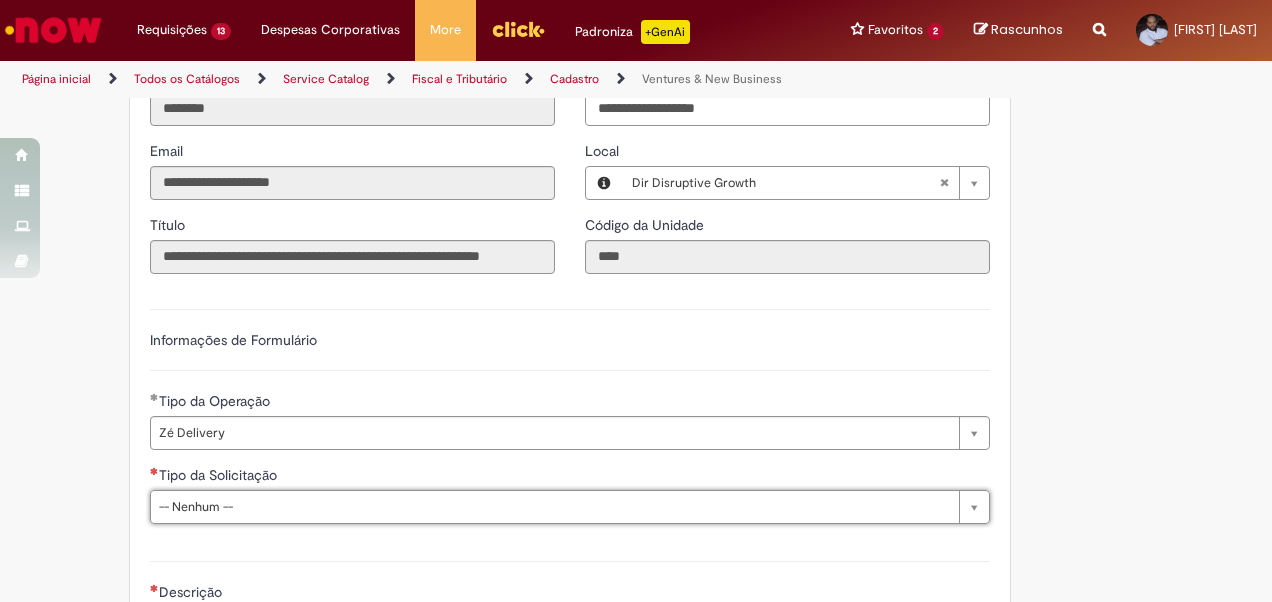 type on "*" 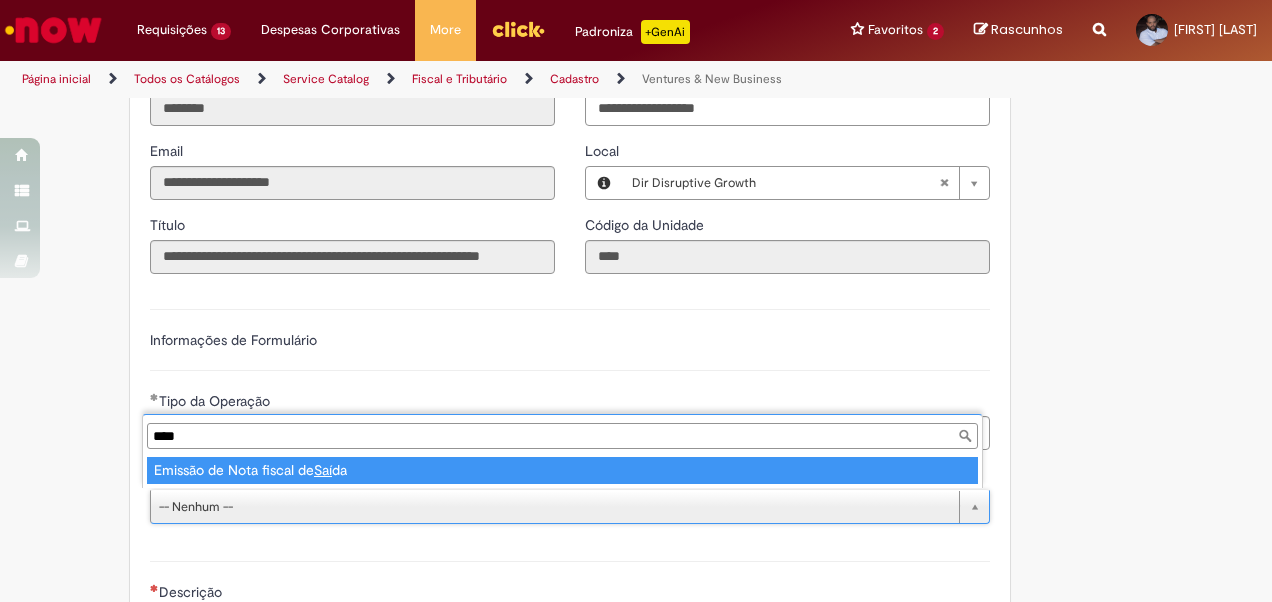 type on "*****" 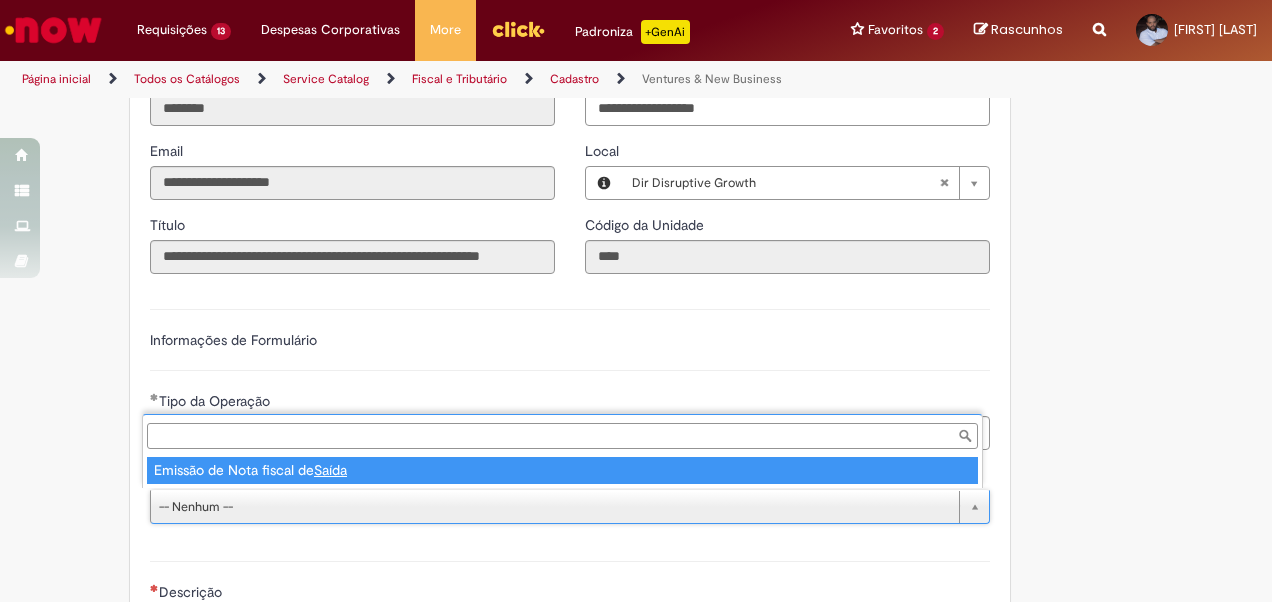 type on "**********" 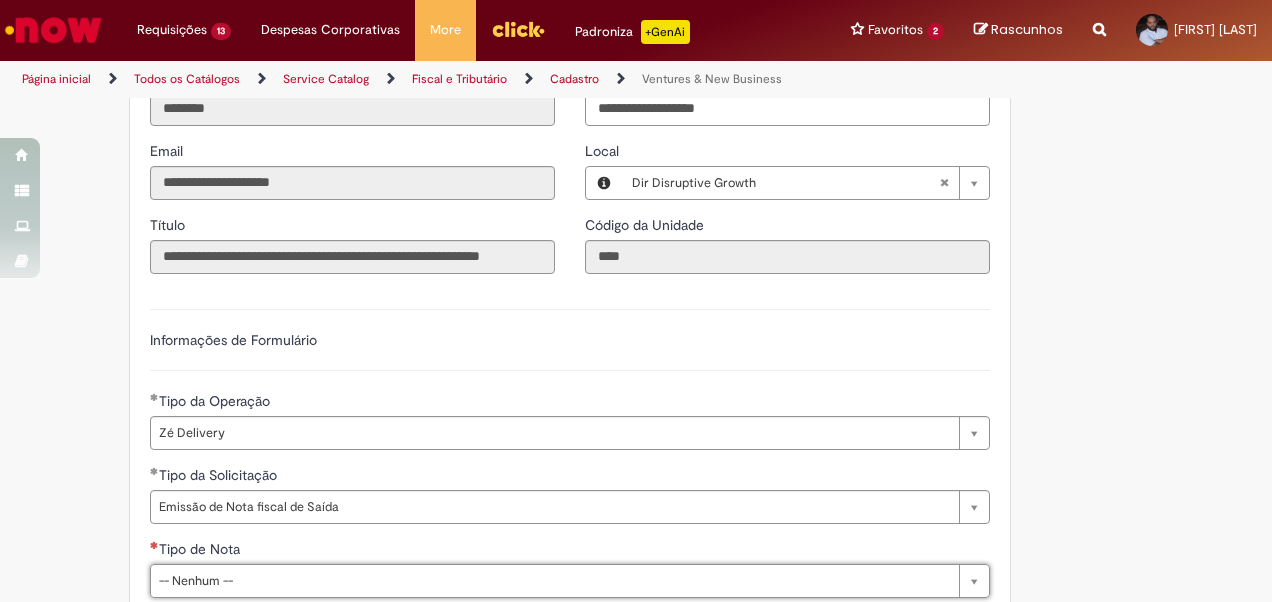 type on "*" 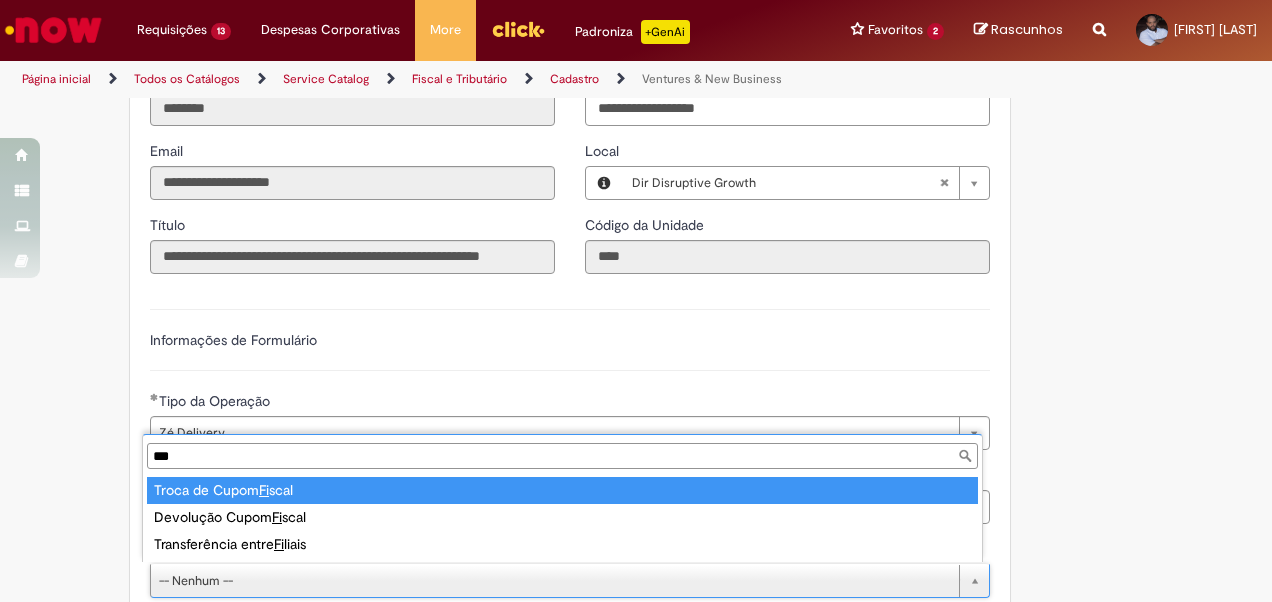 type on "****" 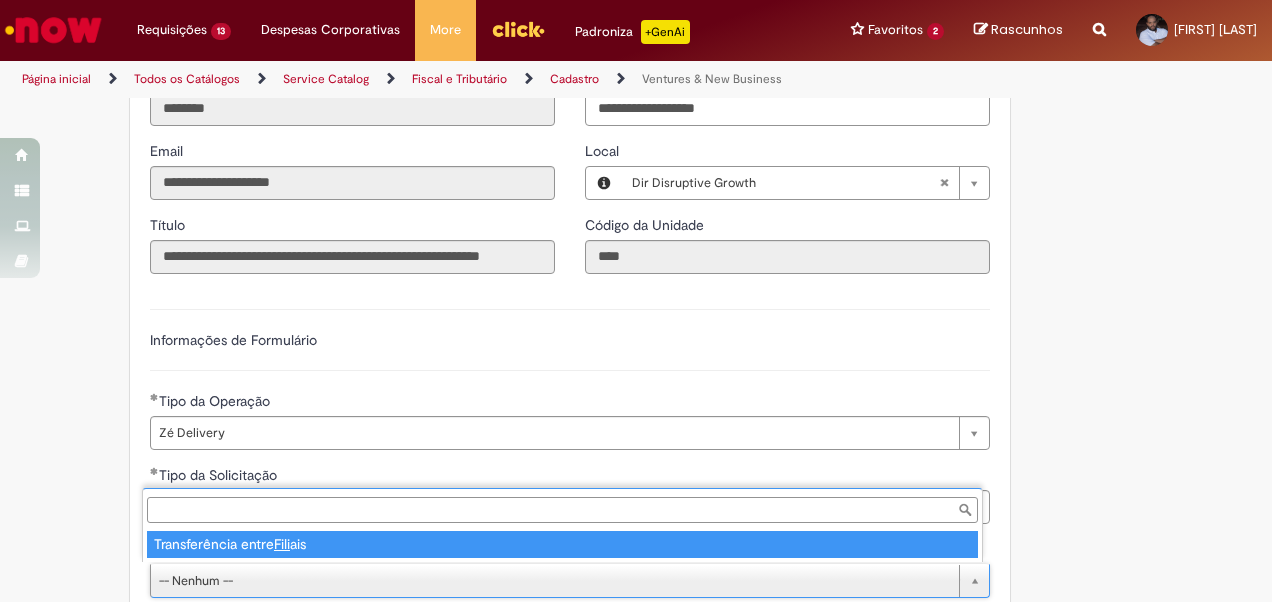 type on "**********" 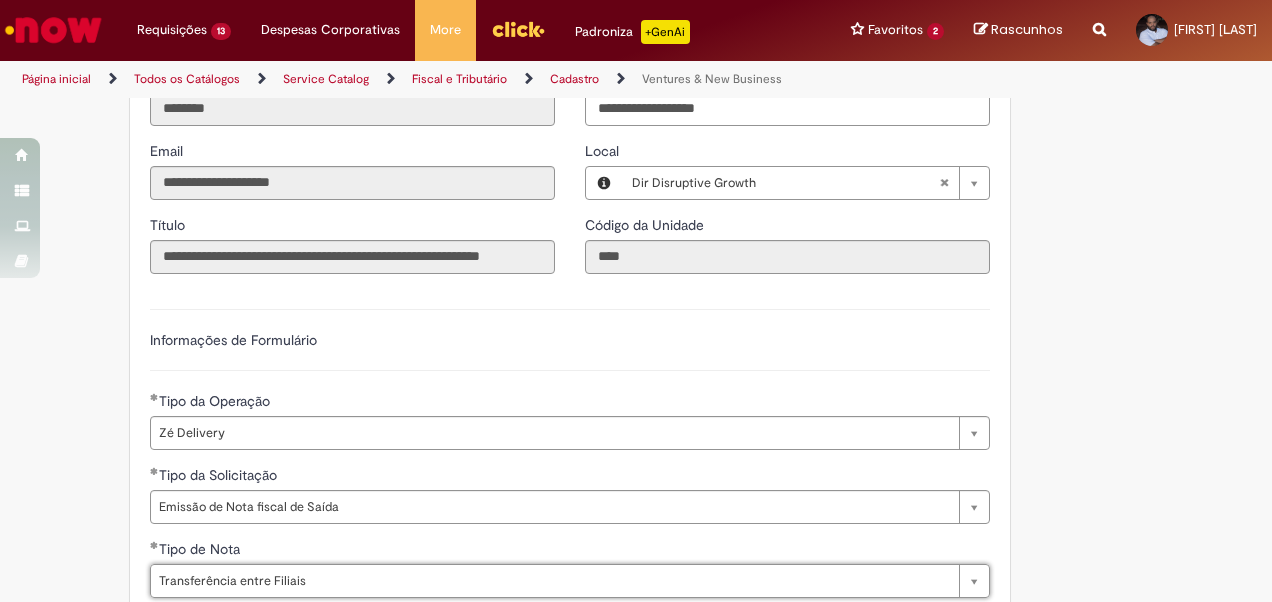 scroll, scrollTop: 686, scrollLeft: 0, axis: vertical 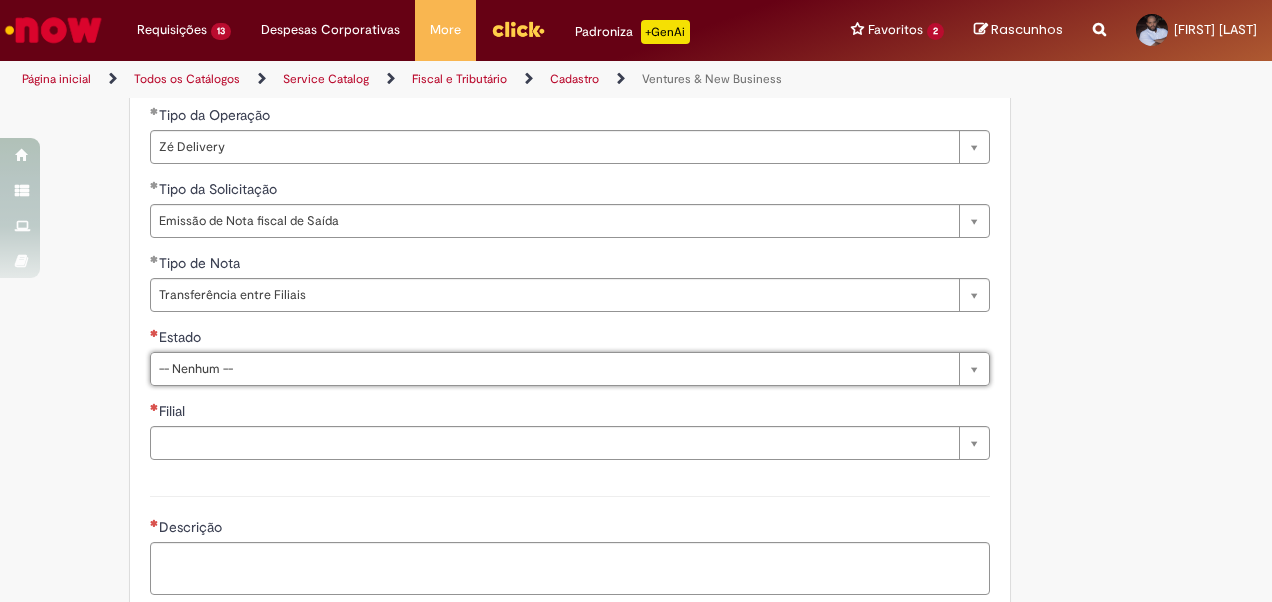 type on "*" 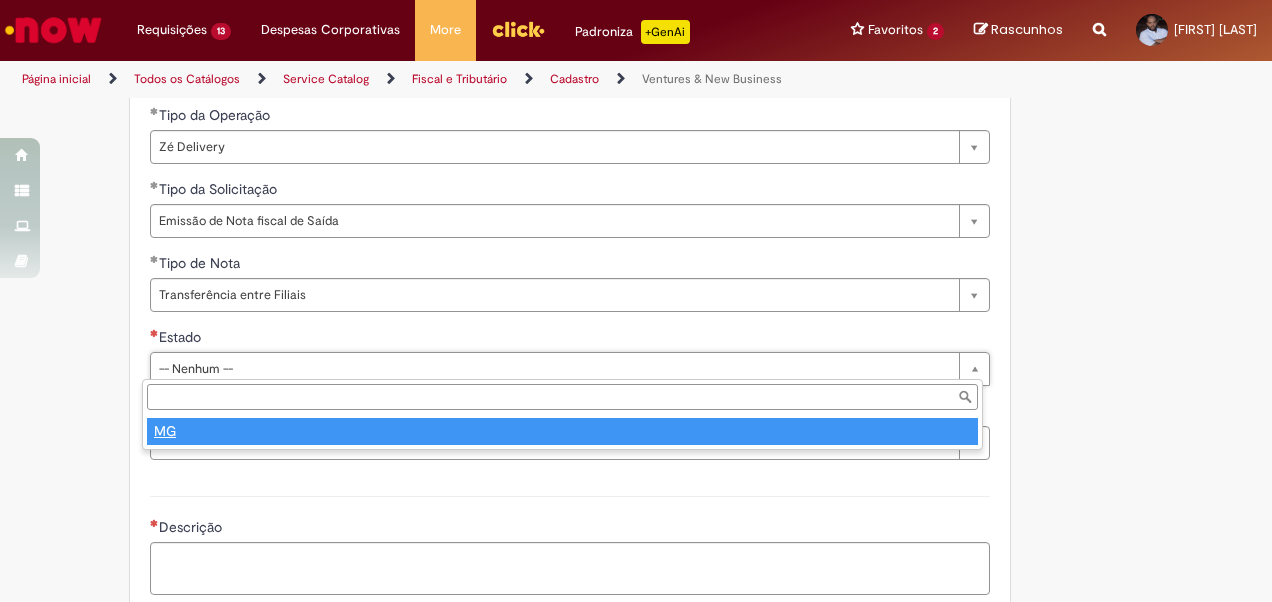type on "**" 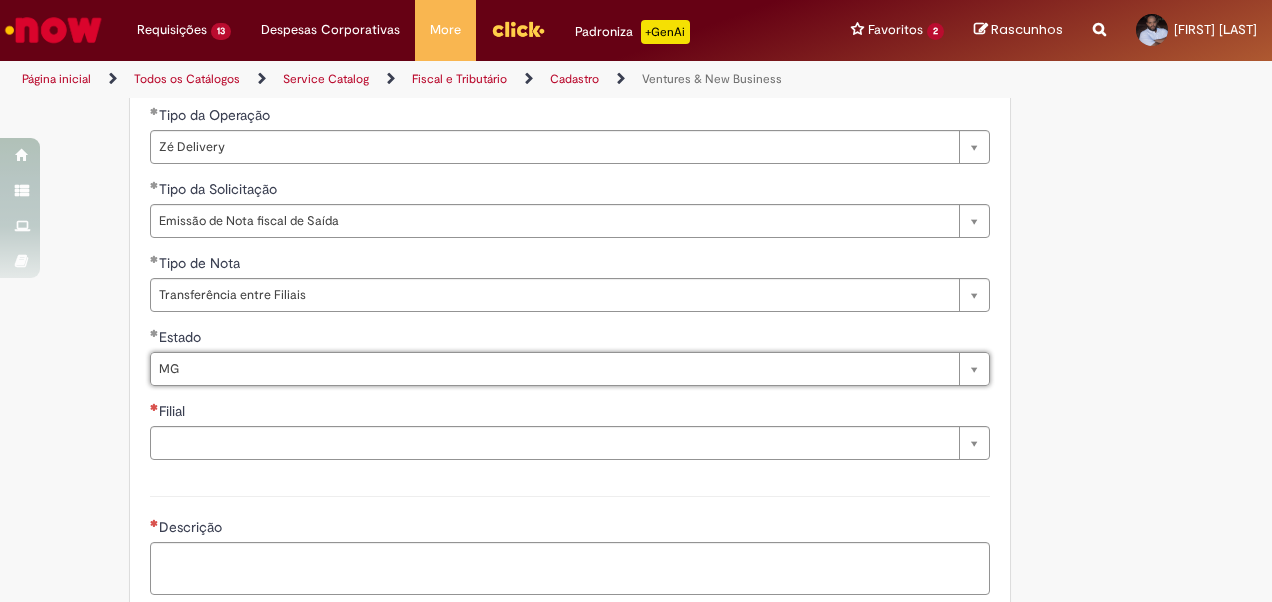 select 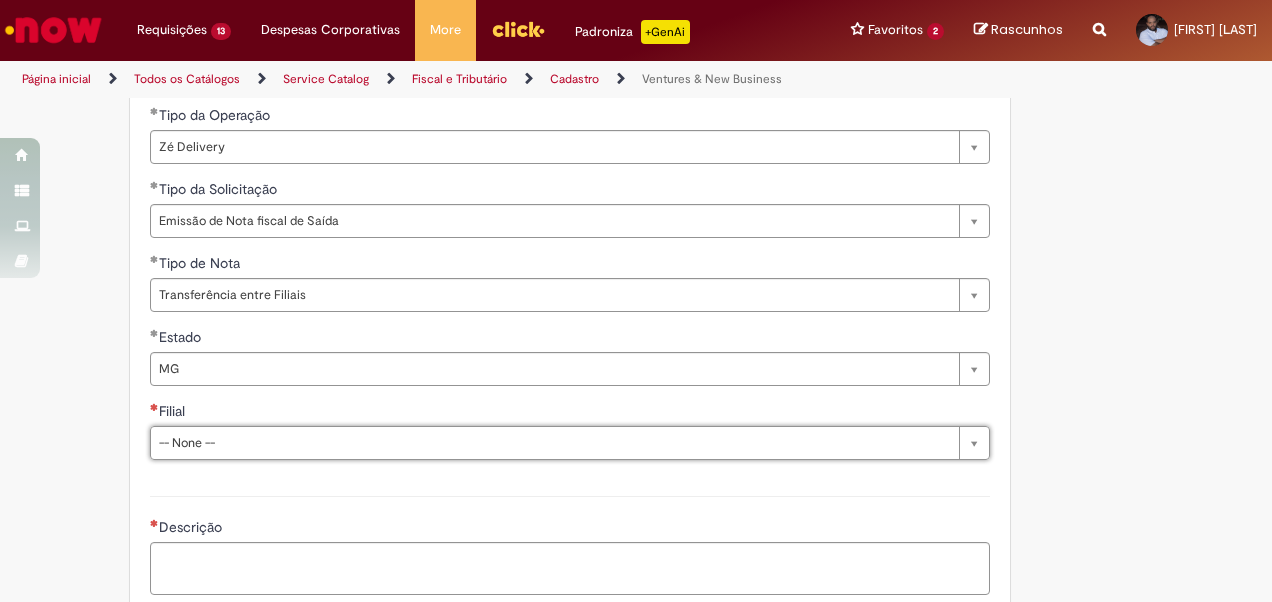 type on "*" 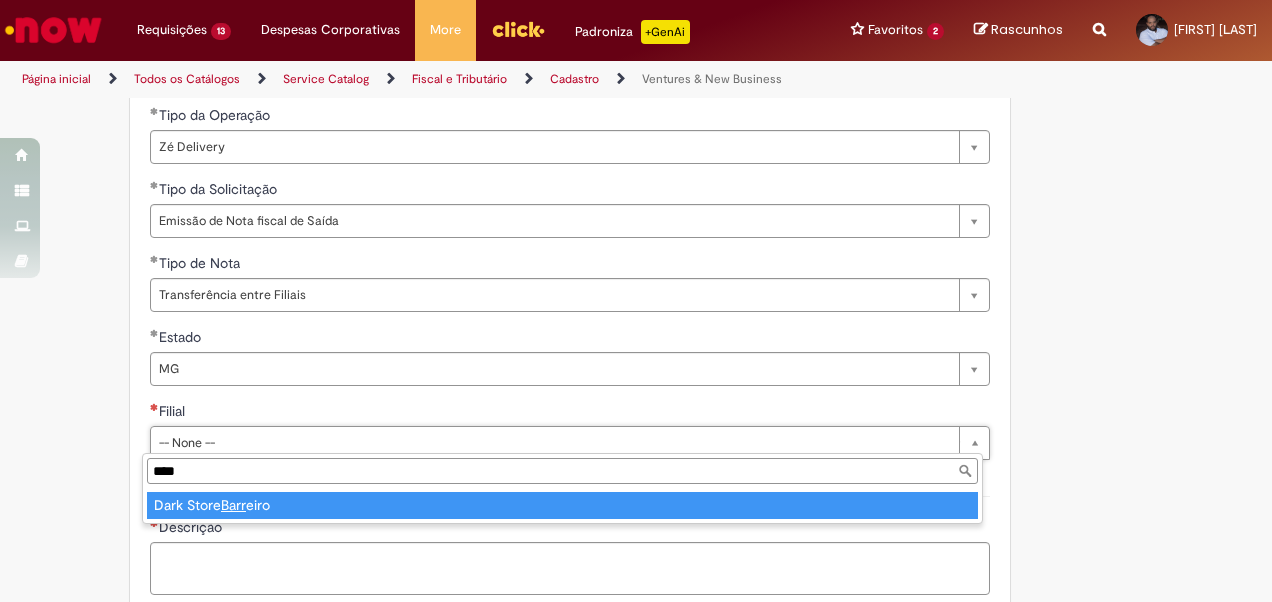 type on "*****" 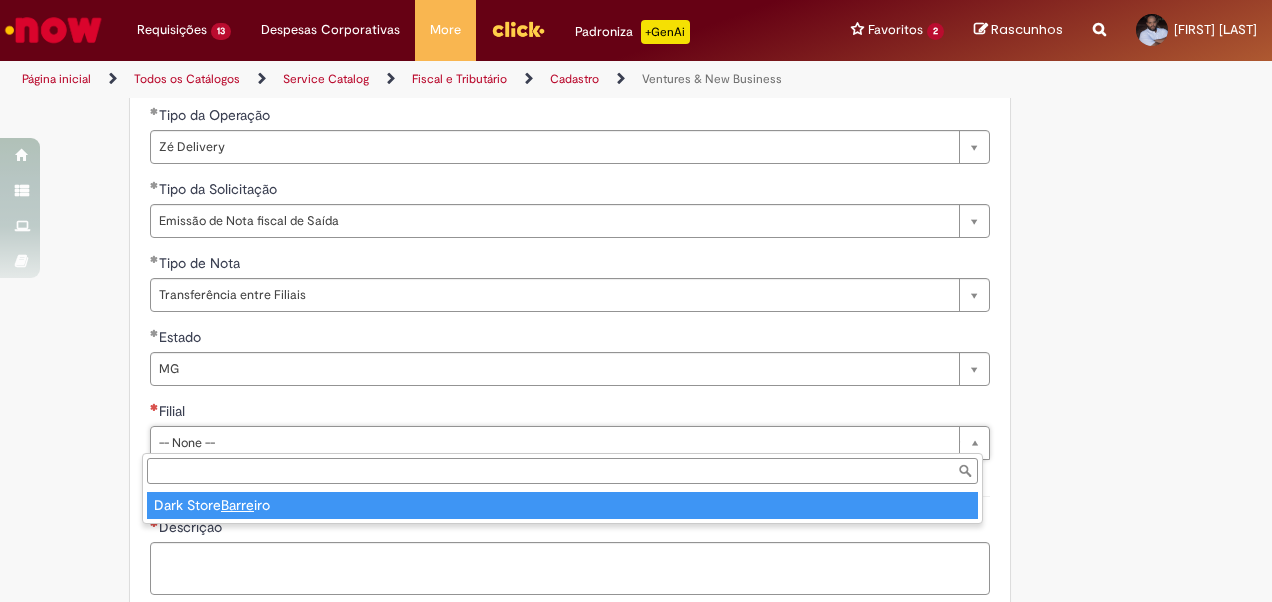 type on "**********" 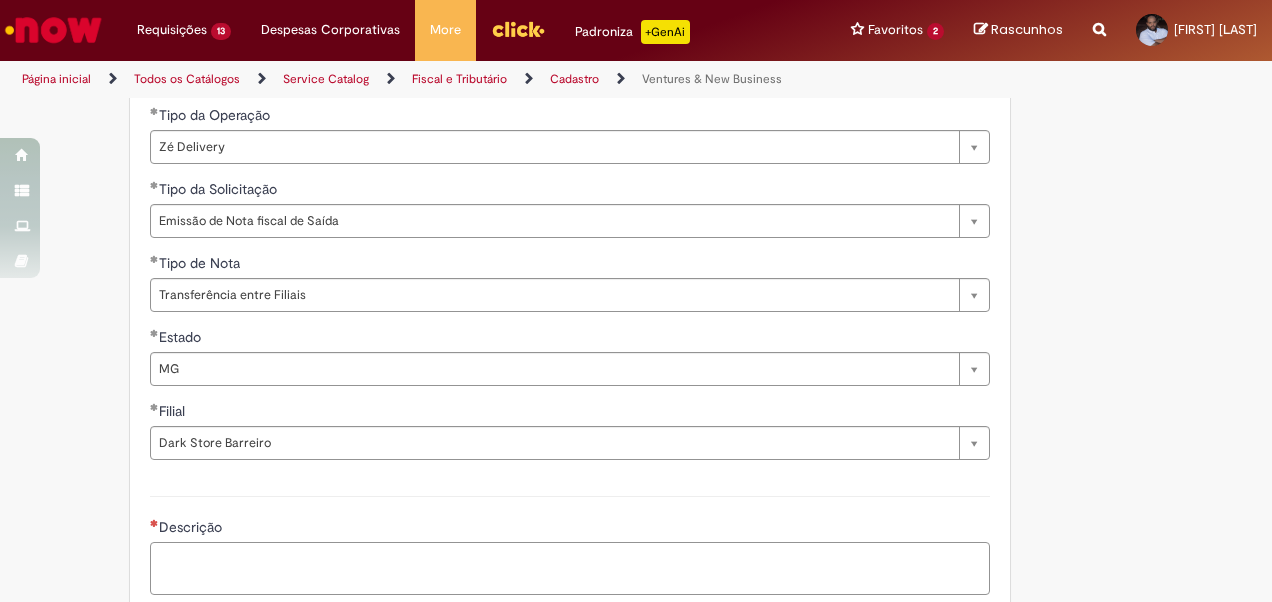 click on "Descrição" at bounding box center (570, 568) 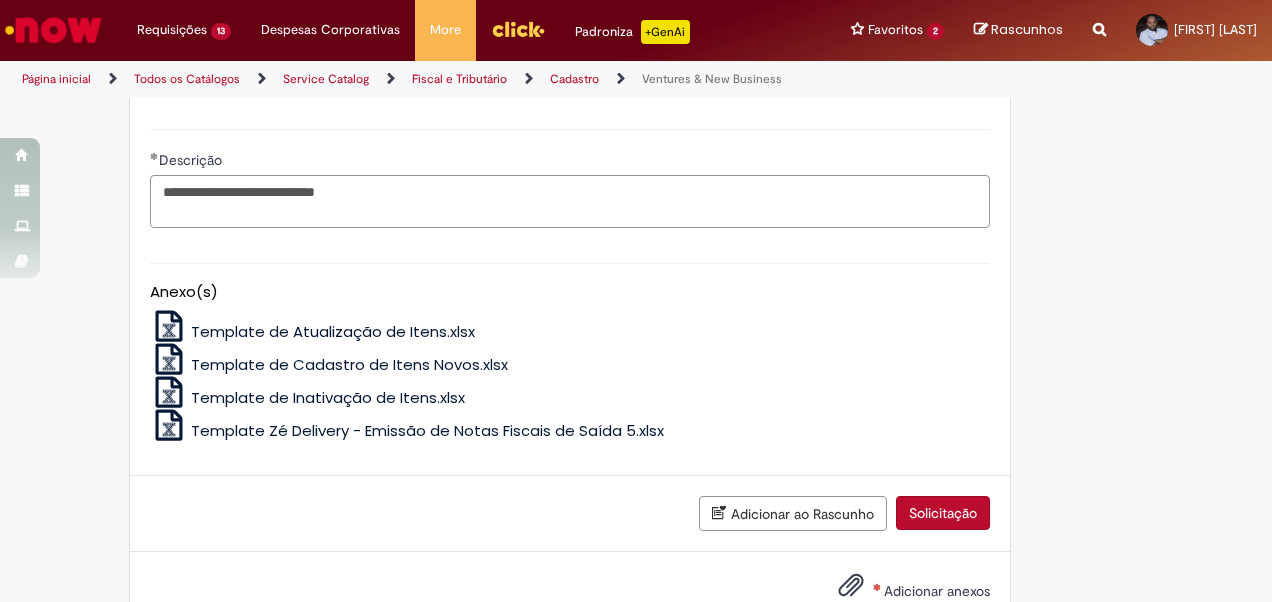 scroll, scrollTop: 1106, scrollLeft: 0, axis: vertical 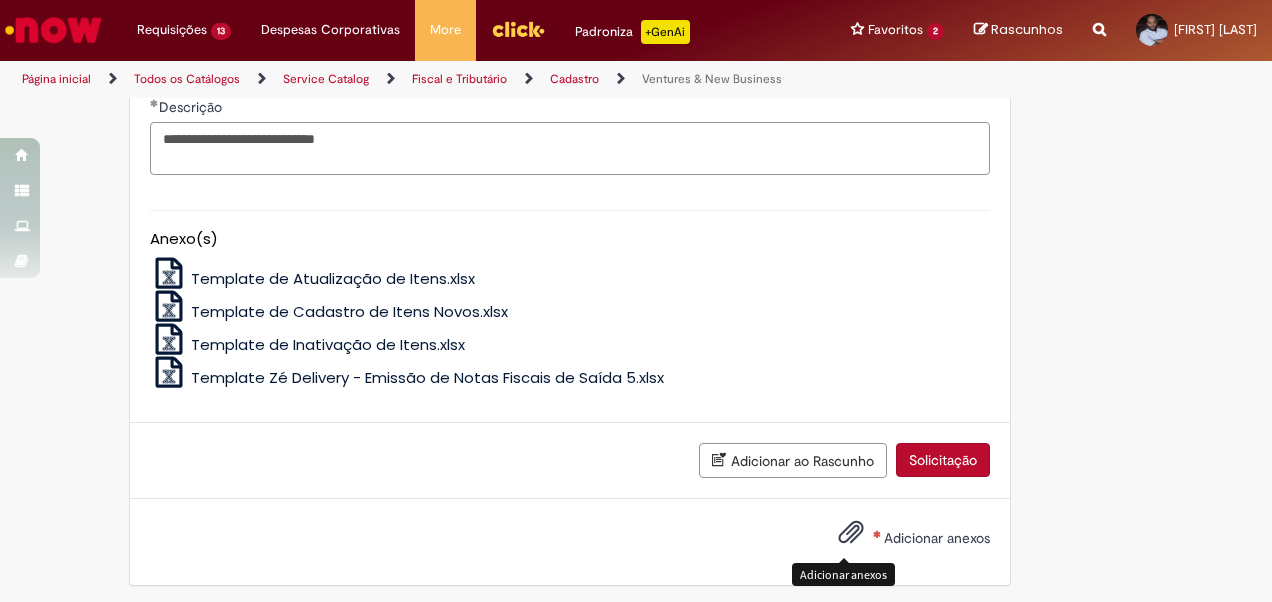type on "**********" 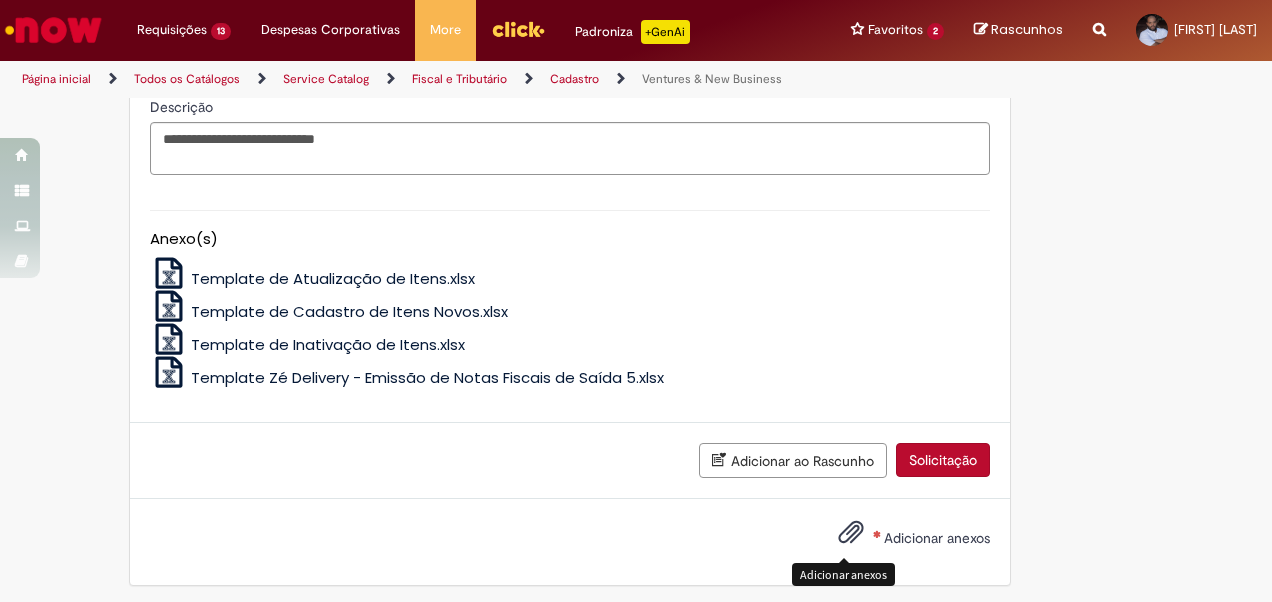 click at bounding box center [851, 533] 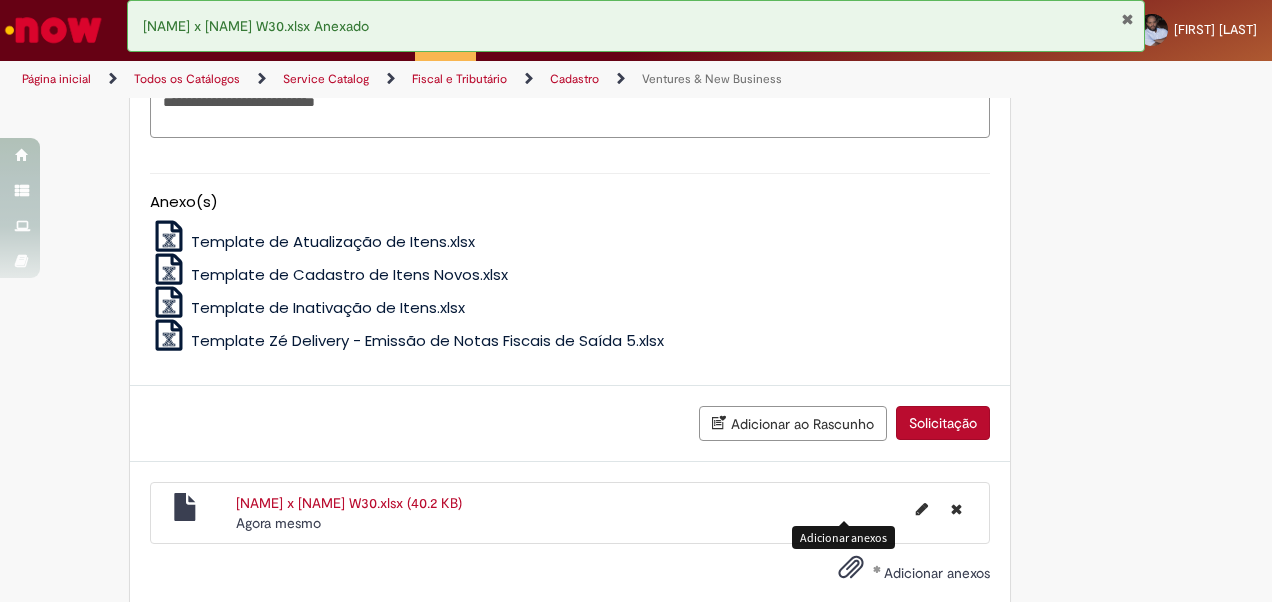 scroll, scrollTop: 1178, scrollLeft: 0, axis: vertical 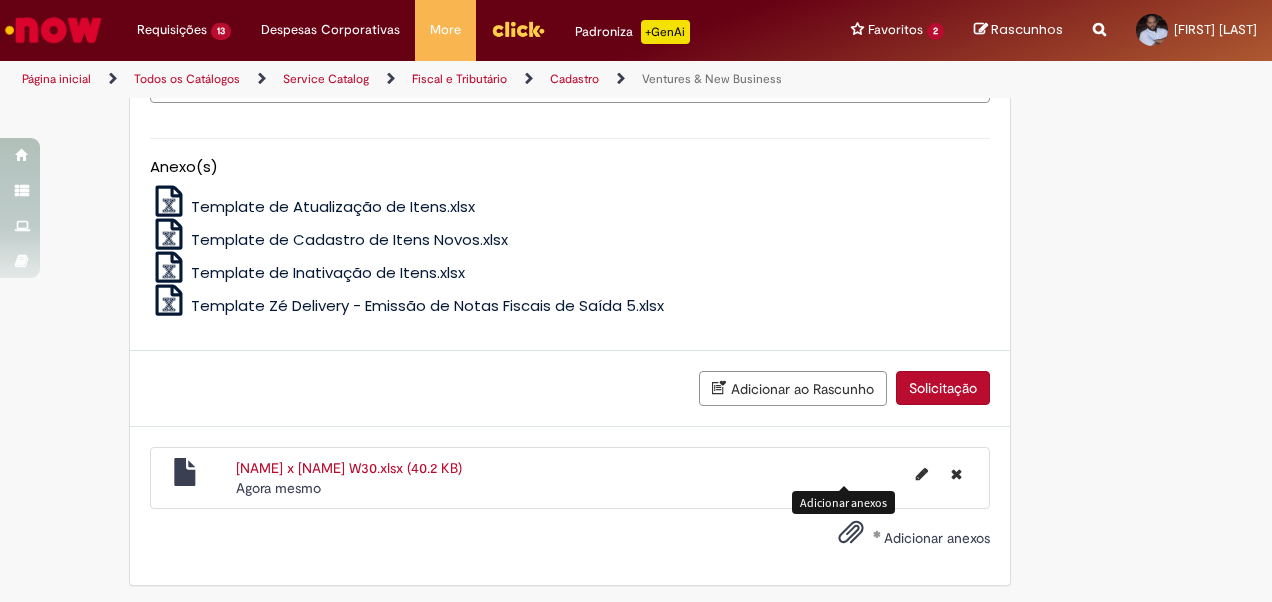 click on "Solicitação" at bounding box center [943, 388] 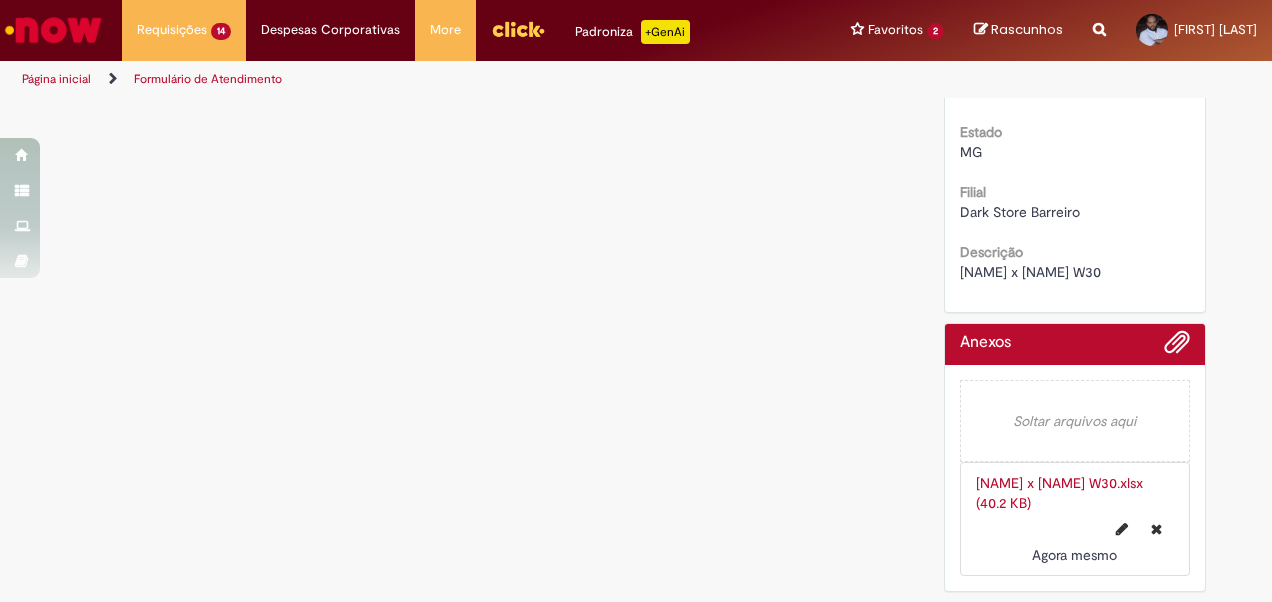 scroll, scrollTop: 0, scrollLeft: 0, axis: both 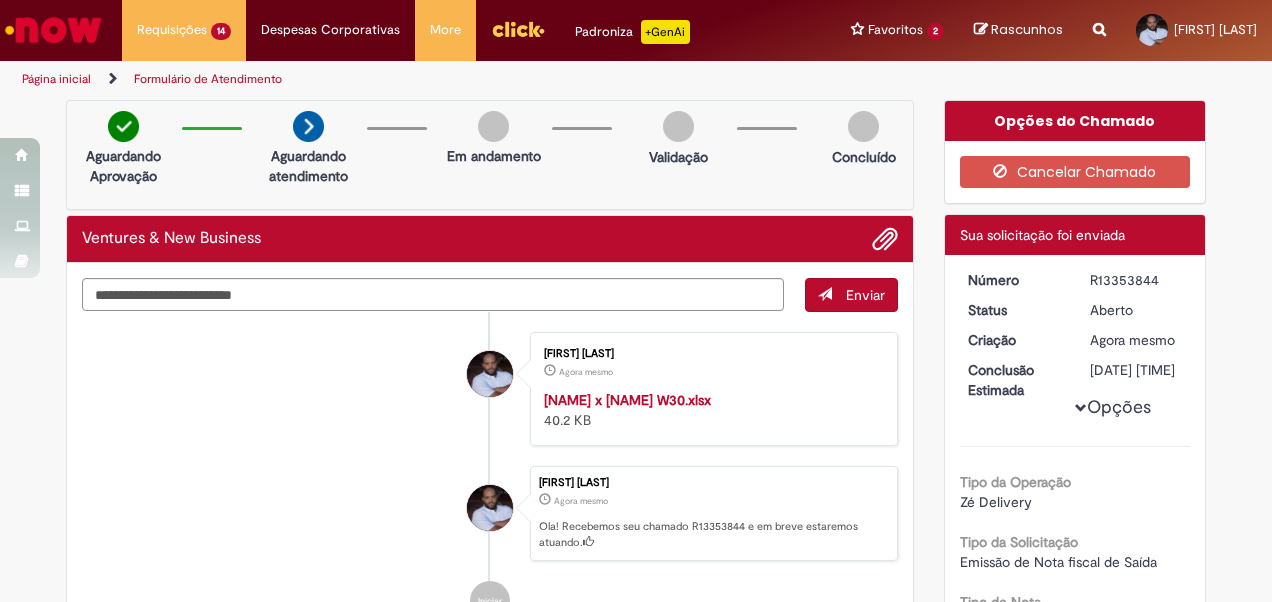 drag, startPoint x: 1150, startPoint y: 270, endPoint x: 1084, endPoint y: 279, distance: 66.61081 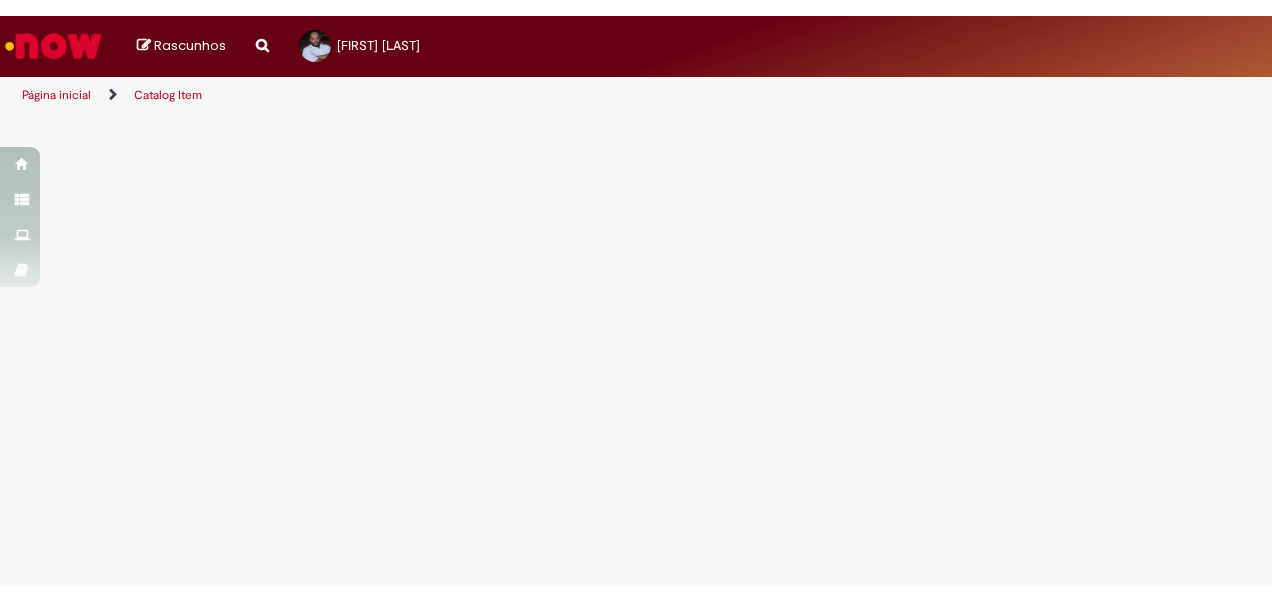 scroll, scrollTop: 0, scrollLeft: 0, axis: both 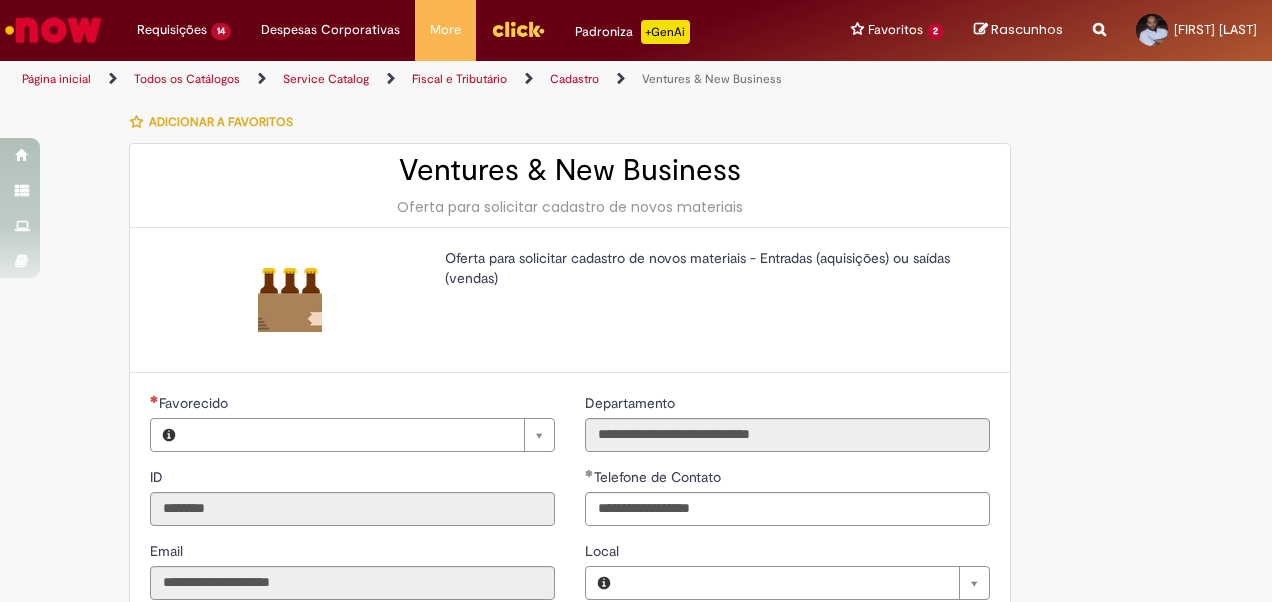 type on "**********" 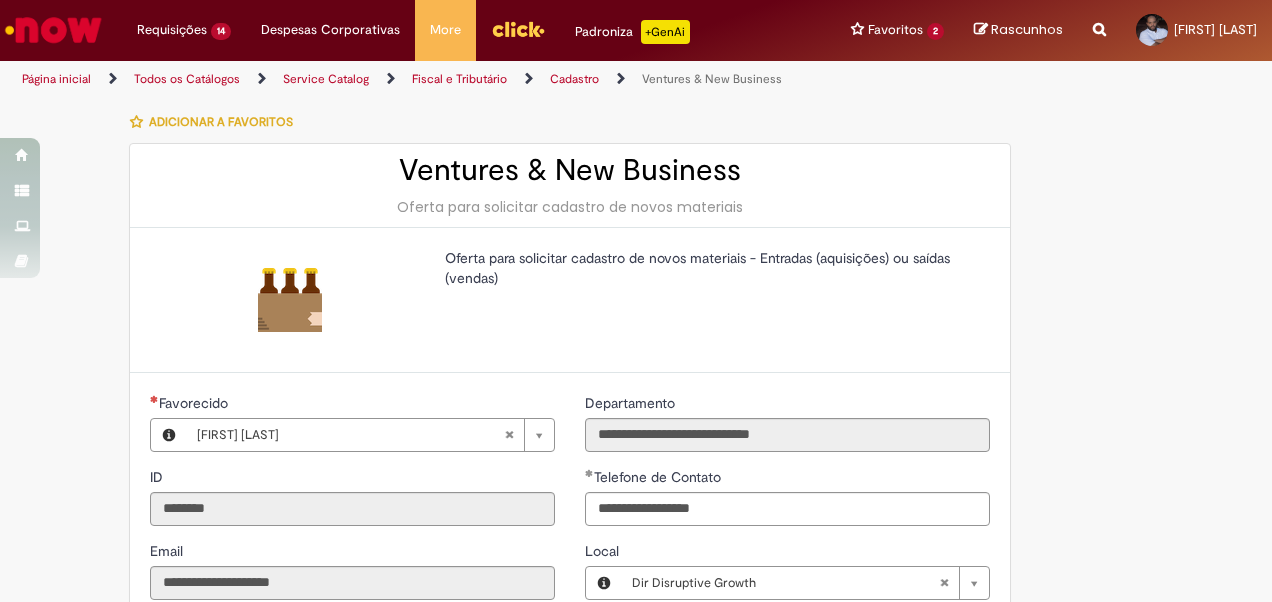 type on "**********" 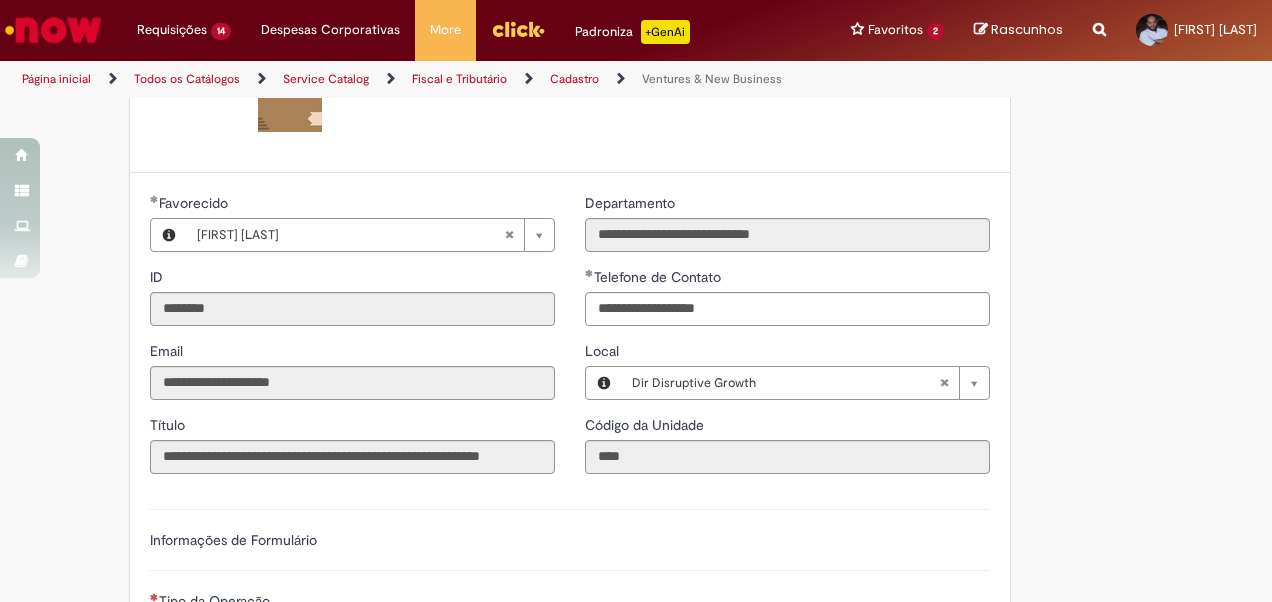 scroll, scrollTop: 500, scrollLeft: 0, axis: vertical 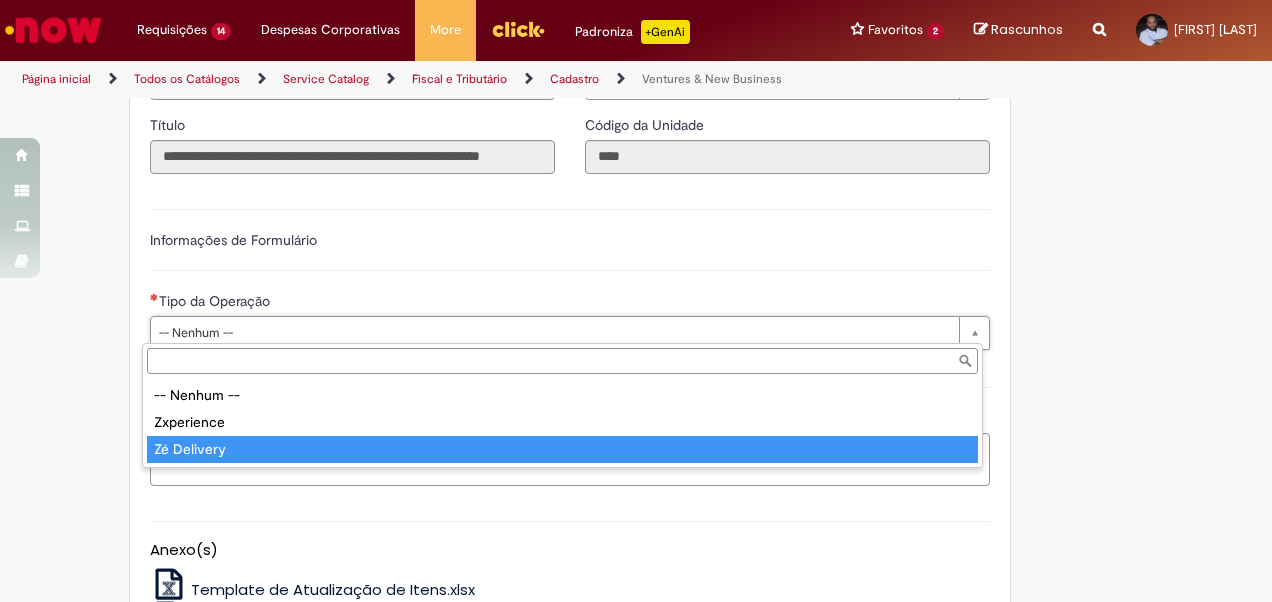 type on "**********" 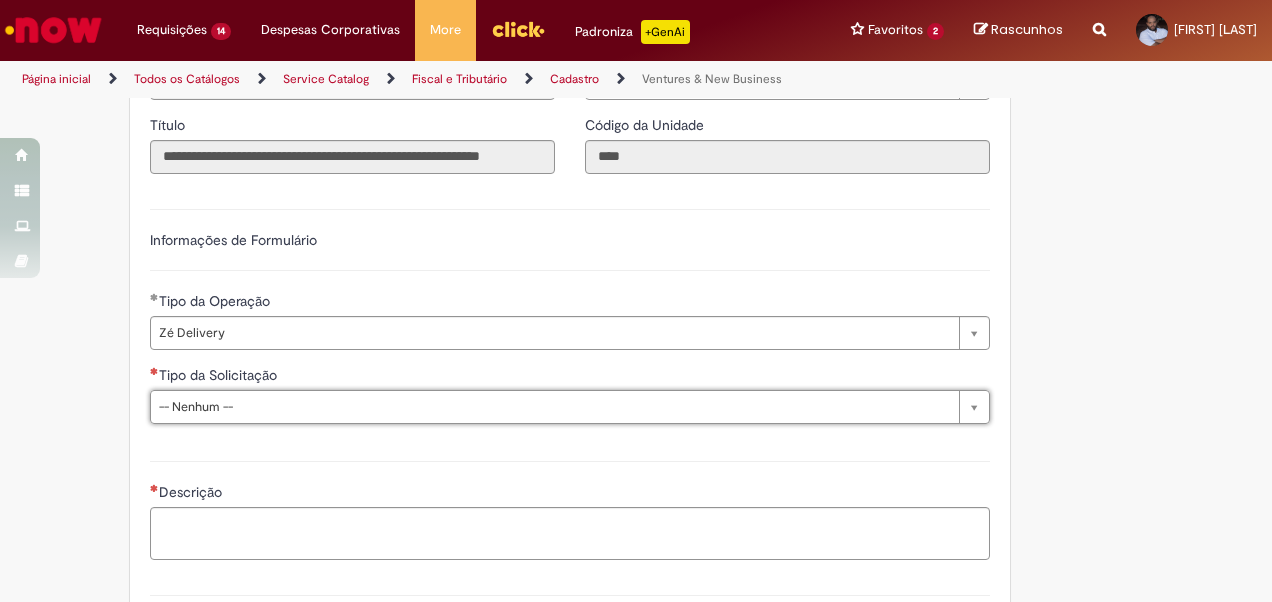 type on "*" 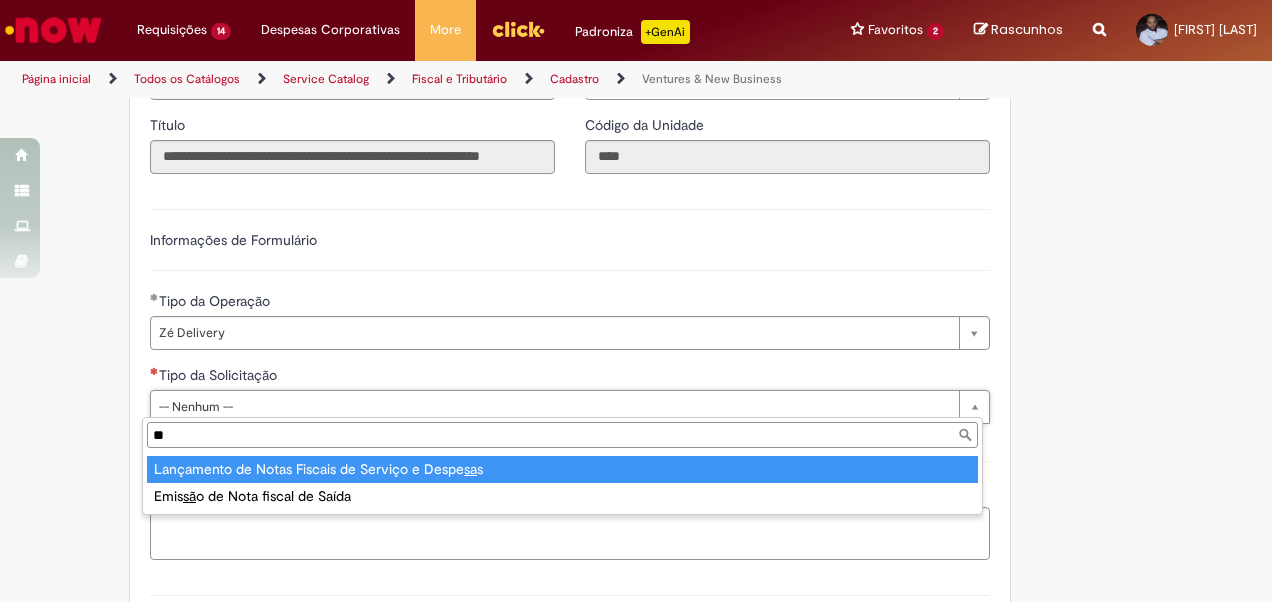 type on "***" 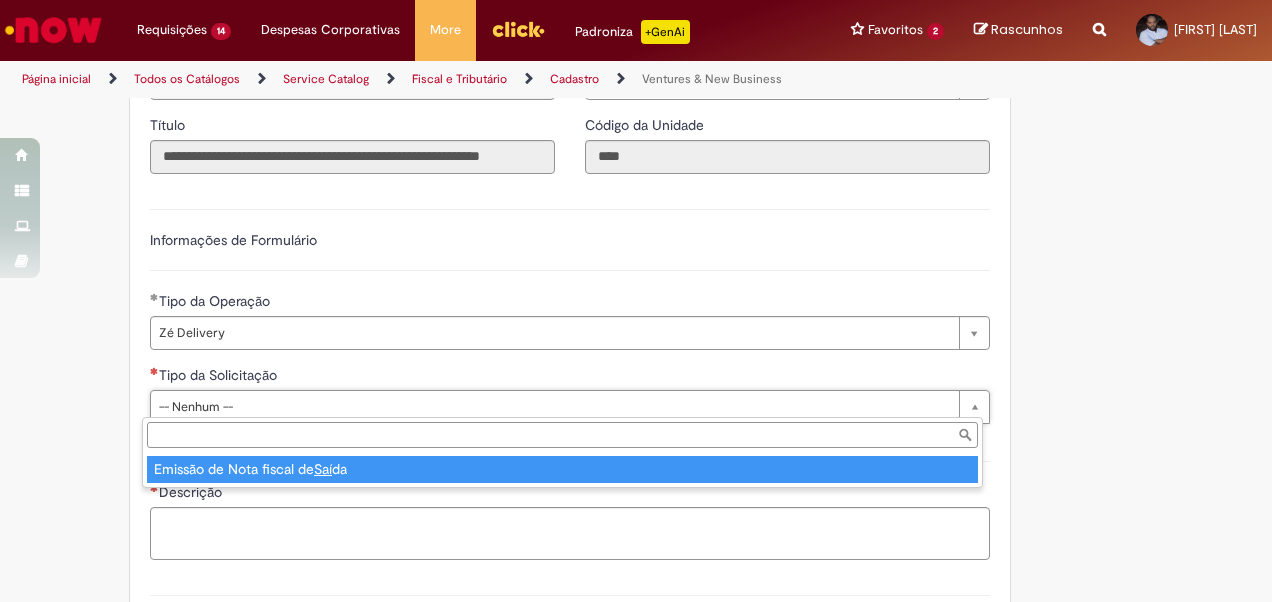 type on "**********" 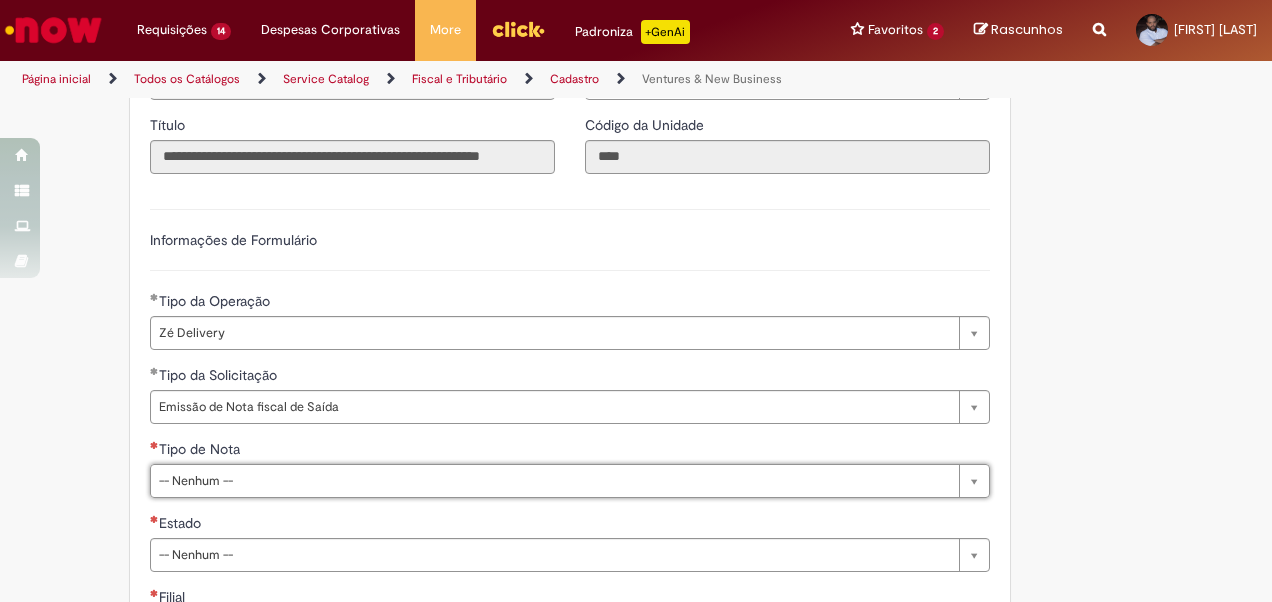 type on "*" 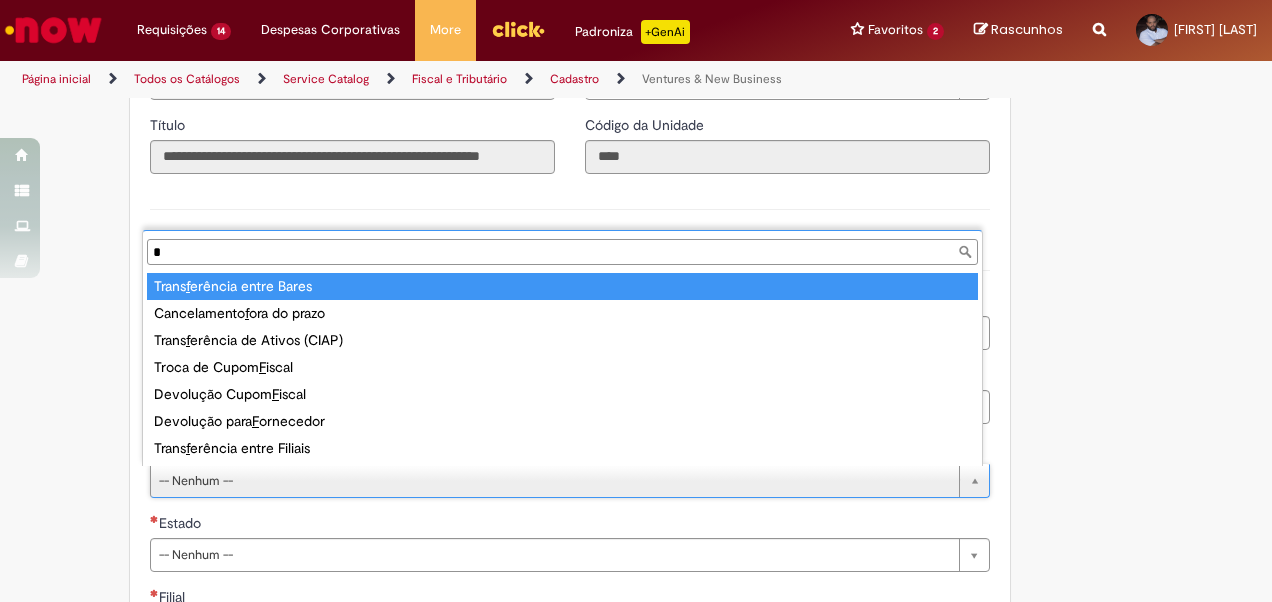 type 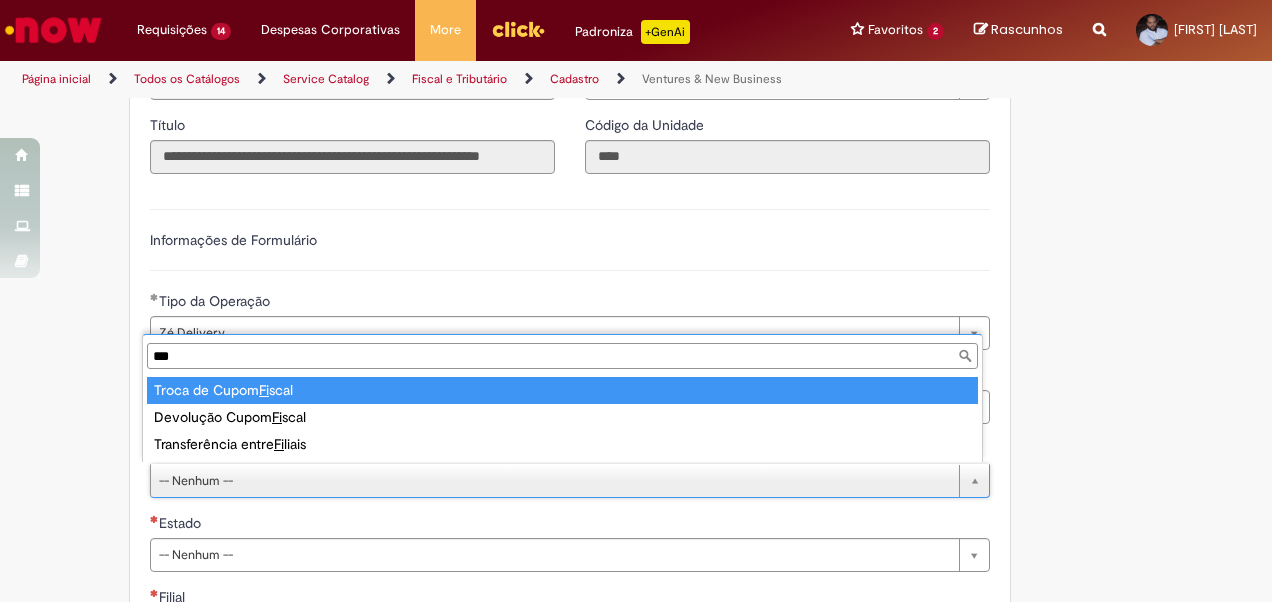 type on "****" 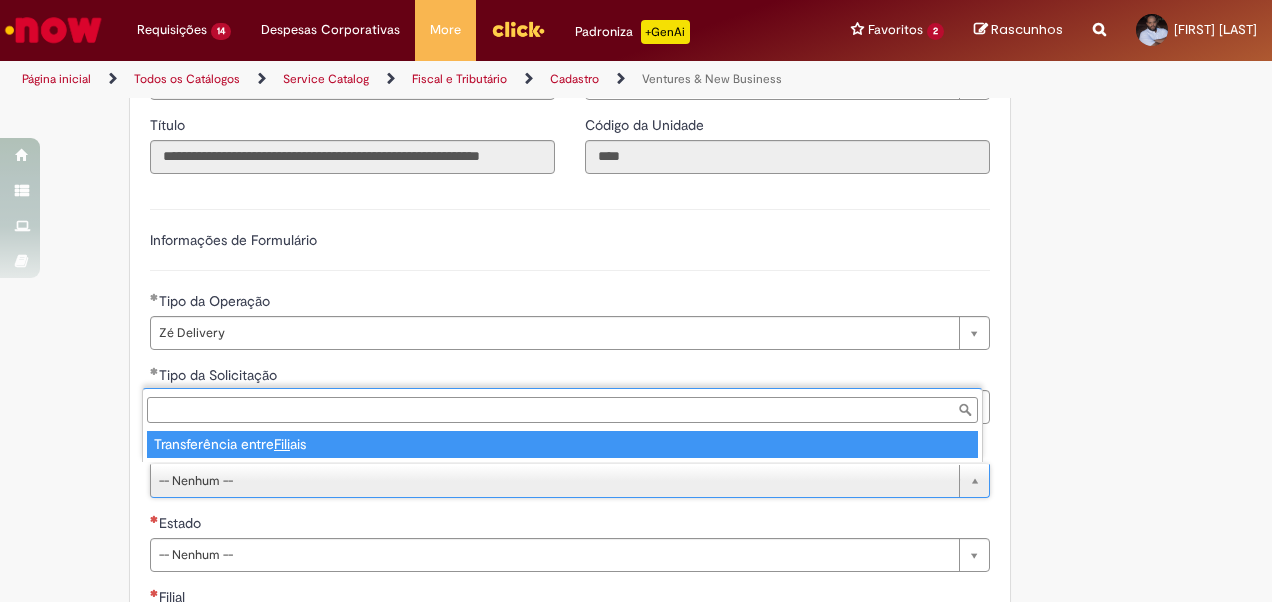 type on "**********" 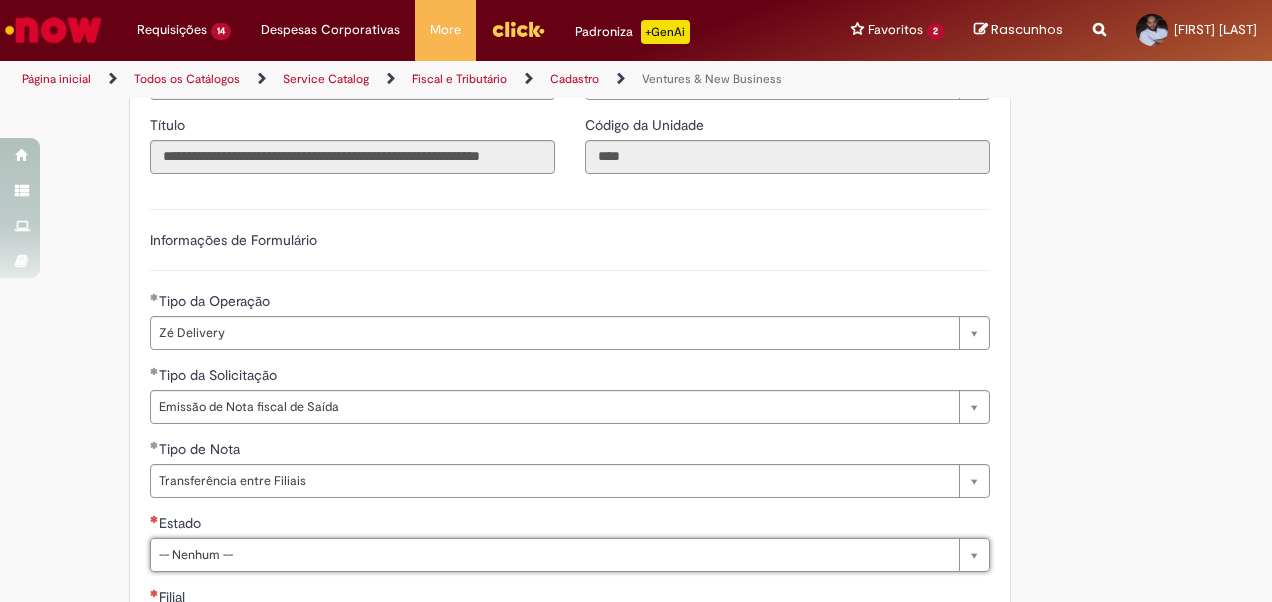 type on "*" 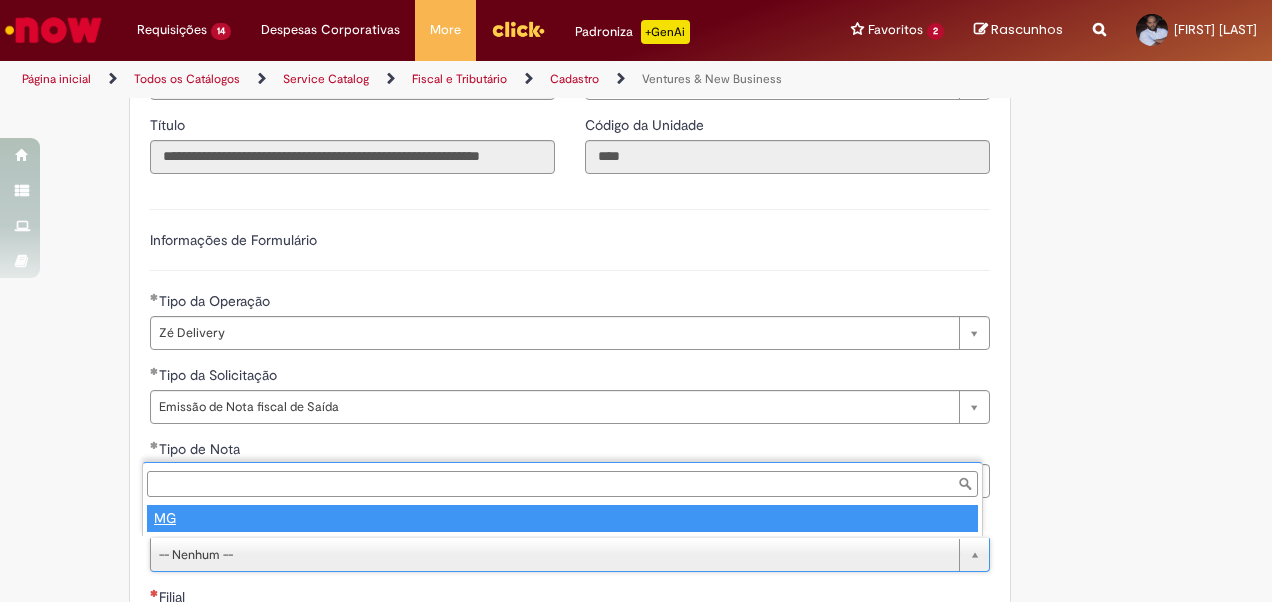 type on "**" 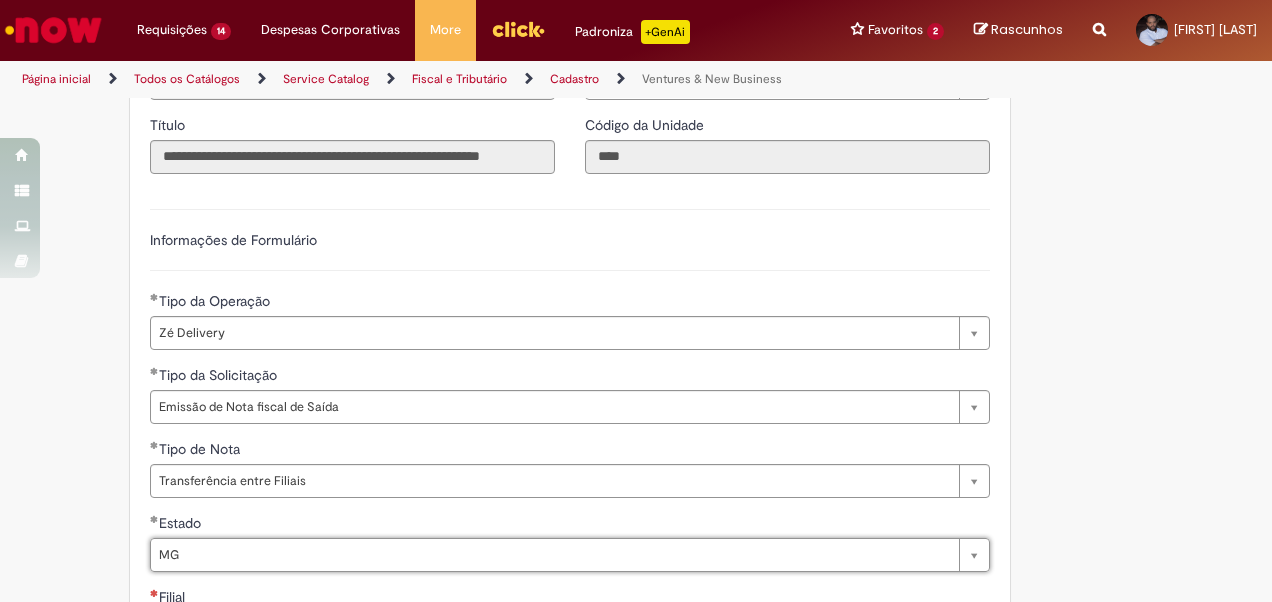 scroll, scrollTop: 760, scrollLeft: 0, axis: vertical 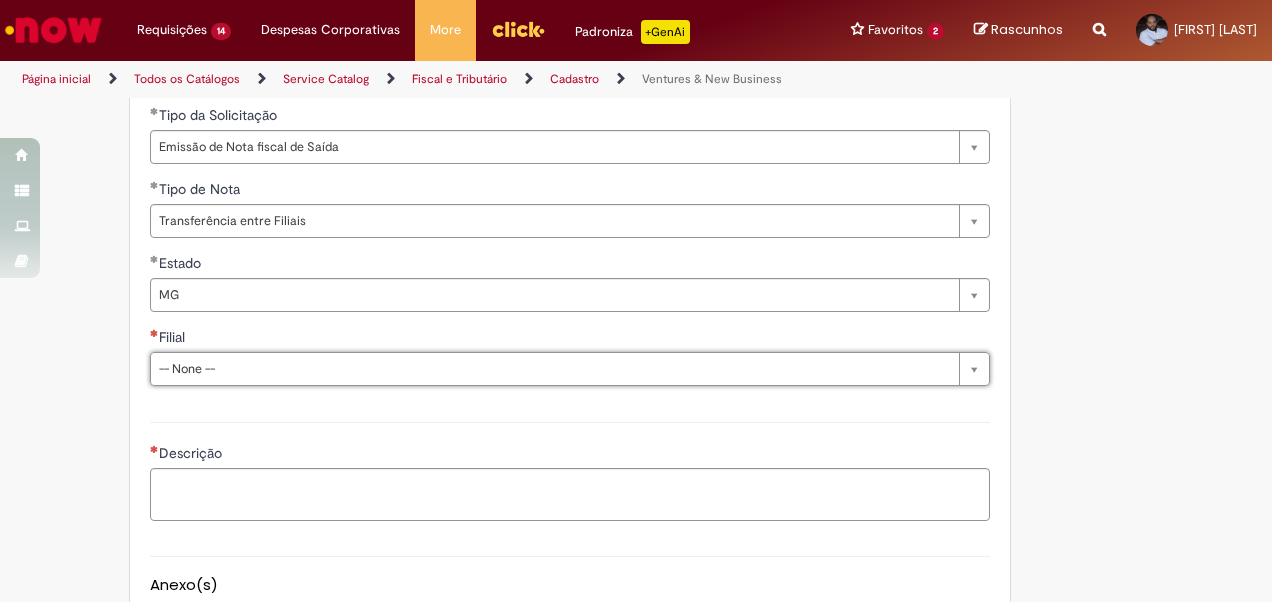 type on "*" 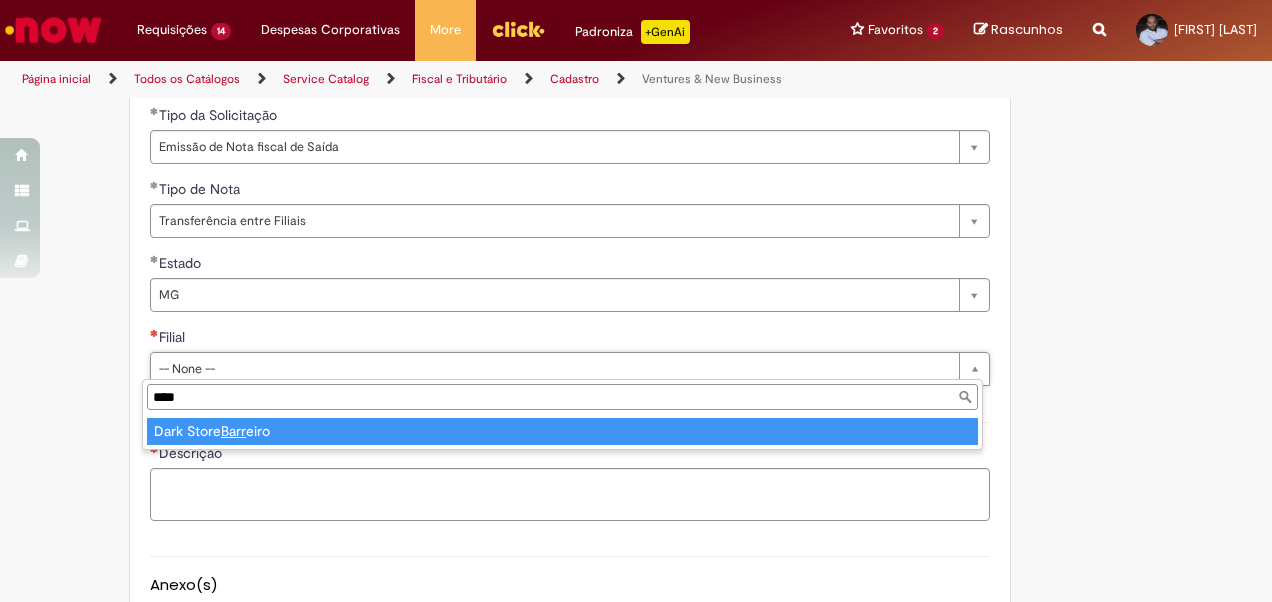 type on "*****" 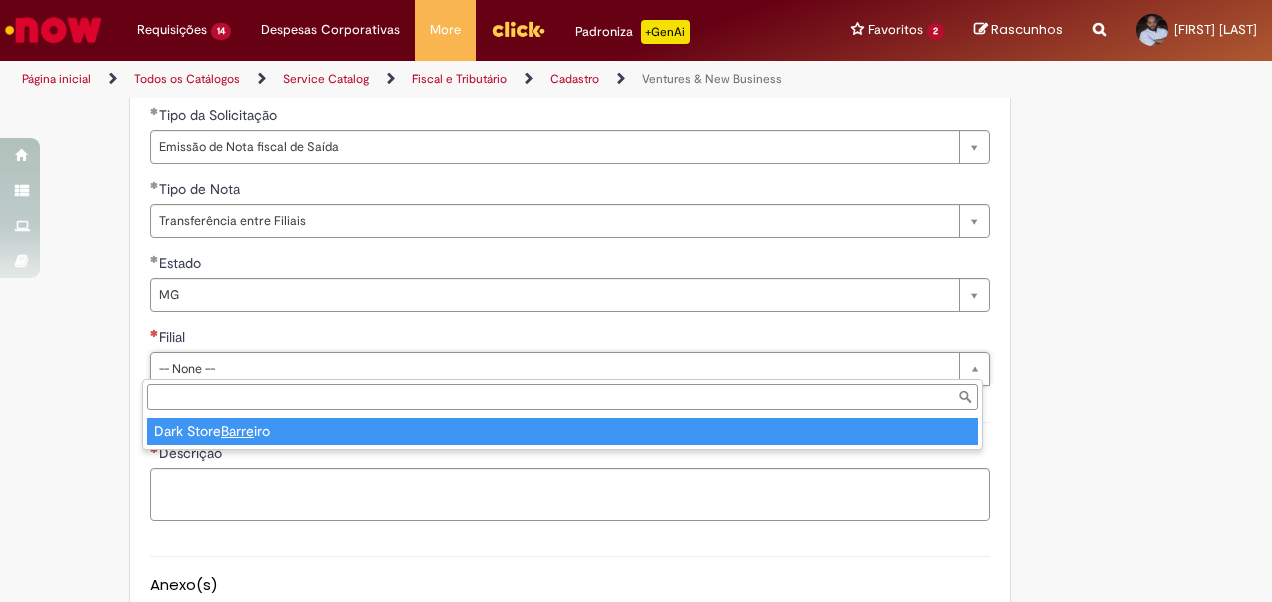type on "**********" 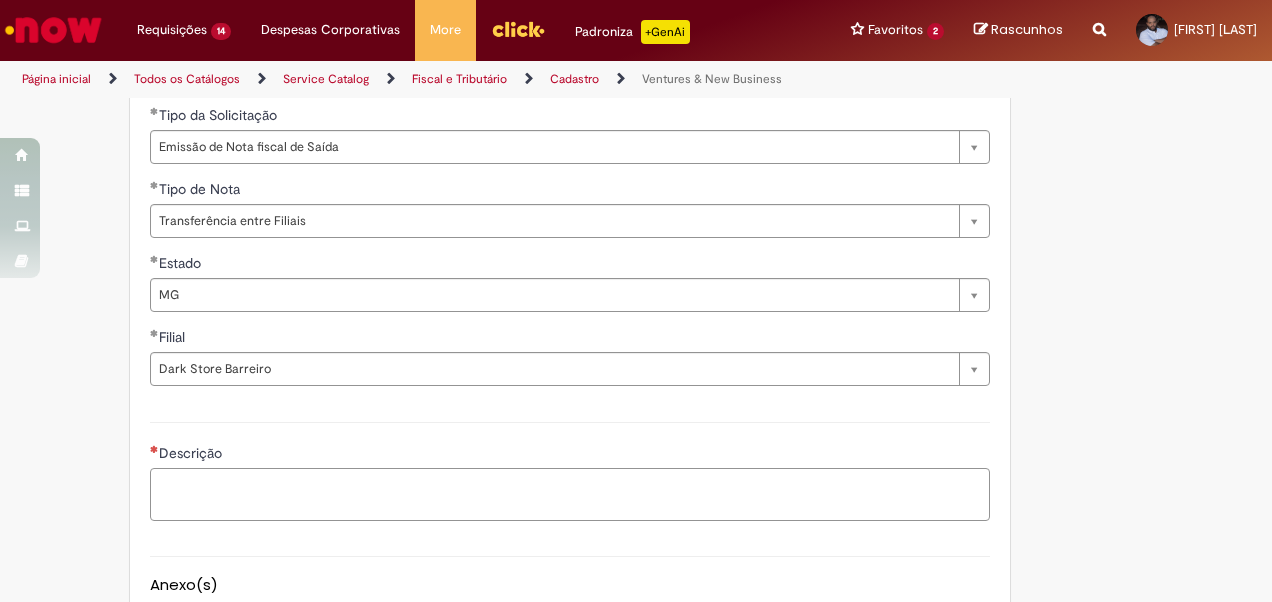 click on "Descrição" at bounding box center [570, 494] 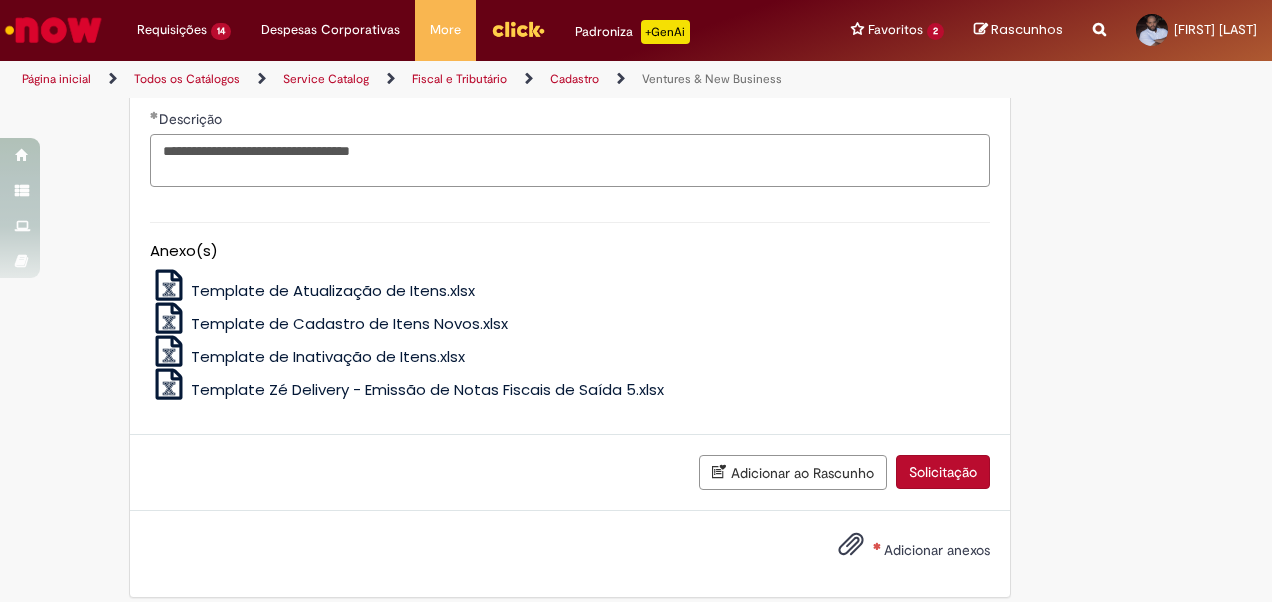 scroll, scrollTop: 1106, scrollLeft: 0, axis: vertical 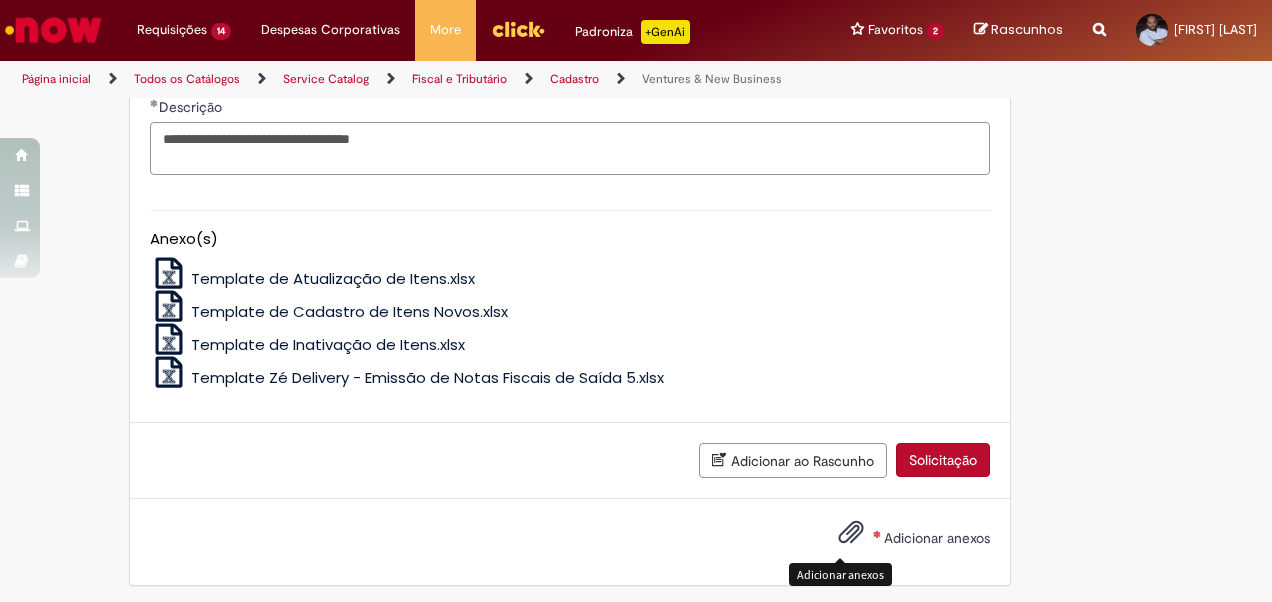 type on "**********" 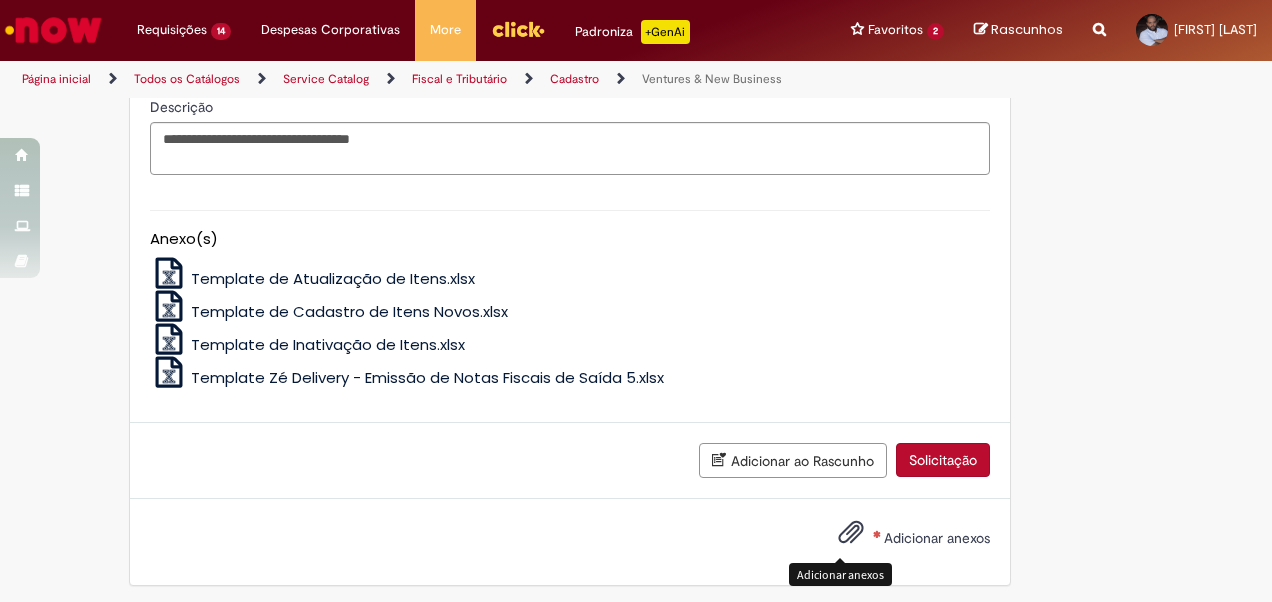 click at bounding box center (851, 533) 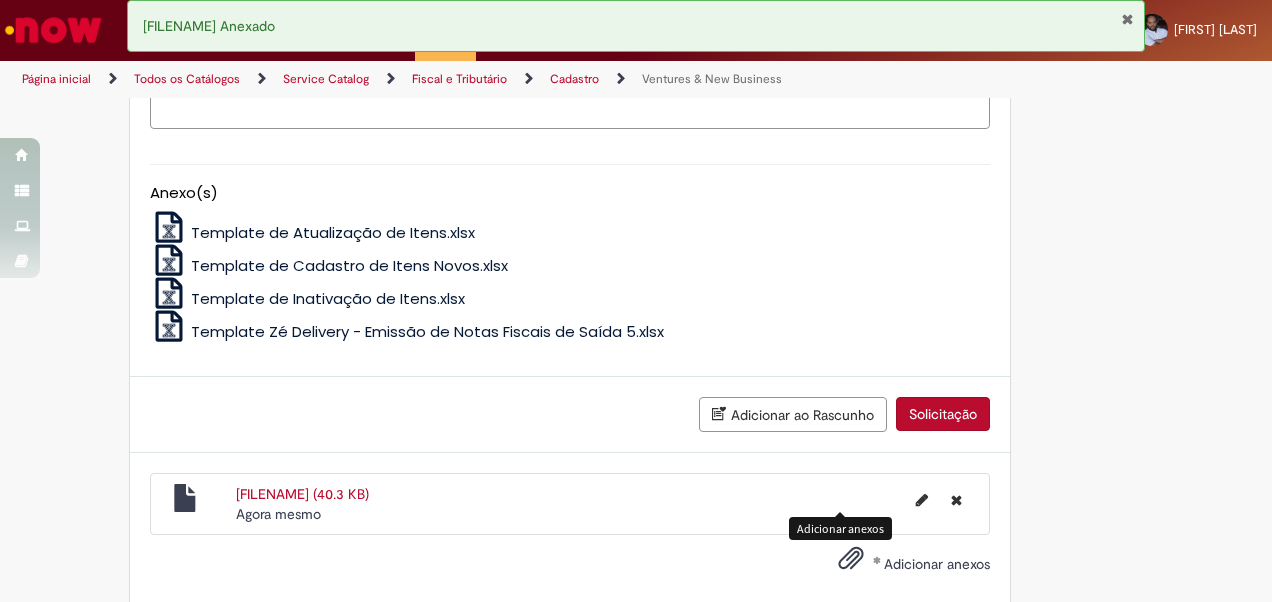 scroll, scrollTop: 1178, scrollLeft: 0, axis: vertical 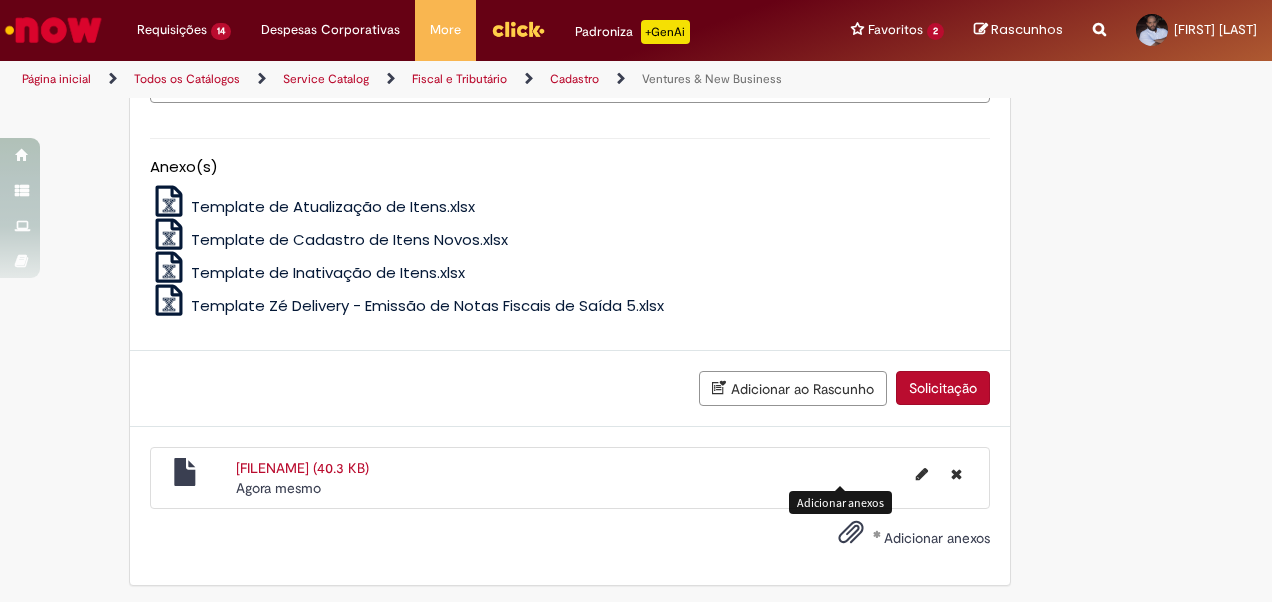 click on "Solicitação" at bounding box center (943, 388) 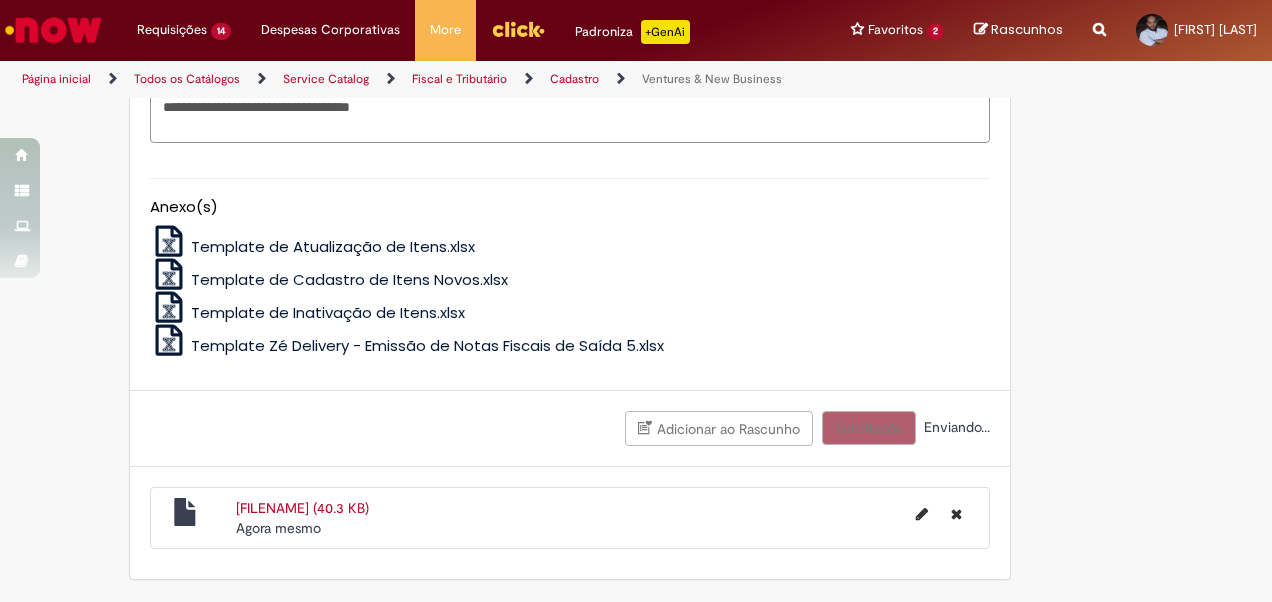 scroll, scrollTop: 1132, scrollLeft: 0, axis: vertical 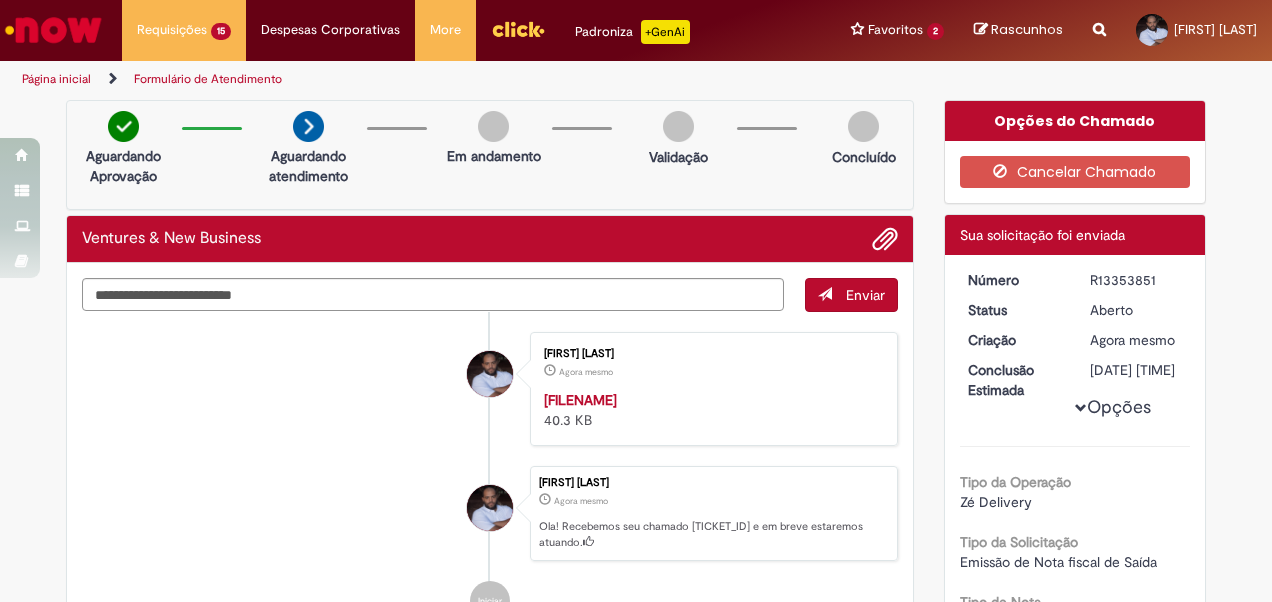 drag, startPoint x: 1152, startPoint y: 276, endPoint x: 1081, endPoint y: 284, distance: 71.44928 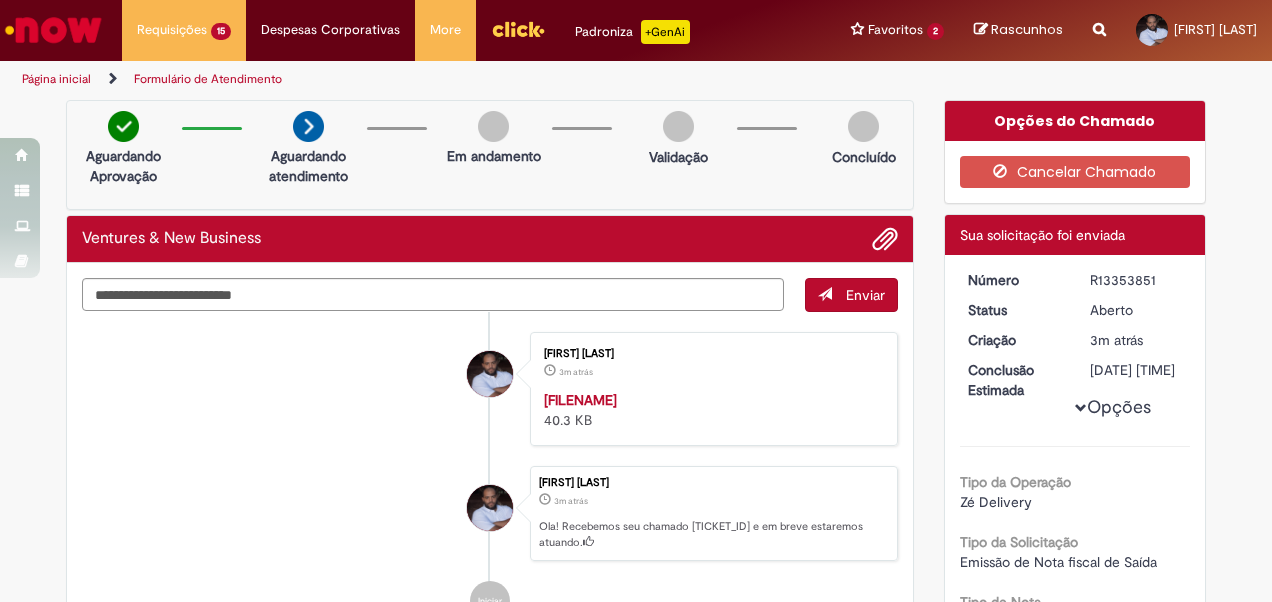 click on "Caio De Oliveira Braz
3m atrás 3 minutos atrás
Zé Barreiro x Zé Padre Eustaquio W30.xlsx  40.3 KB" at bounding box center [490, 389] 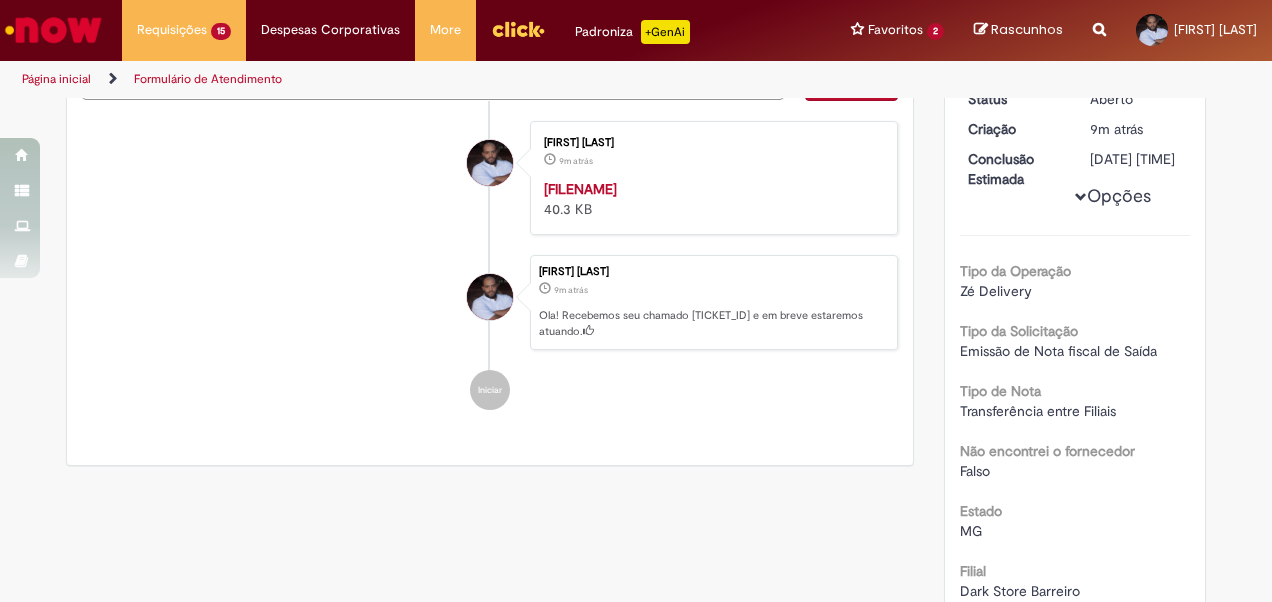 scroll, scrollTop: 0, scrollLeft: 0, axis: both 